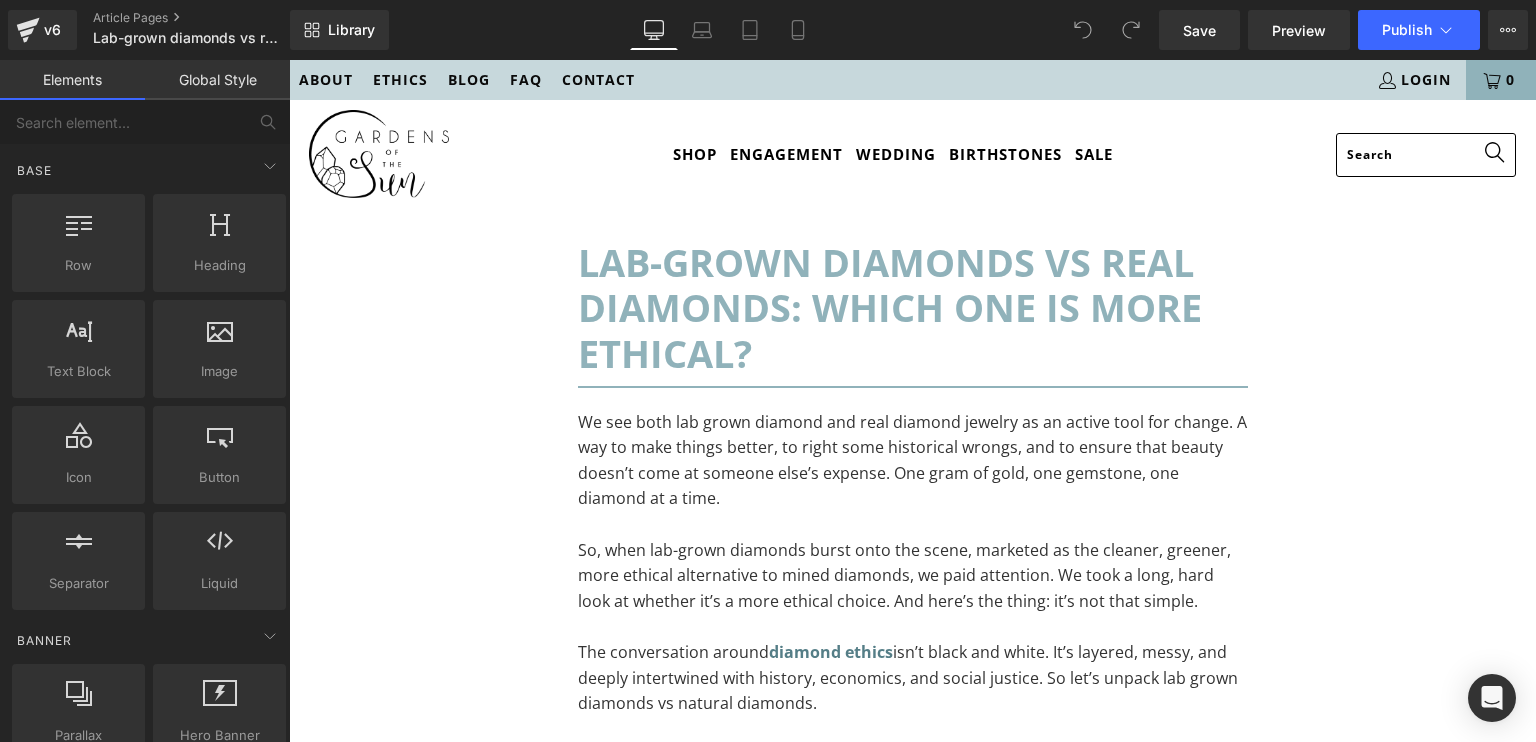 scroll, scrollTop: 0, scrollLeft: 0, axis: both 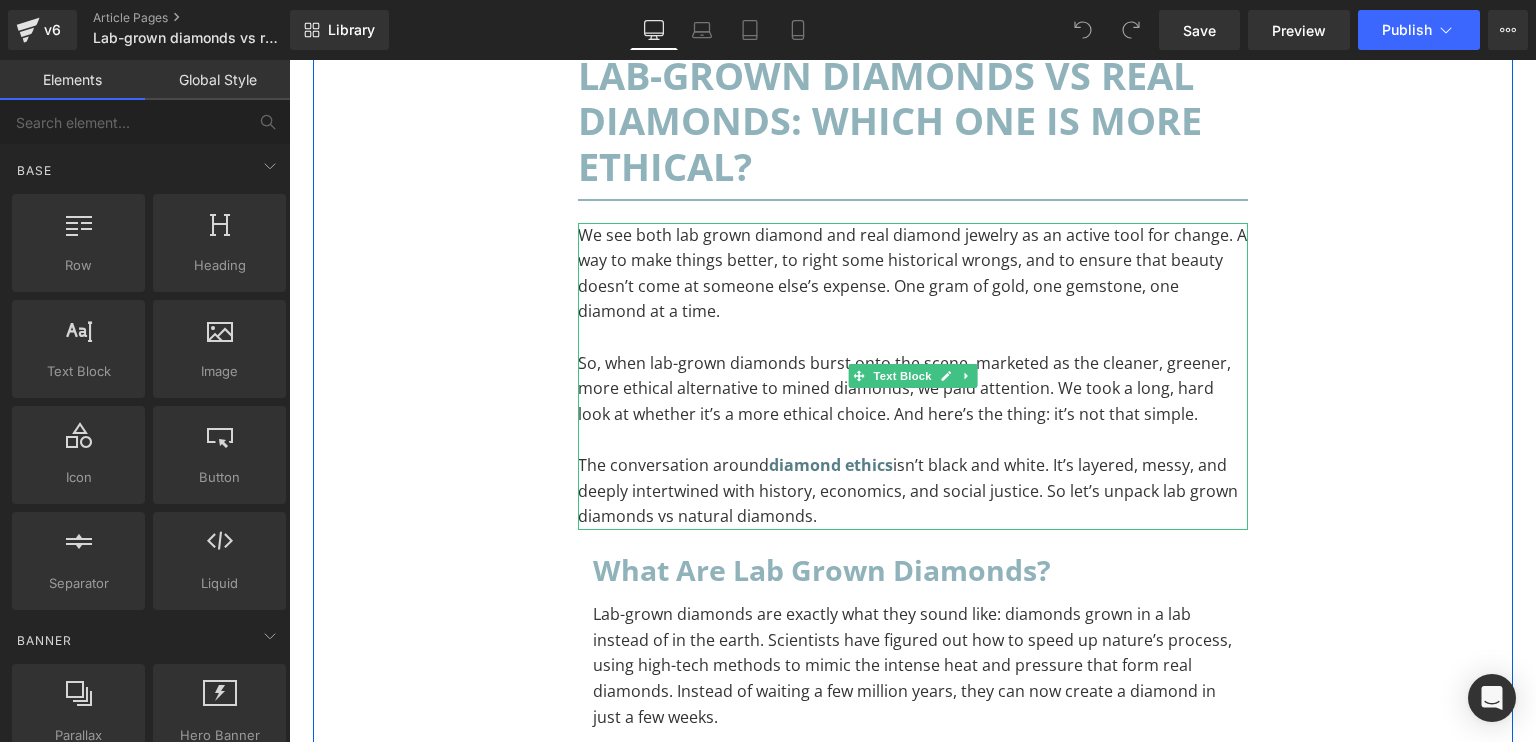 click at bounding box center (913, 440) 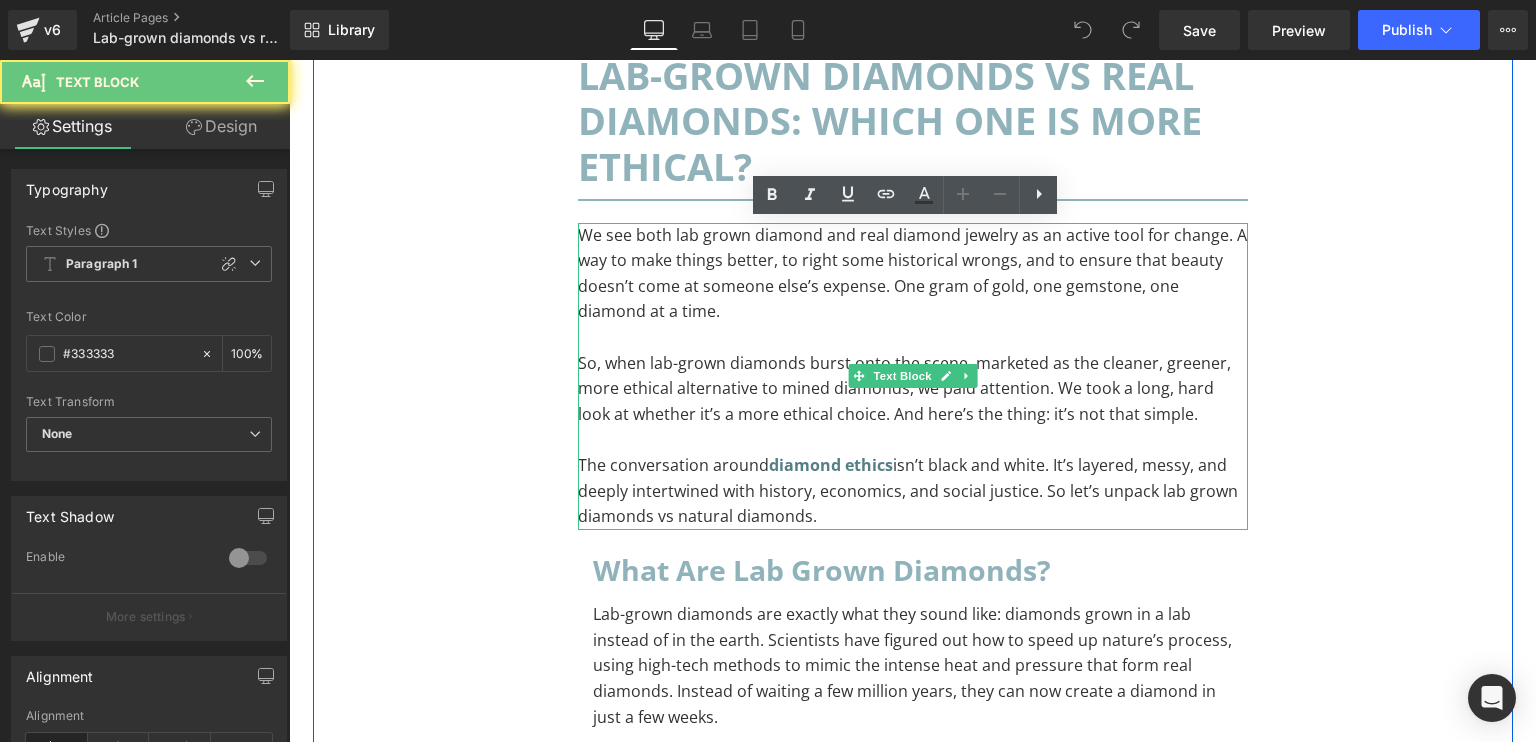 click at bounding box center (913, 440) 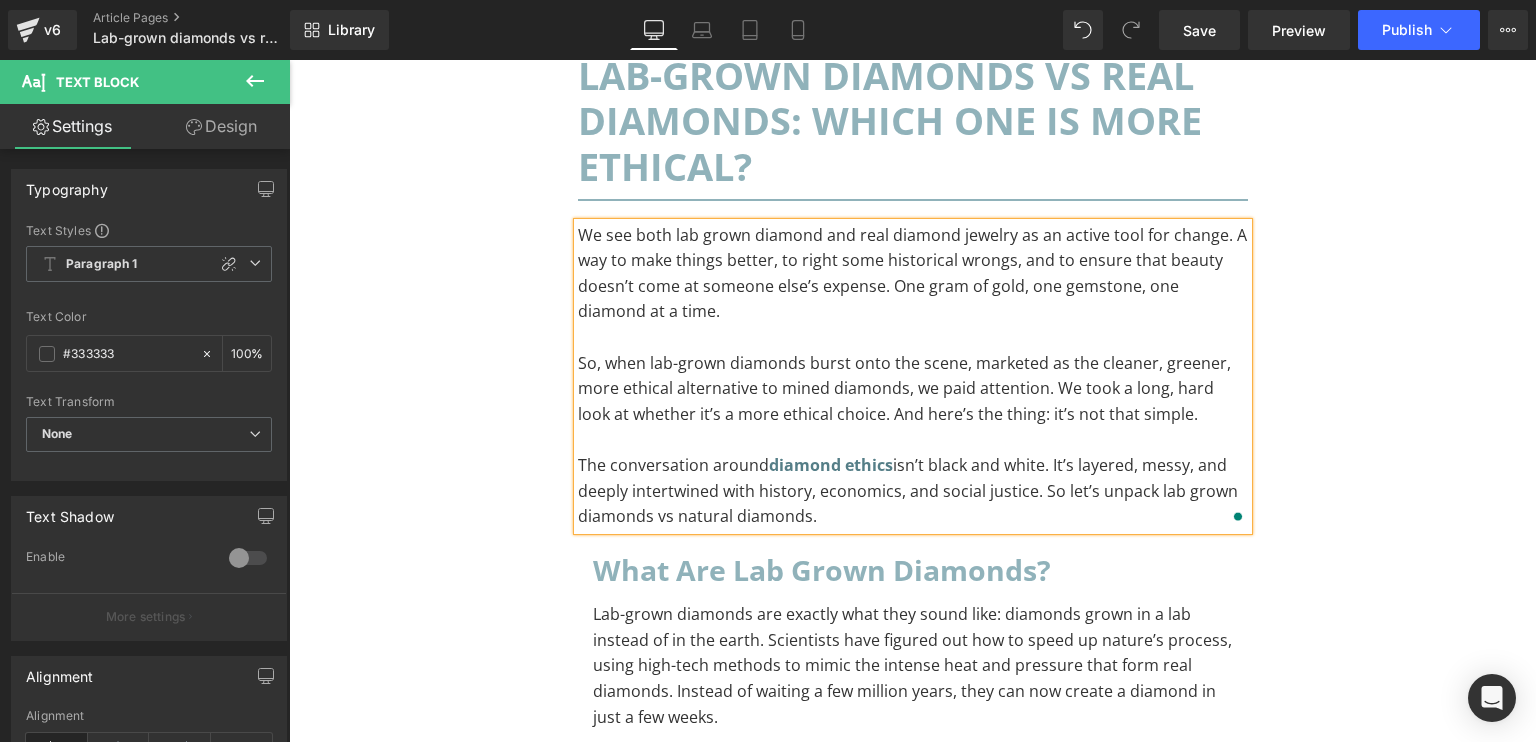 paste 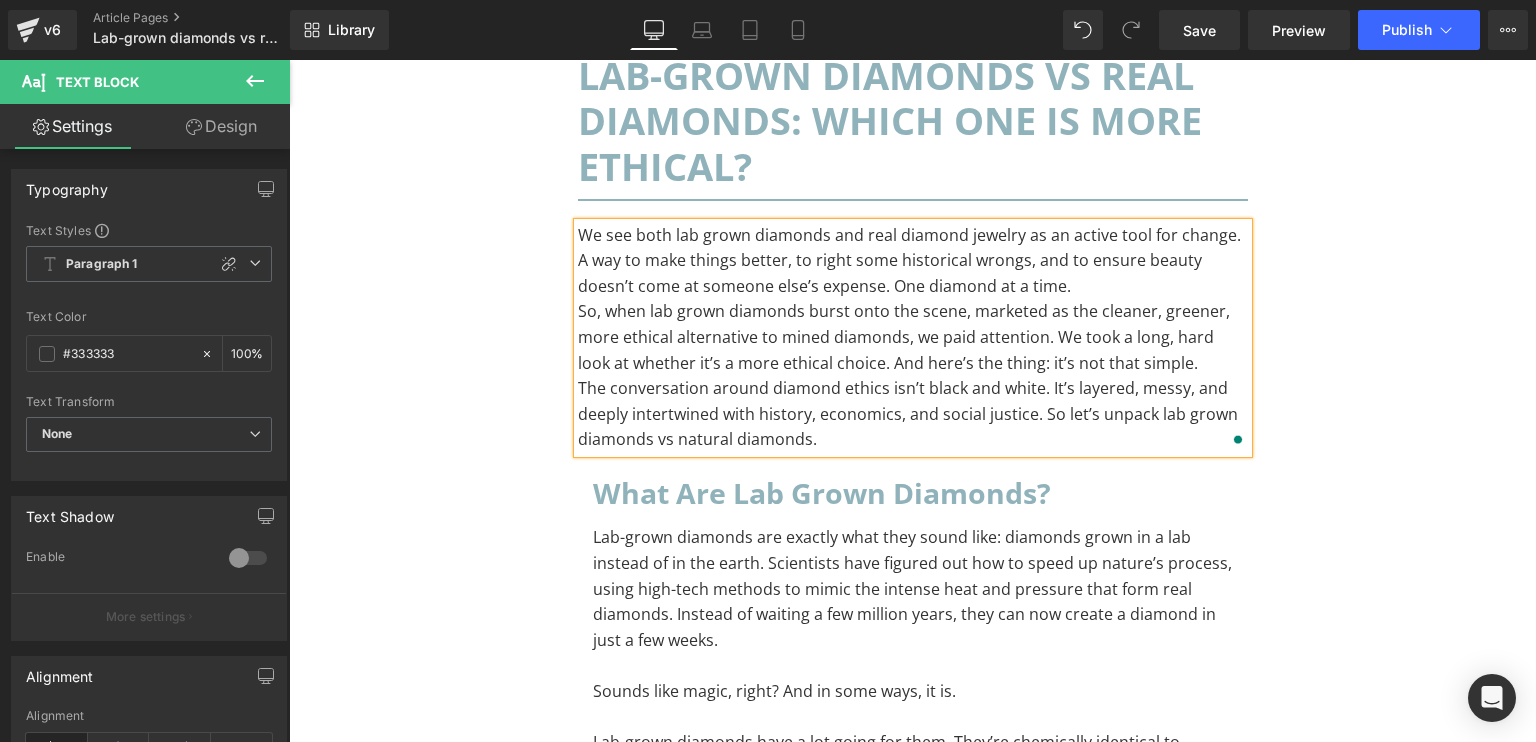 click on "We see both lab grown diamonds and real diamond jewelry as an active tool for change. A way to make things better, to right some historical wrongs, and to ensure beauty doesn’t come at someone else’s expense. One diamond at a time." at bounding box center (913, 261) 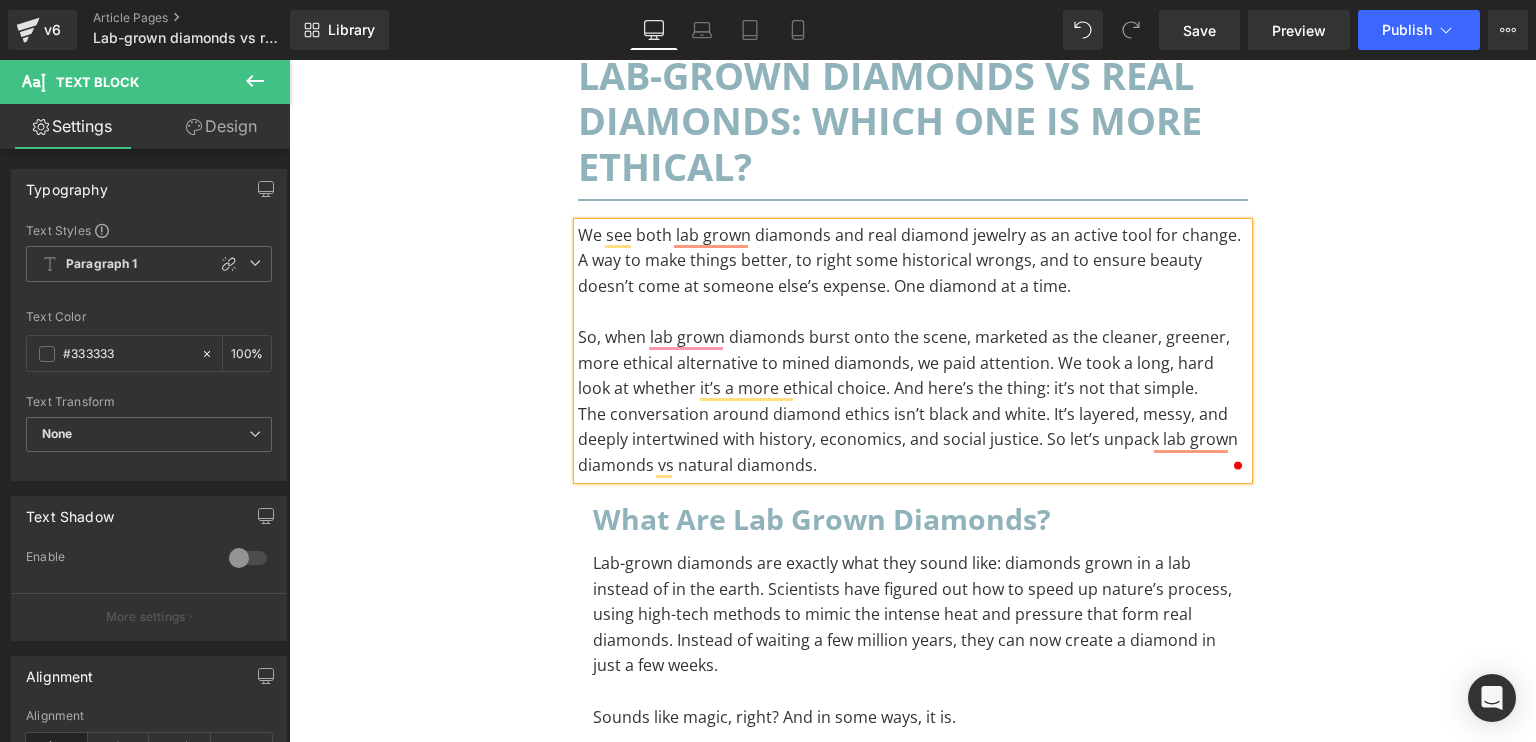 click on "So, when lab grown diamonds burst onto the scene, marketed as the cleaner, greener, more ethical alternative to mined diamonds, we paid attention. We took a long, hard look at whether it’s a more ethical choice. And here’s the thing: it’s not that simple." at bounding box center (913, 363) 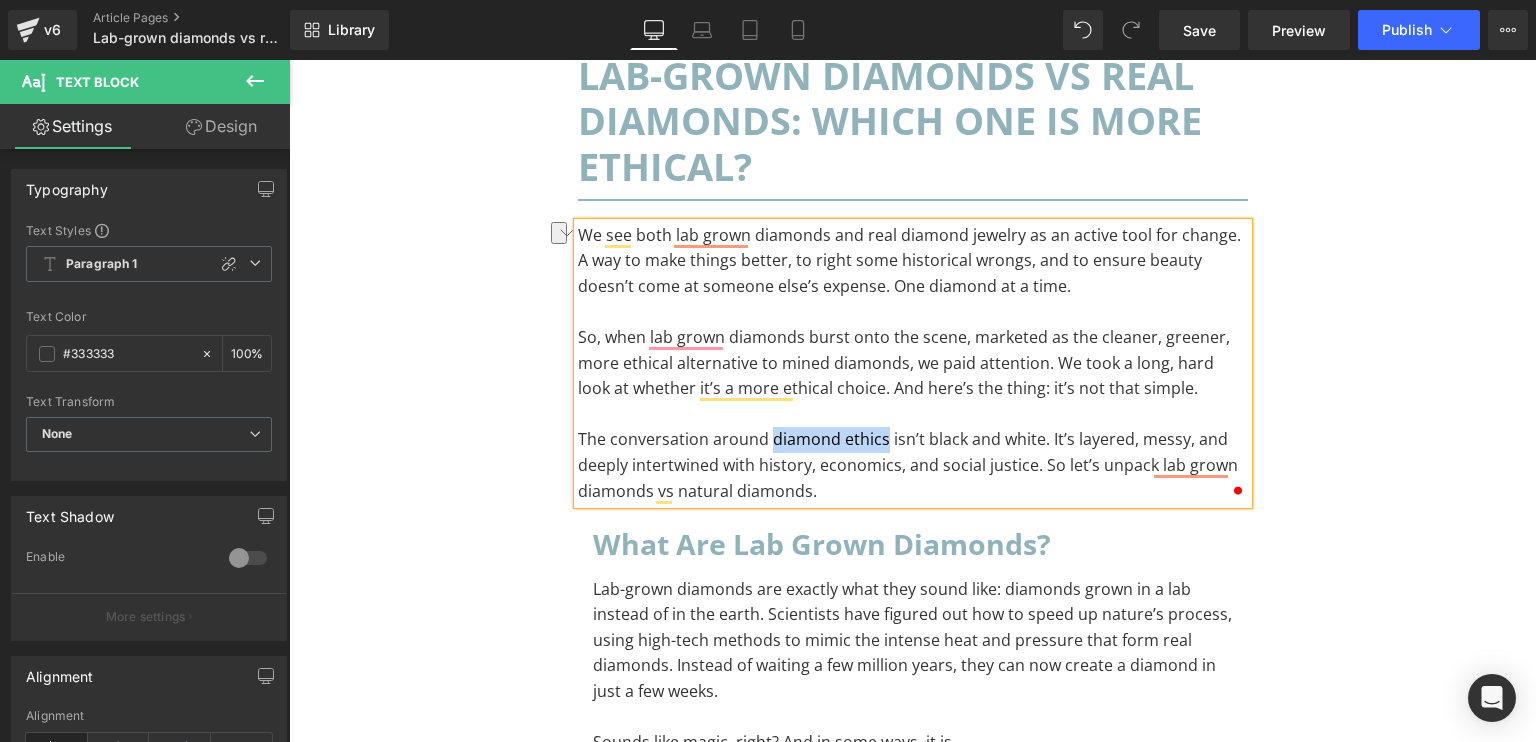 drag, startPoint x: 761, startPoint y: 435, endPoint x: 873, endPoint y: 446, distance: 112.53888 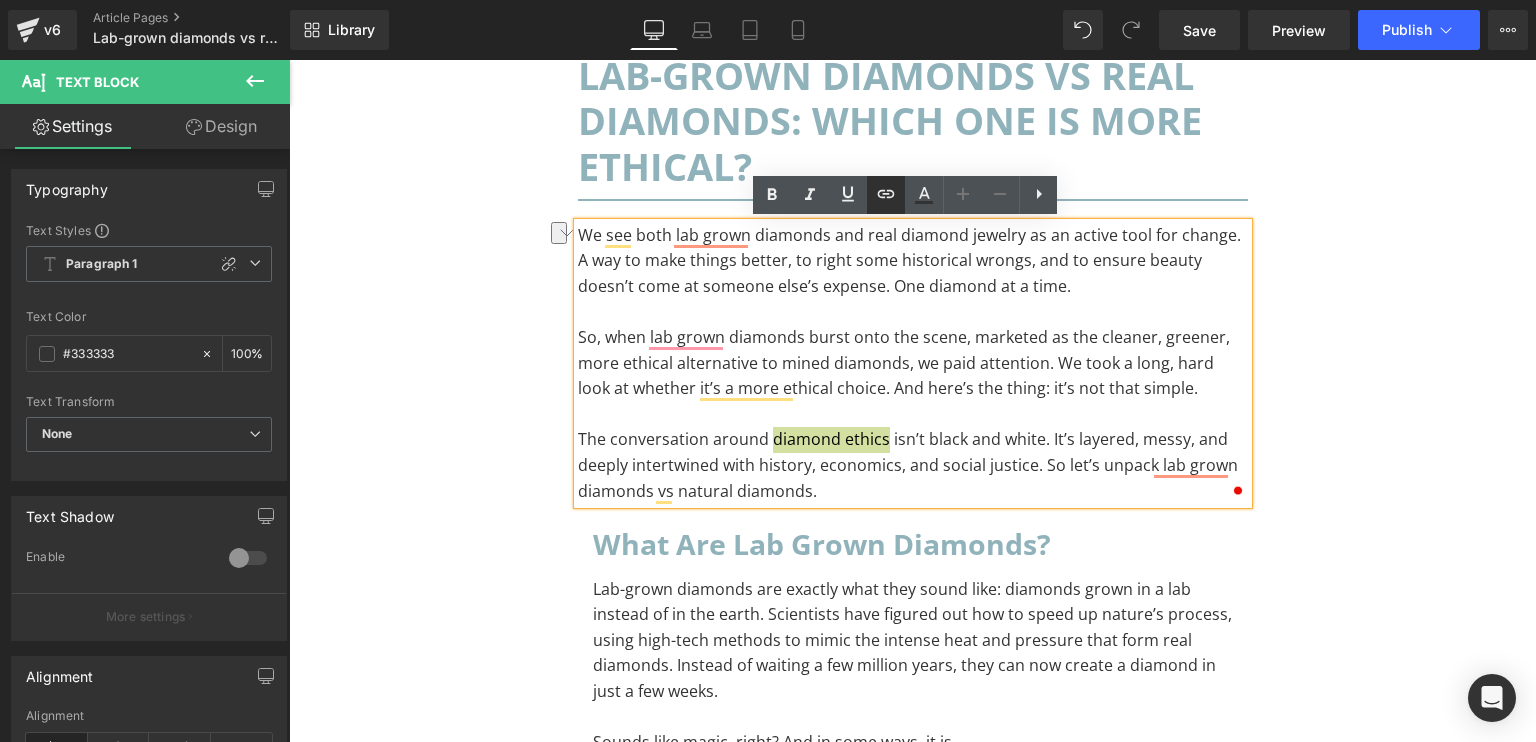 click 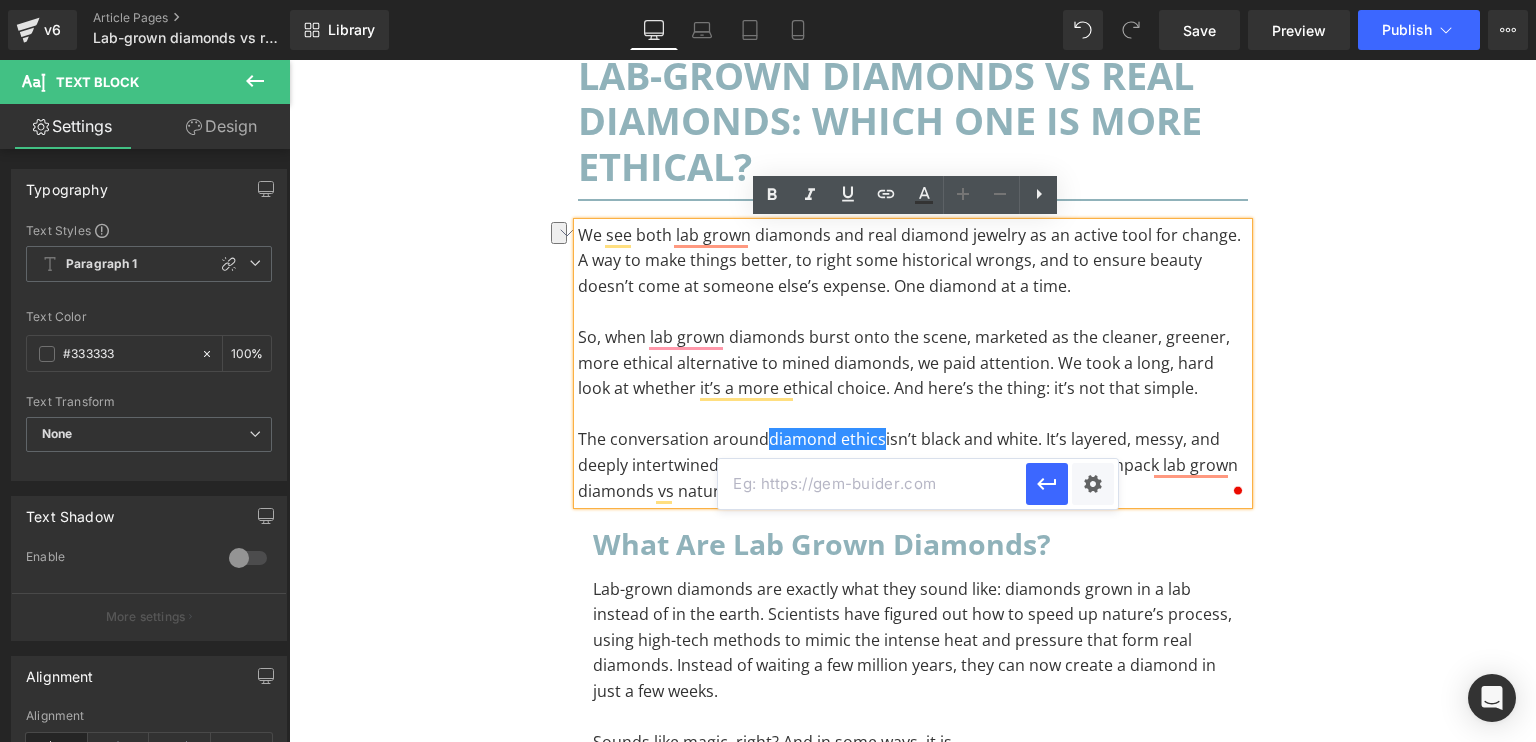 click at bounding box center [872, 484] 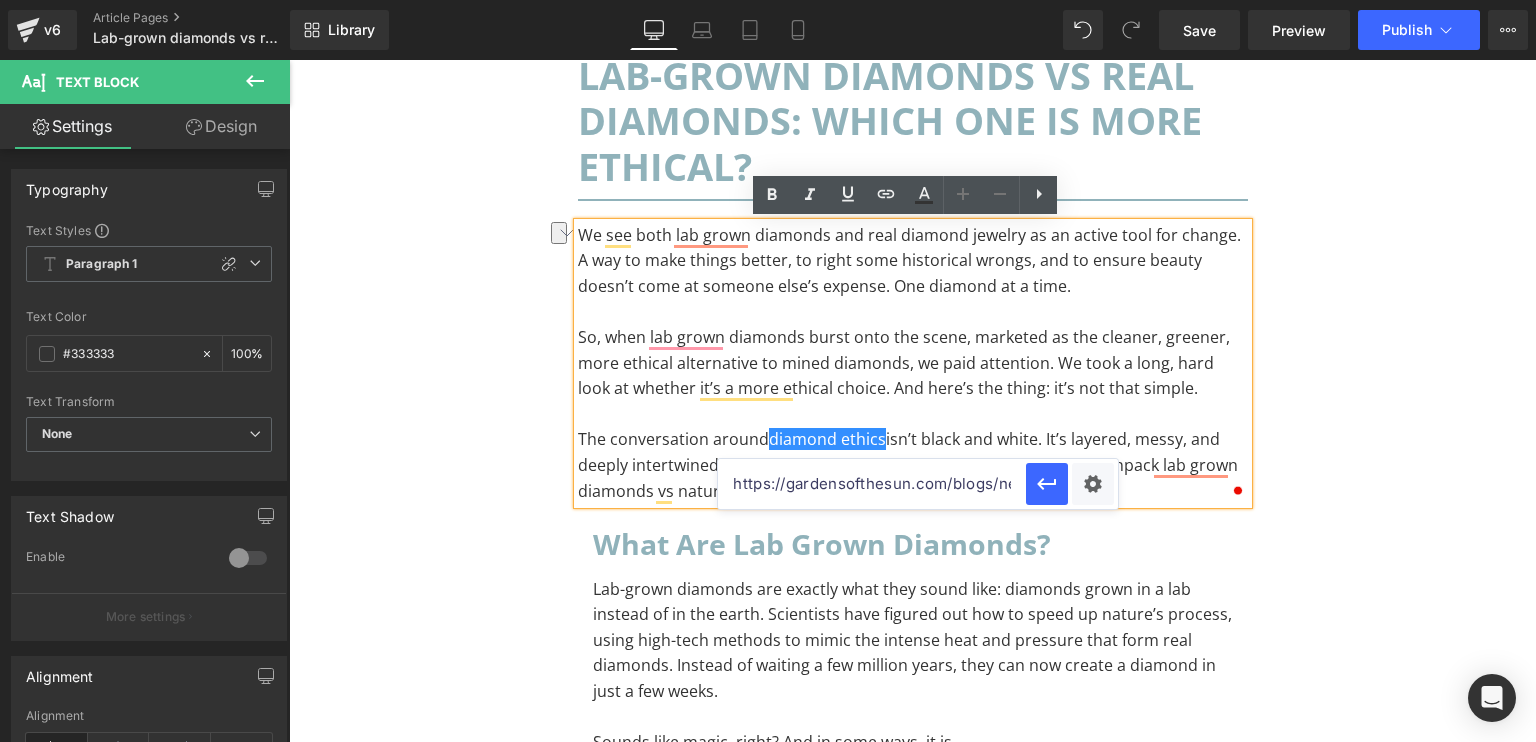 scroll, scrollTop: 0, scrollLeft: 320, axis: horizontal 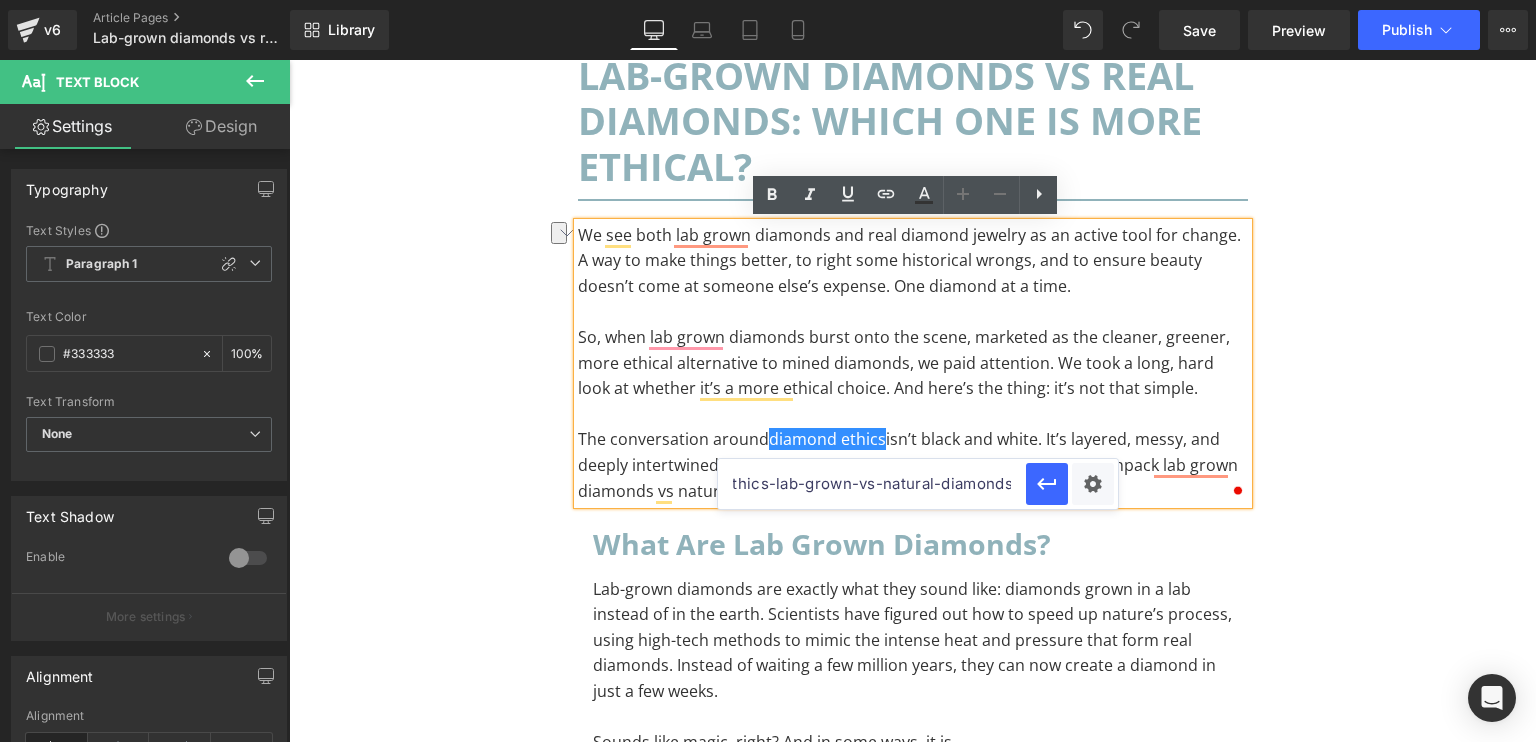 type on "https://gardensofthesun.com/blogs/news/ethics-lab-grown-vs-natural-diamonds" 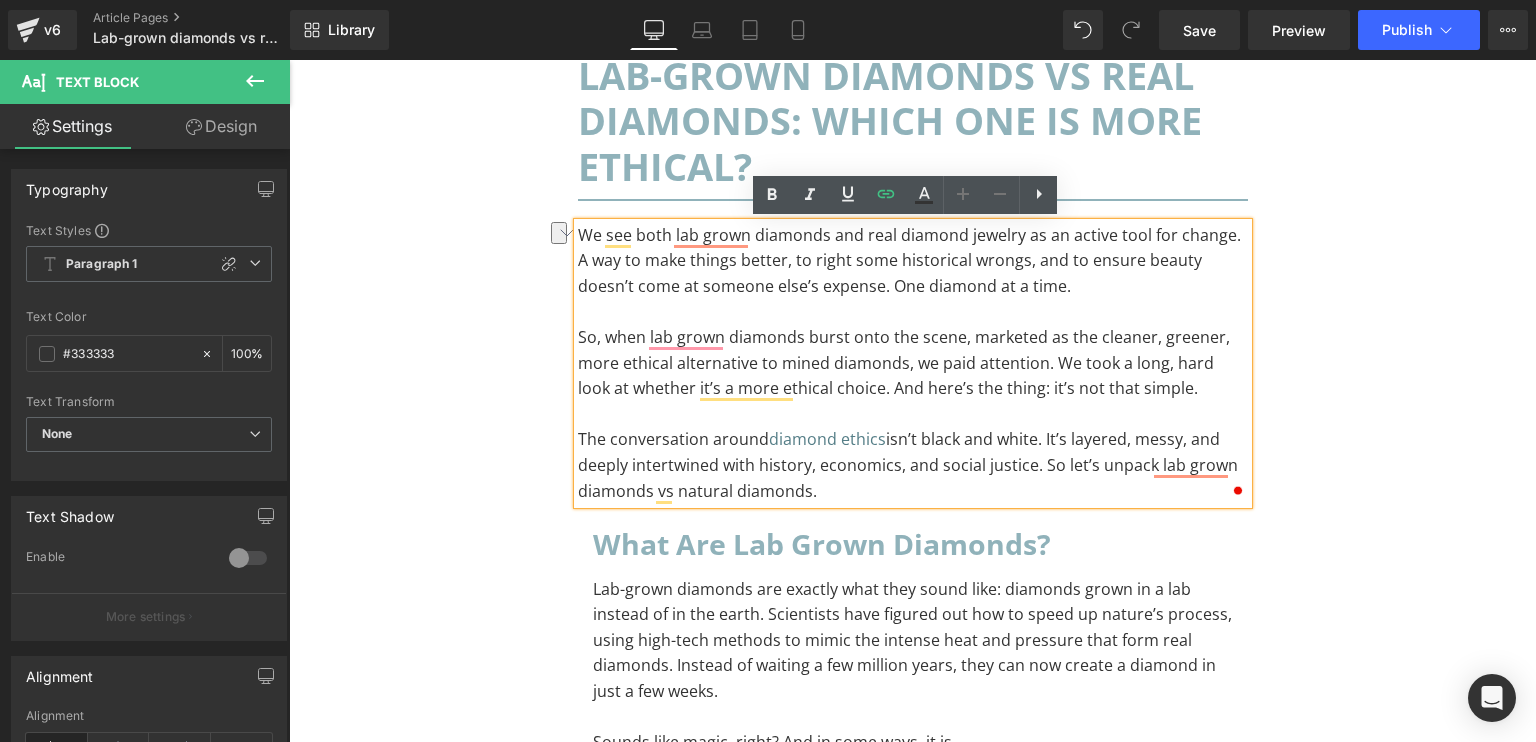 click on "Lab-grown diamonds vs real diamonds: which one is more ethical? Heading         Separator         We see both lab grown diamonds and real diamond jewelry as an active tool for change. A way to make things better, to right some historical wrongs, and to ensure beauty doesn’t come at someone else’s expense. One diamond at a time. So, when lab grown diamonds burst onto the scene, marketed as the cleaner, greener, more ethical alternative to mined diamonds, we paid attention. We took a long, hard look at whether it’s a more ethical choice. And here’s the thing: it’s not that simple. The conversation around  diamond ethics  isn’t black and white. It’s layered, messy, and deeply intertwined with history, economics, and social justice. So let’s unpack lab grown diamonds vs natural diamonds. Text Block         What are lab grown diamonds? Heading         Sounds like magic, right? And in some ways, it is. Text Block         The rise of the lab-grown diamond Heading         Text Block         Heading" at bounding box center [913, 2562] 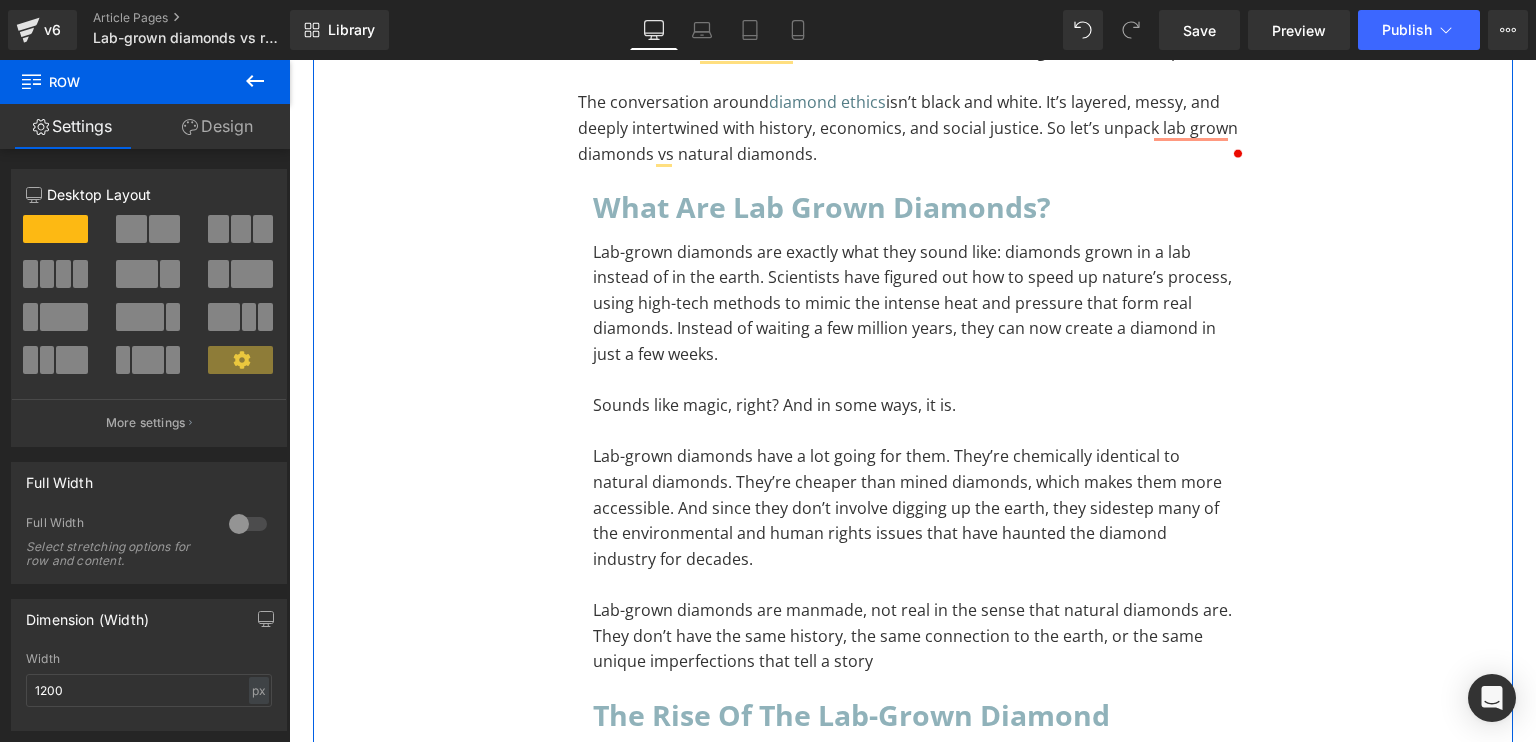 scroll, scrollTop: 492, scrollLeft: 0, axis: vertical 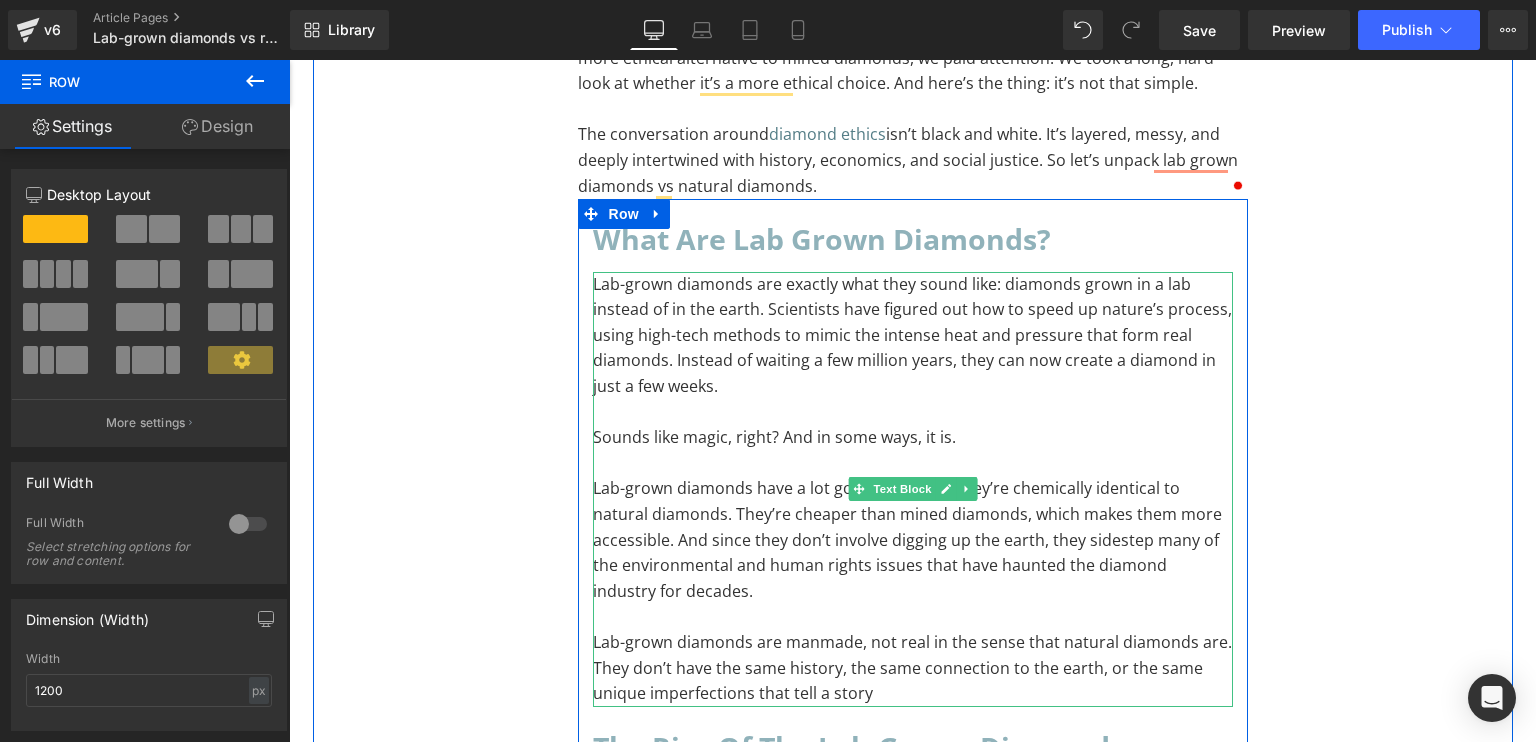 click on "Lab-grown diamonds have a lot going for them. They’re chemically identical to natural diamonds. They’re cheaper than mined diamonds, which makes them more accessible. And since they don’t involve digging up the earth, they sidestep many of the environmental and human rights issues that have haunted the diamond industry for decades." at bounding box center [913, 540] 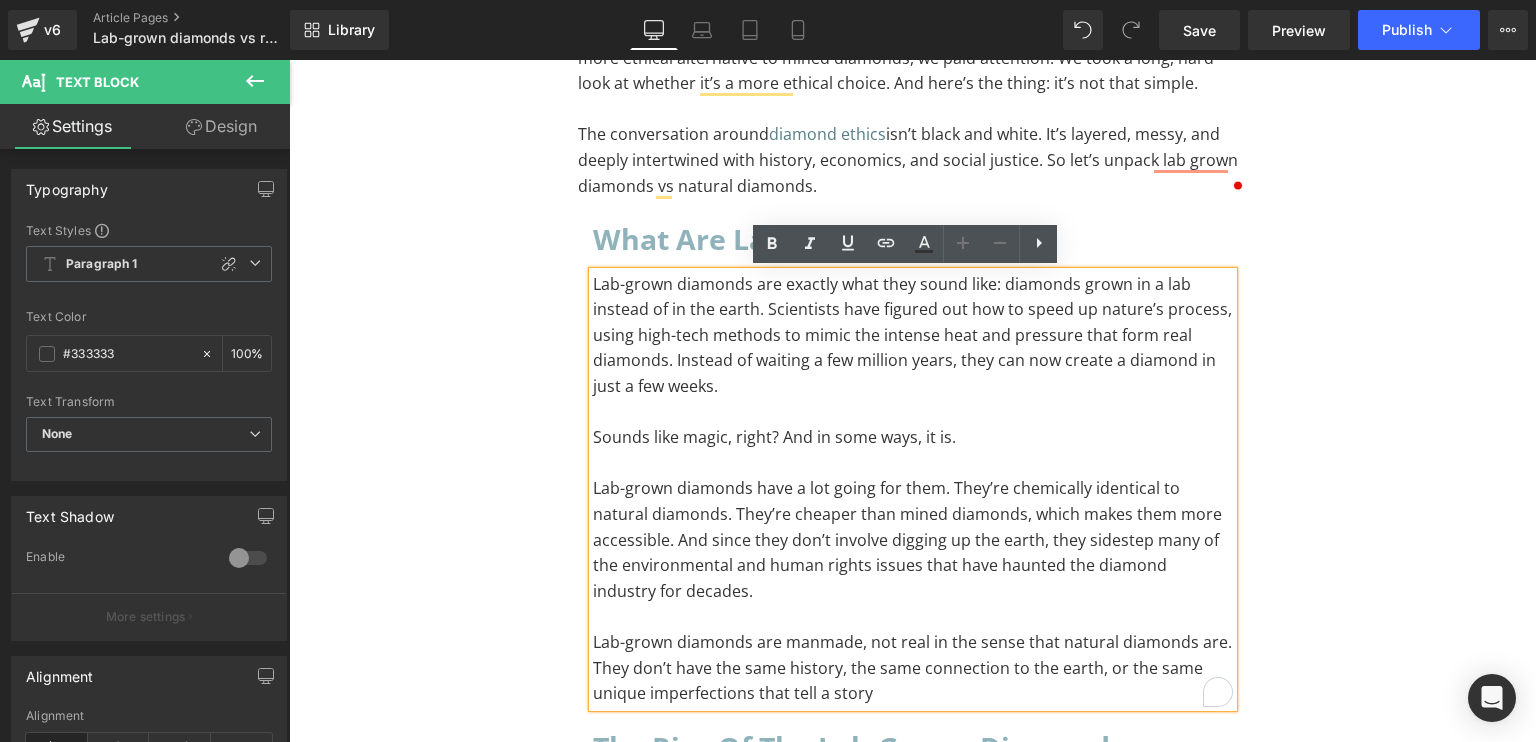 click on "Sounds like magic, right? And in some ways, it is." at bounding box center [913, 438] 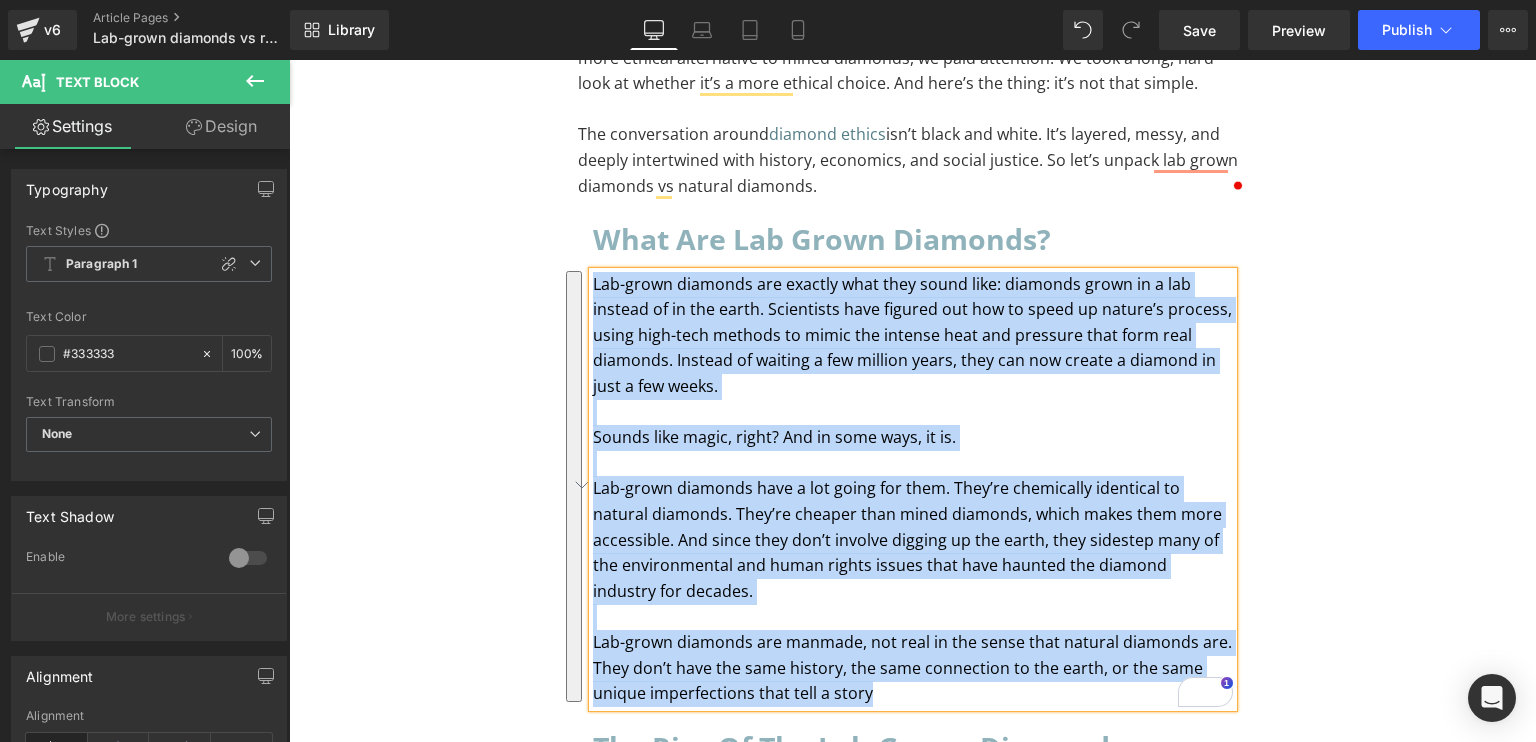 paste 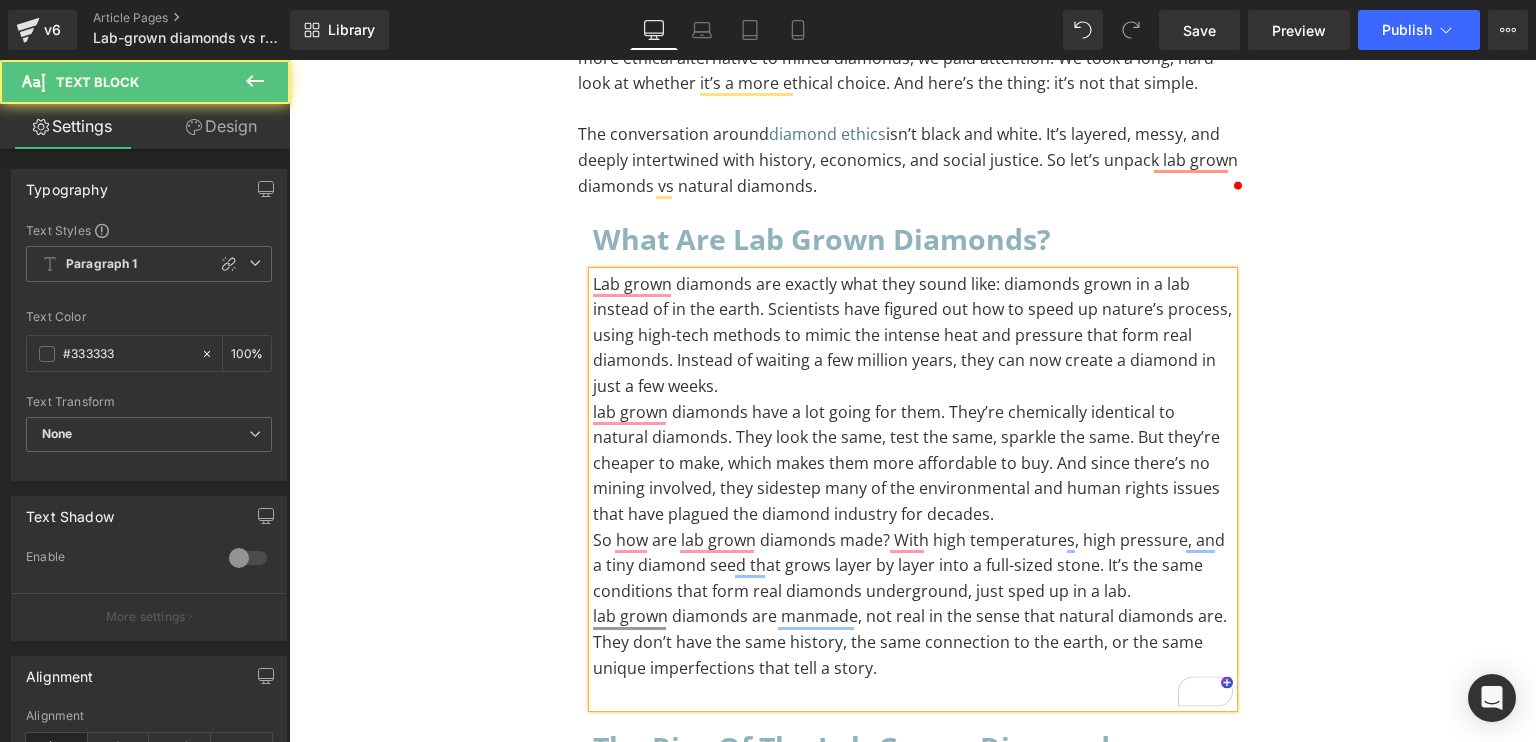 click on "lab grown diamonds have a lot going for them. They’re chemically identical to natural diamonds. They look the same, test the same, sparkle the same. But they’re cheaper to make, which makes them more affordable to buy. And since there’s no mining involved, they sidestep many of the environmental and human rights issues that have plagued the diamond industry for decades." at bounding box center [913, 464] 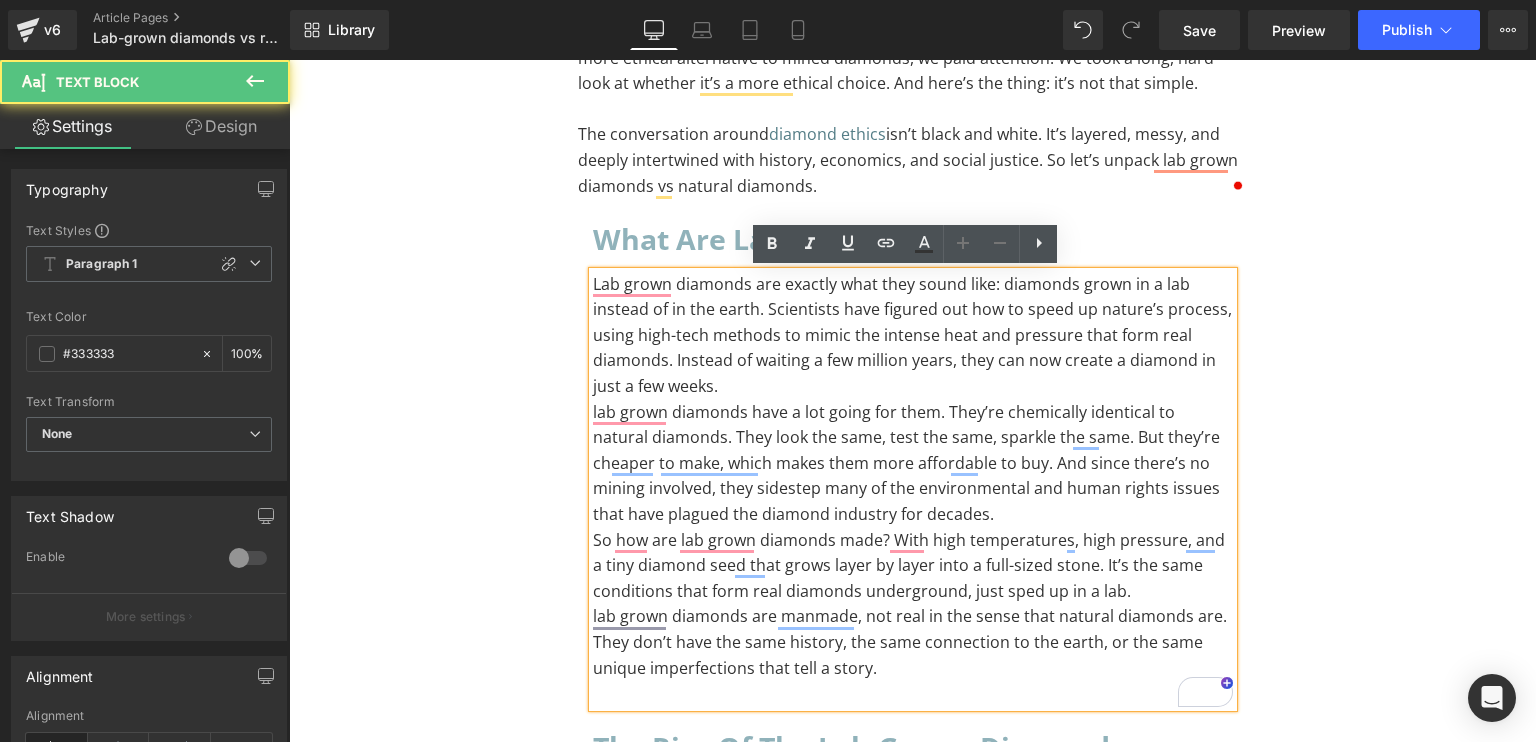click on "Lab grown diamonds are exactly what they sound like: diamonds grown in a lab instead of in the earth. Scientists have figured out how to speed up nature’s process, using high-tech methods to mimic the intense heat and pressure that form real diamonds. Instead of waiting a few million years, they can now create a diamond in just a few weeks." at bounding box center (913, 336) 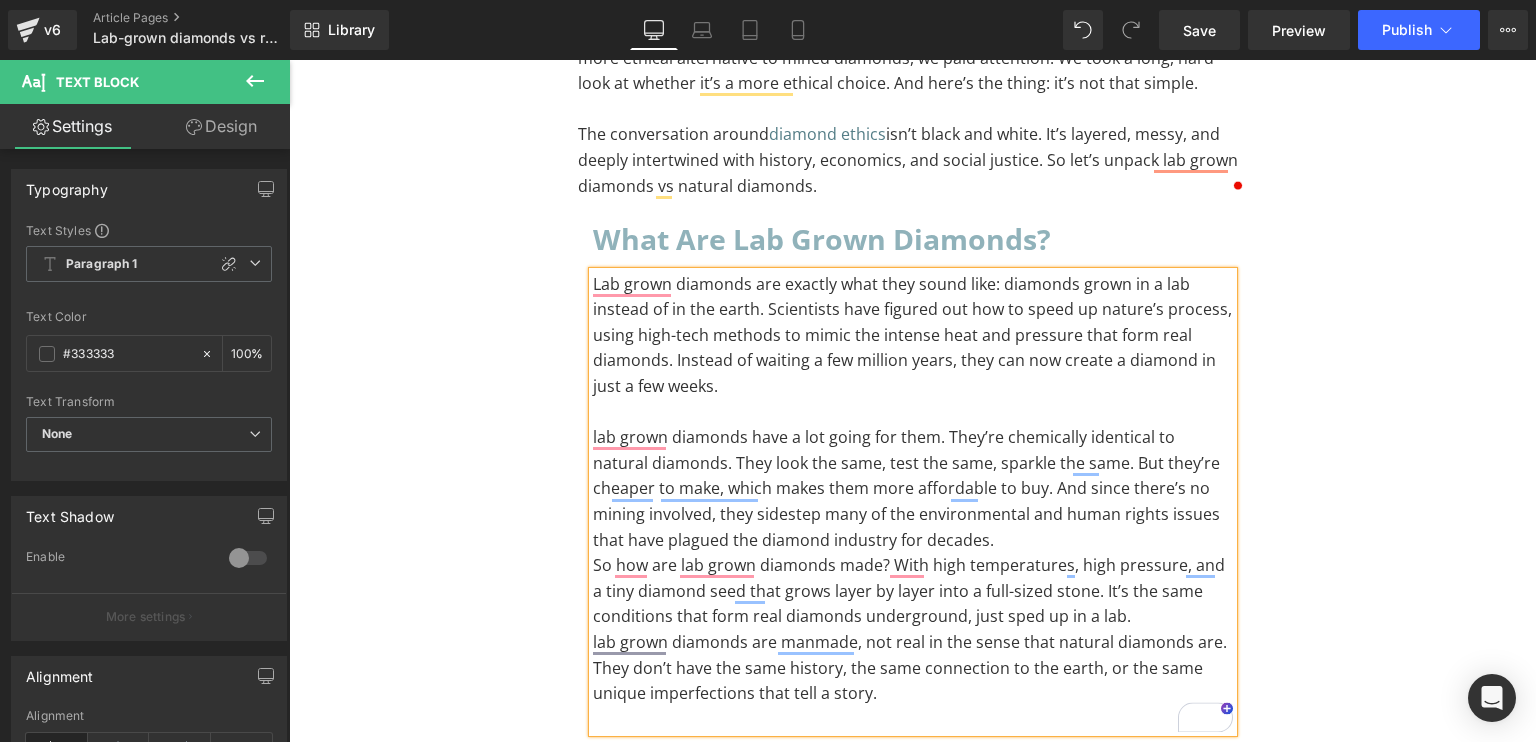 click on "lab grown diamonds have a lot going for them. They’re chemically identical to natural diamonds. They look the same, test the same, sparkle the same. But they’re cheaper to make, which makes them more affordable to buy. And since there’s no mining involved, they sidestep many of the environmental and human rights issues that have plagued the diamond industry for decades." at bounding box center [913, 489] 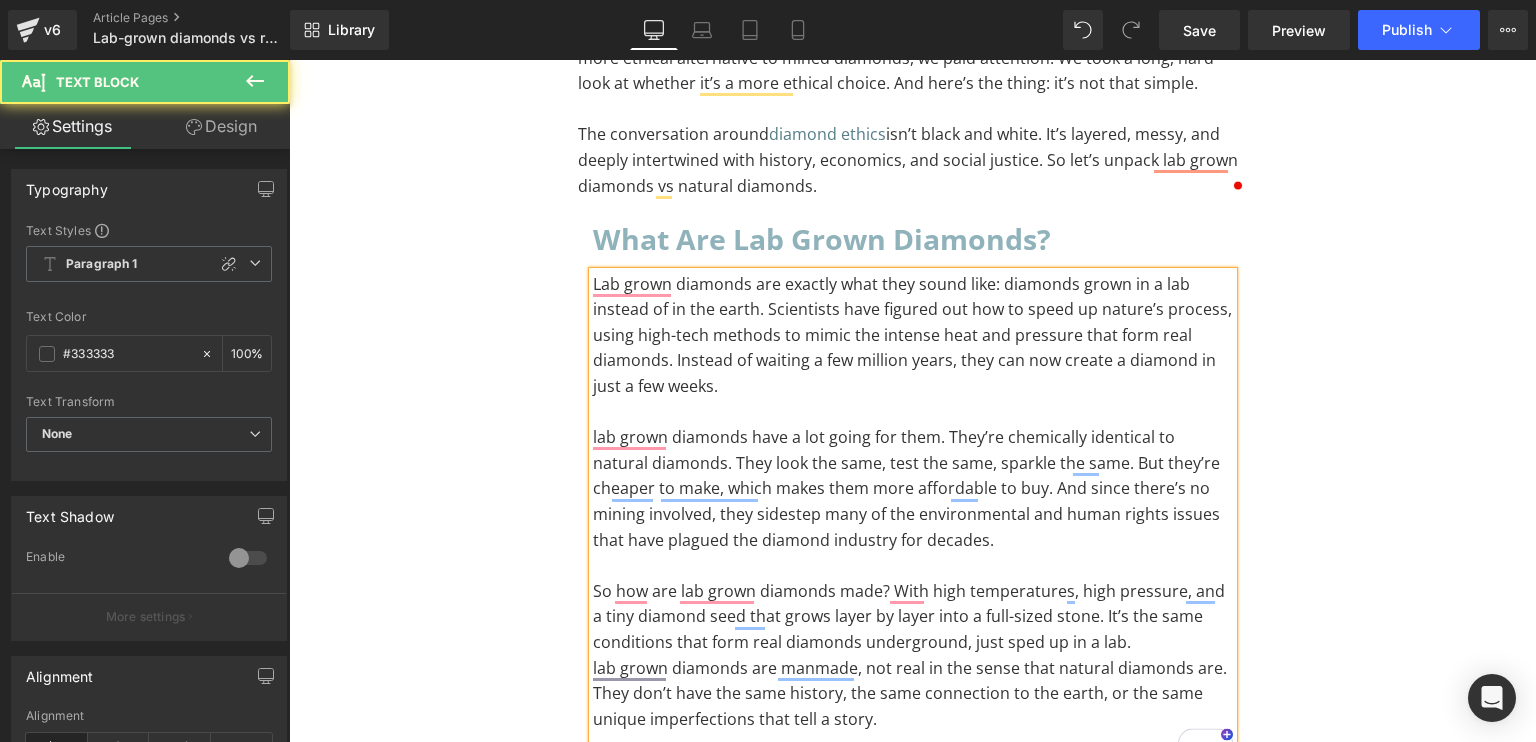 click on "So how are lab grown diamonds made? With high temperatures, high pressure, and a tiny diamond seed that grows layer by layer into a full-sized stone. It’s the same conditions that form real diamonds underground, just sped up in a lab." at bounding box center (913, 617) 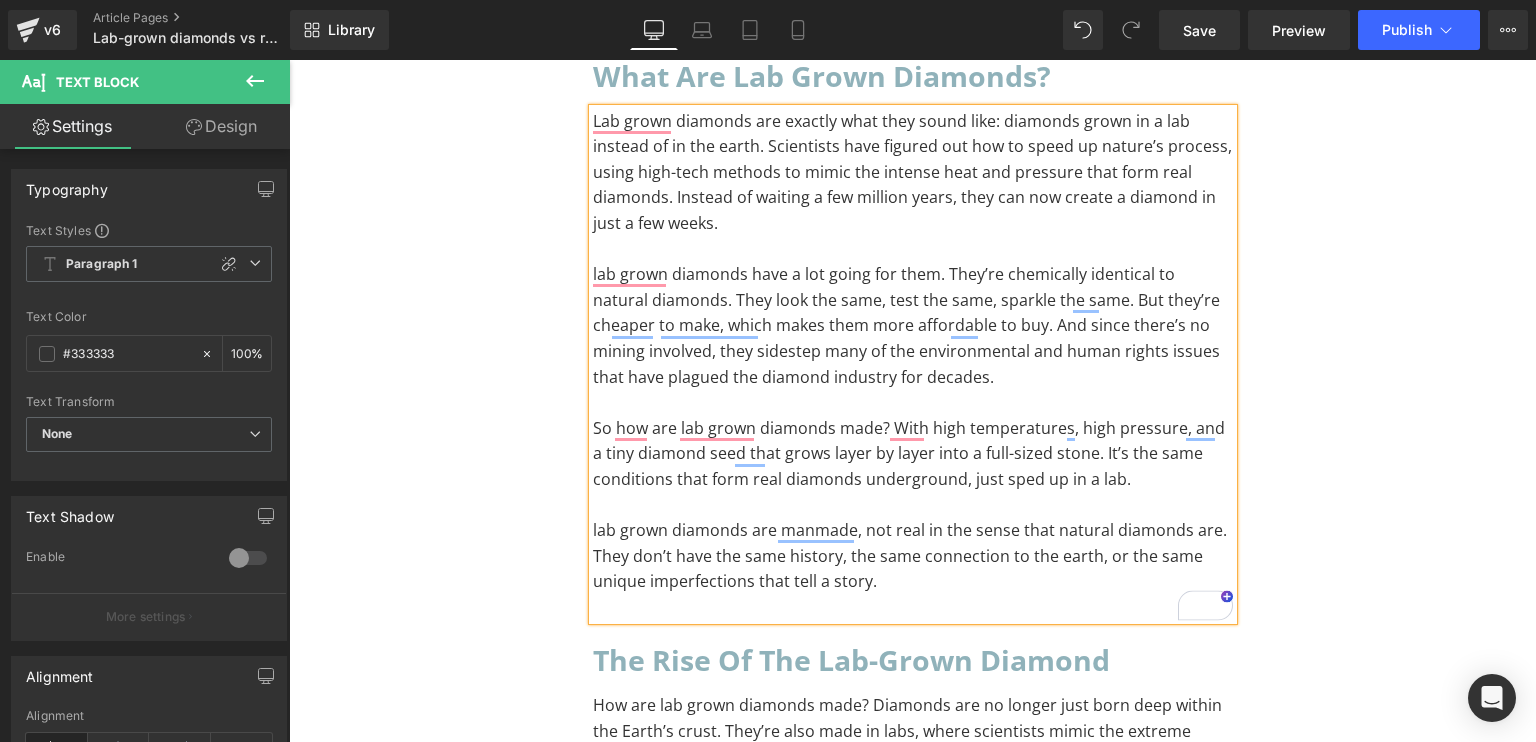 scroll, scrollTop: 672, scrollLeft: 0, axis: vertical 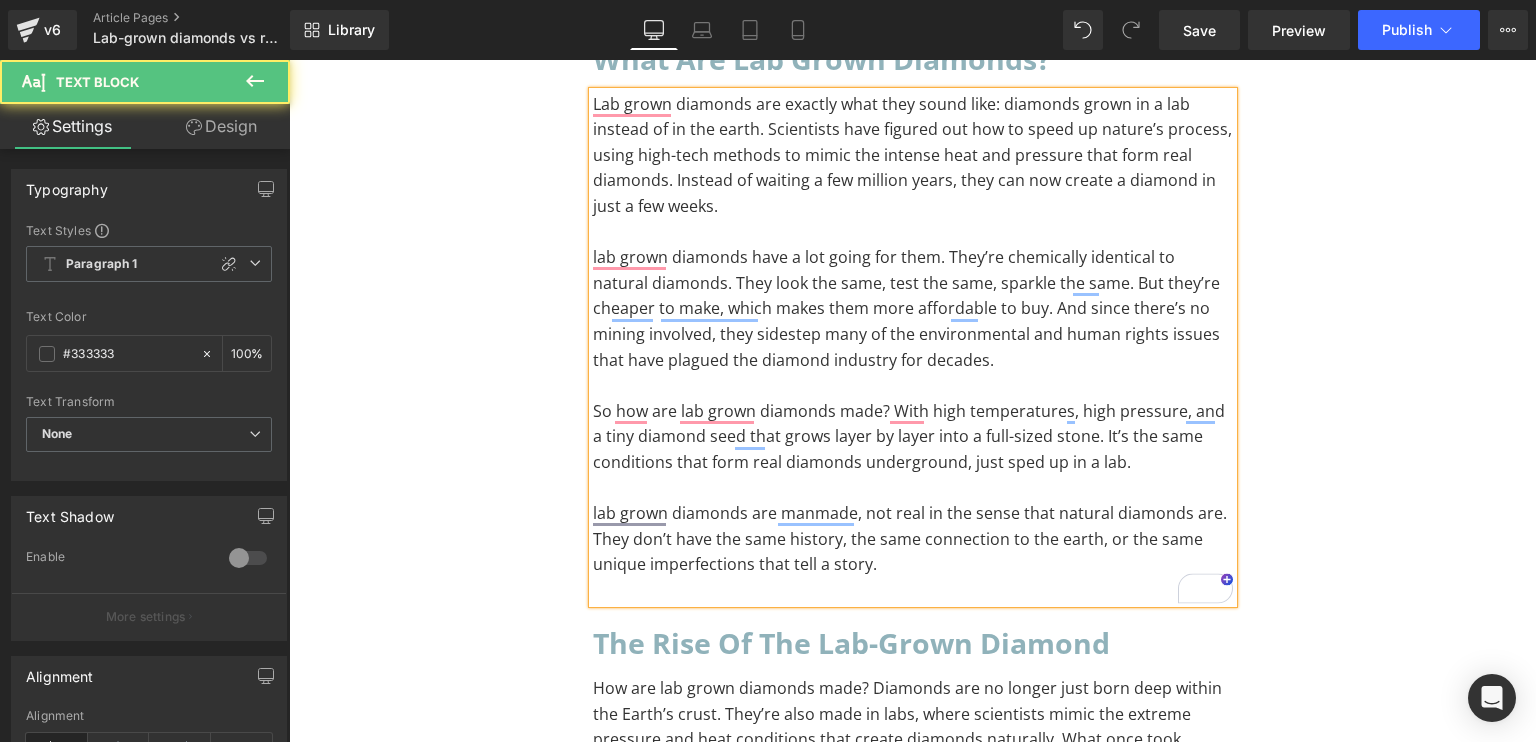 click on "lab grown diamonds are manmade, not real in the sense that natural diamonds are. They don’t have the same history, the same connection to the earth, or the same unique imperfections that tell a story." at bounding box center (913, 539) 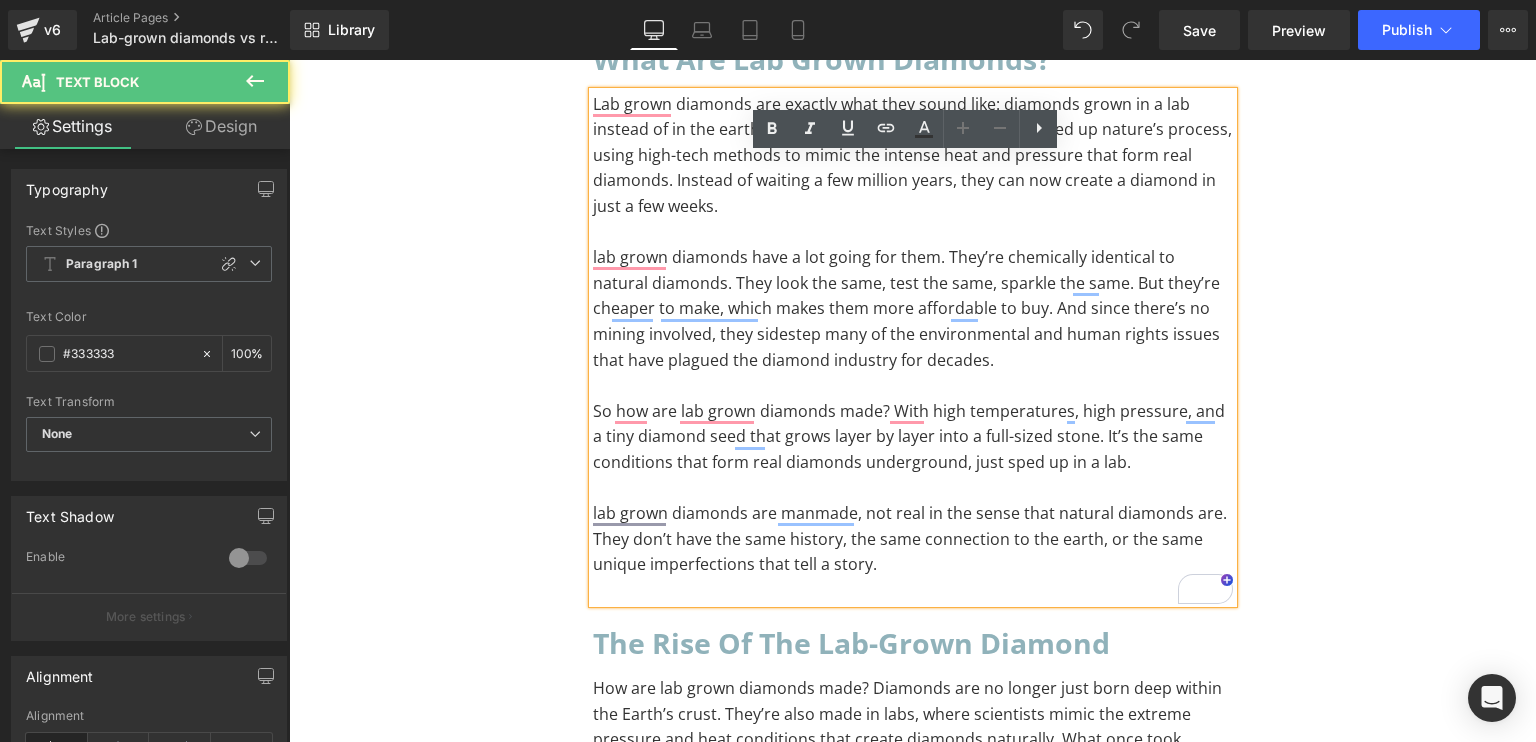 click at bounding box center [913, 591] 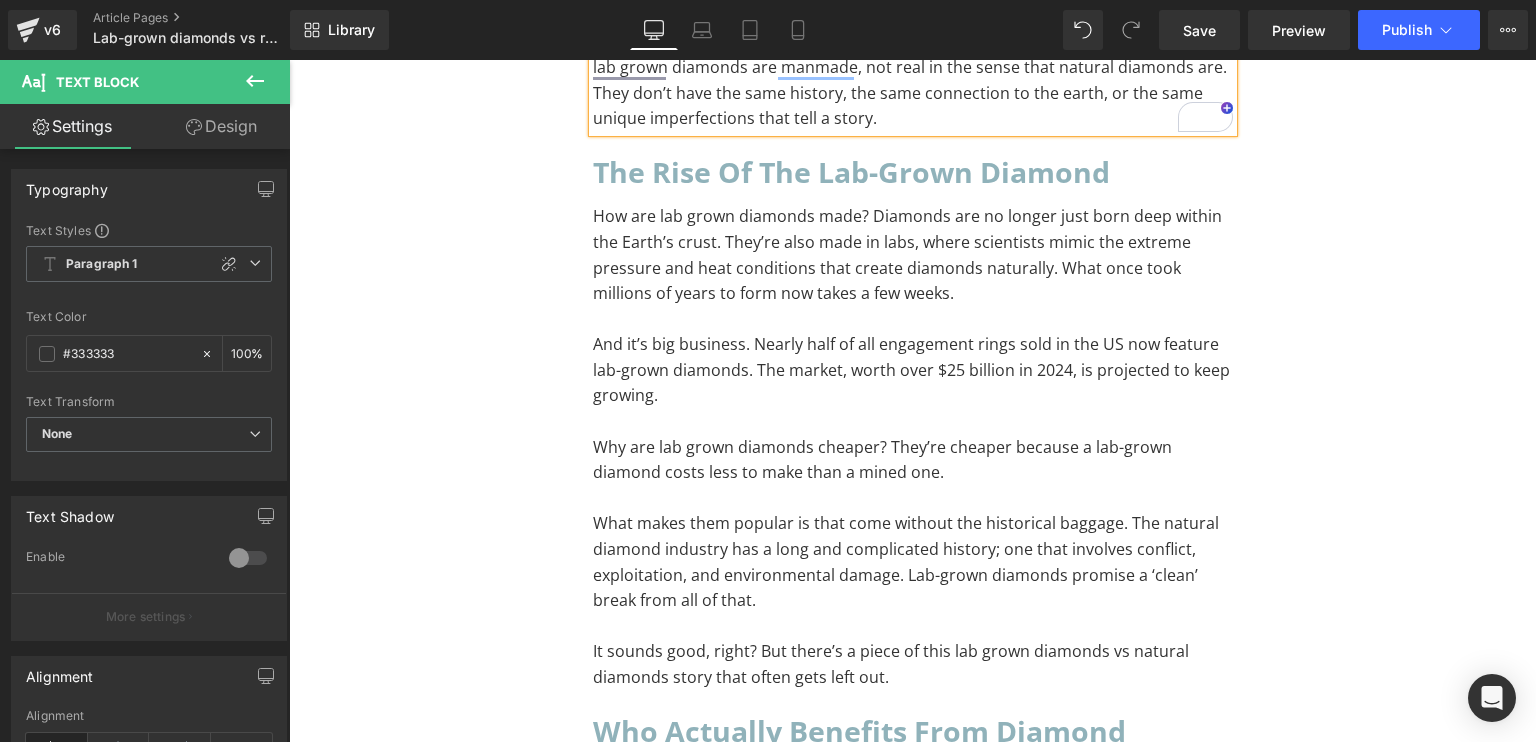 scroll, scrollTop: 1128, scrollLeft: 0, axis: vertical 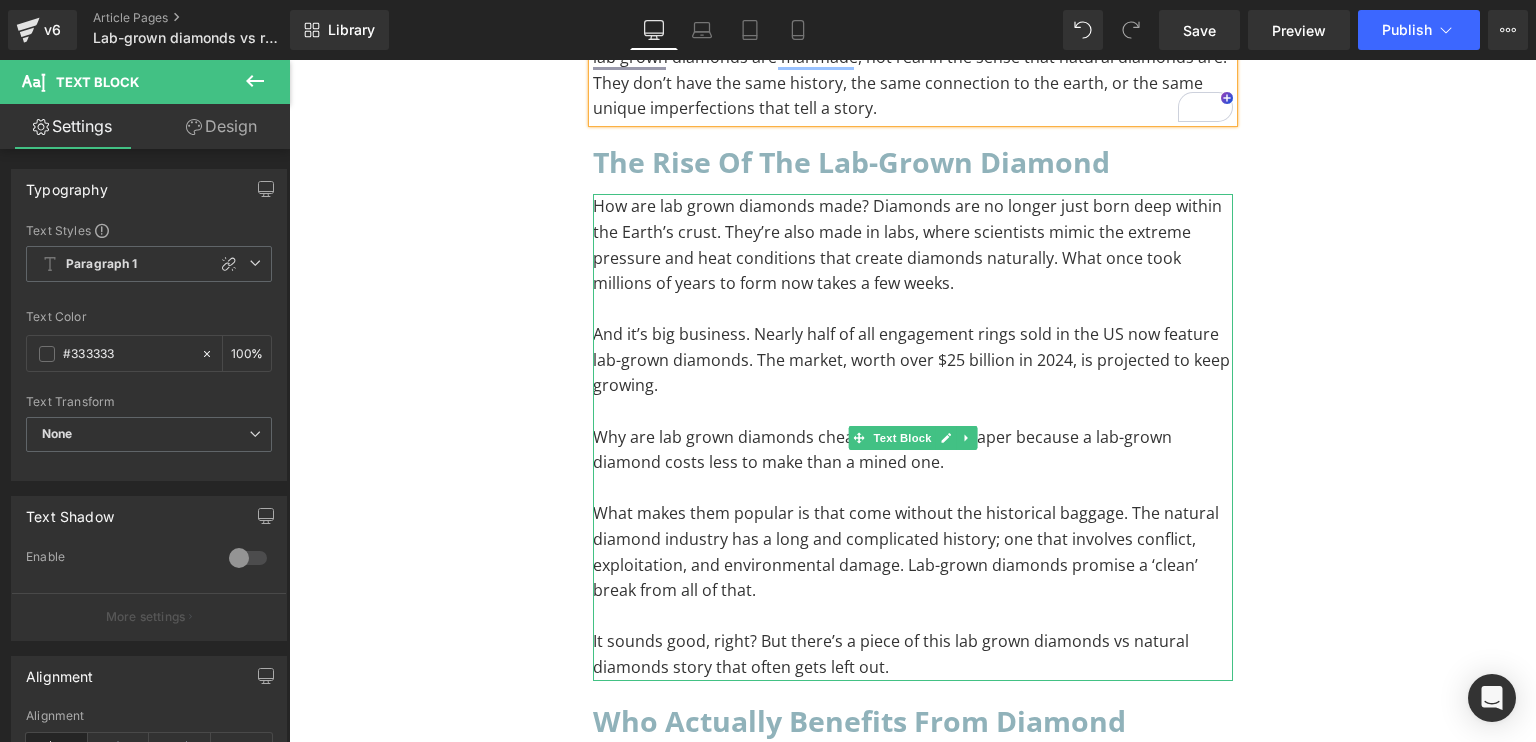 click on "And it’s big business. Nearly half of all engagement rings sold in the US now feature lab-grown diamonds. The market, worth over $25 billion in 2024, is projected to keep growing." at bounding box center (913, 360) 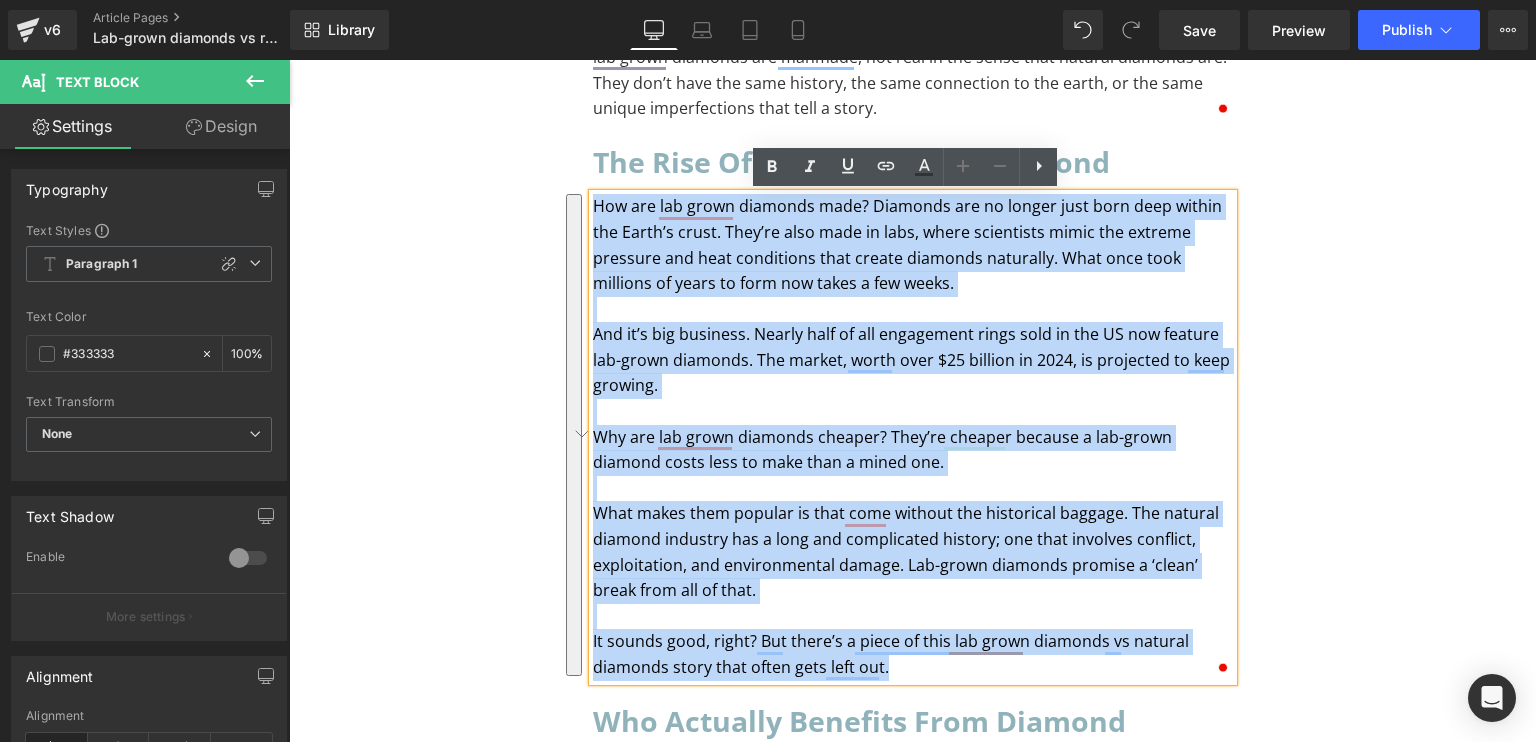 drag, startPoint x: 912, startPoint y: 664, endPoint x: 590, endPoint y: 205, distance: 560.6826 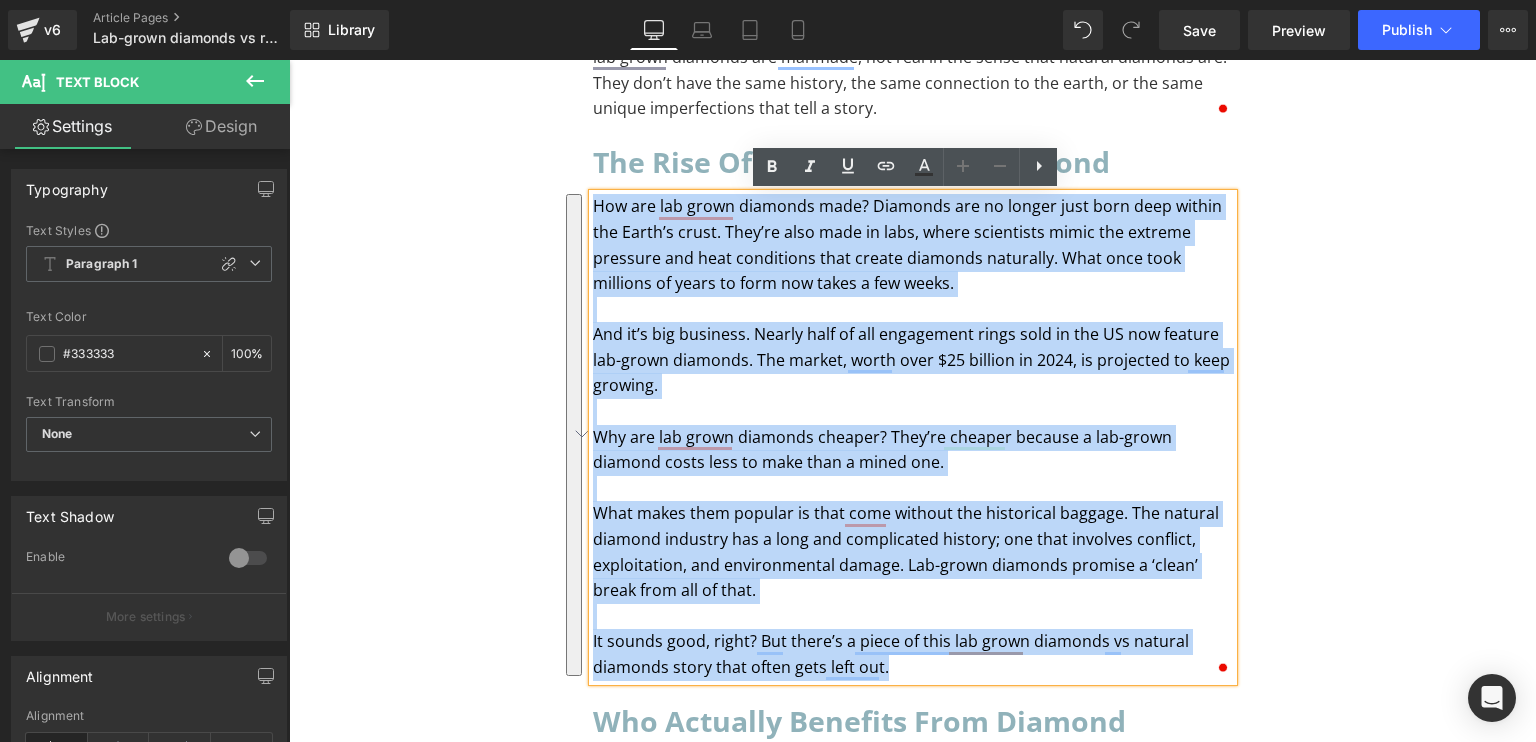 click on "How are lab grown diamonds made? Diamonds are no longer just born deep within the Earth’s crust. They’re also made in labs, where scientists mimic the extreme pressure and heat conditions that create diamonds naturally. What once took millions of years to form now takes a few weeks. And it’s big business. Nearly half of all engagement rings sold in the US now feature lab-grown diamonds. The market, worth over $25 billion in 2024, is projected to keep growing. Why are lab grown diamonds cheaper? They’re cheaper because a lab-grown diamond costs less to make than a mined one. What makes them popular is that come without the historical baggage. The natural diamond industry has a long and complicated history; one that involves conflict, exploitation, and environmental damage. Lab-grown diamonds promise a ‘clean’ break from all of that. It sounds good, right? But there’s a piece of this lab grown diamonds vs natural diamonds story that often gets left out." at bounding box center [913, 437] 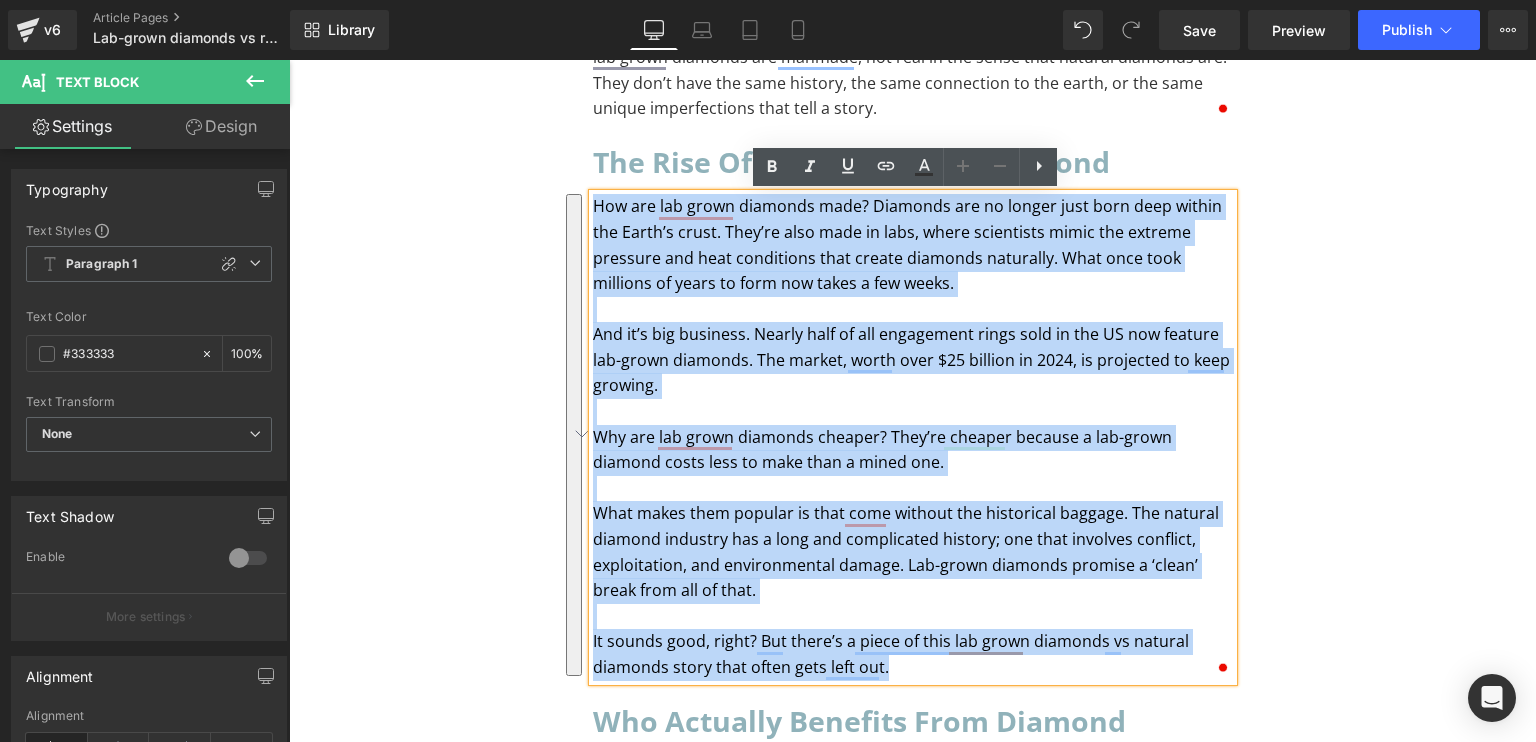 paste 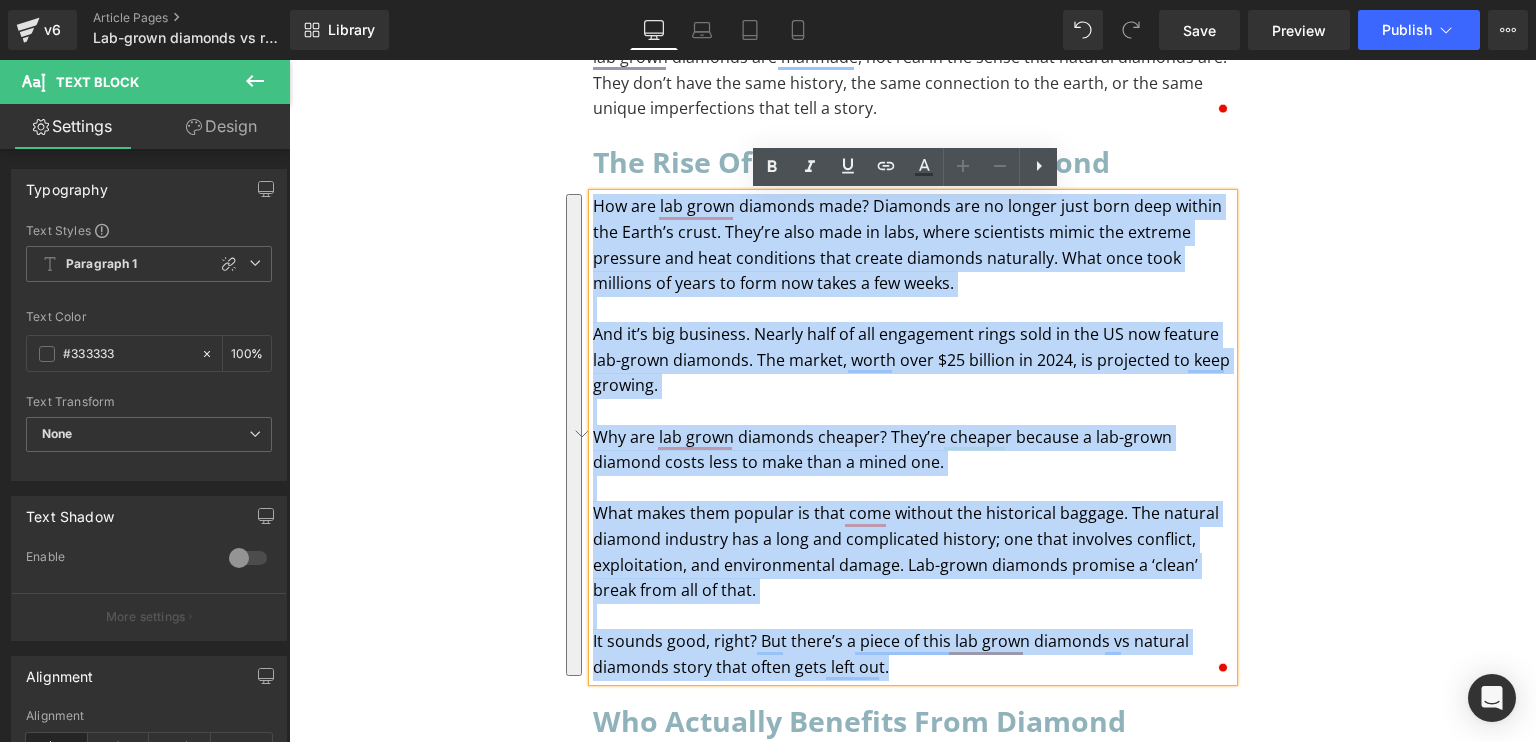 type 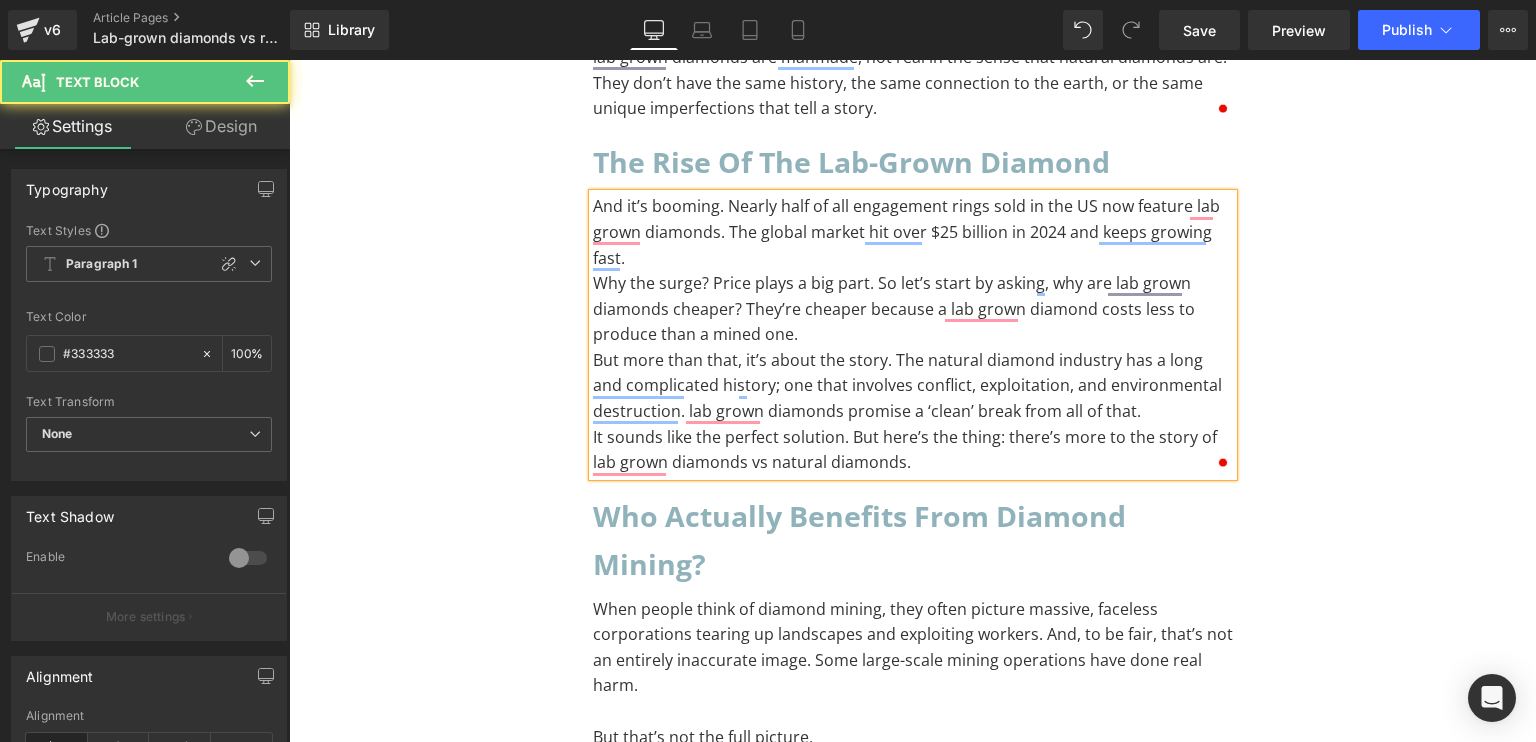 click on "And it’s booming. Nearly half of all engagement rings sold in the US now feature lab grown diamonds. The global market hit over $25 billion in 2024 and keeps growing fast." at bounding box center [913, 232] 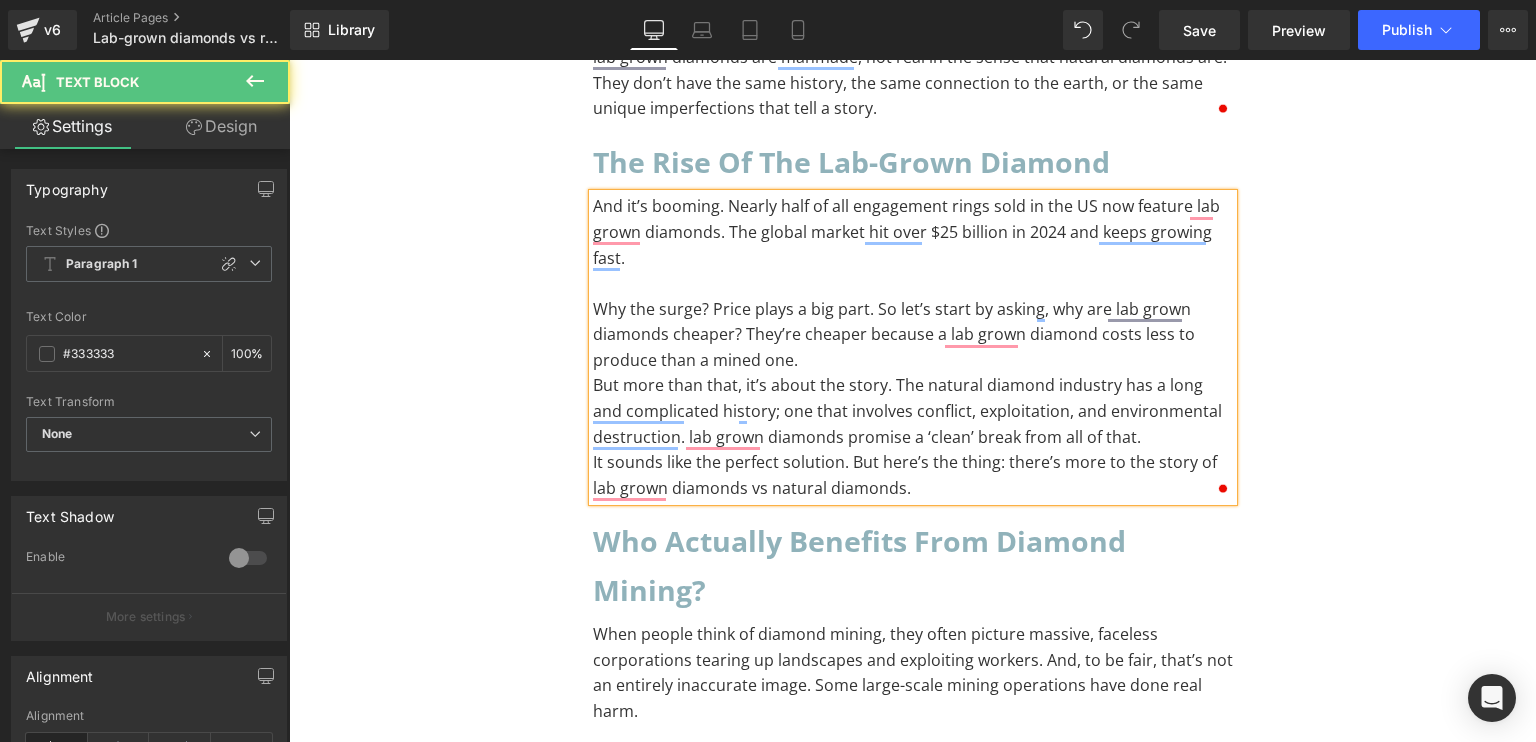 click on "Why the surge? Price plays a big part. So let’s start by asking, why are lab grown diamonds cheaper? They’re cheaper because a lab grown diamond costs less to produce than a mined one." at bounding box center (913, 335) 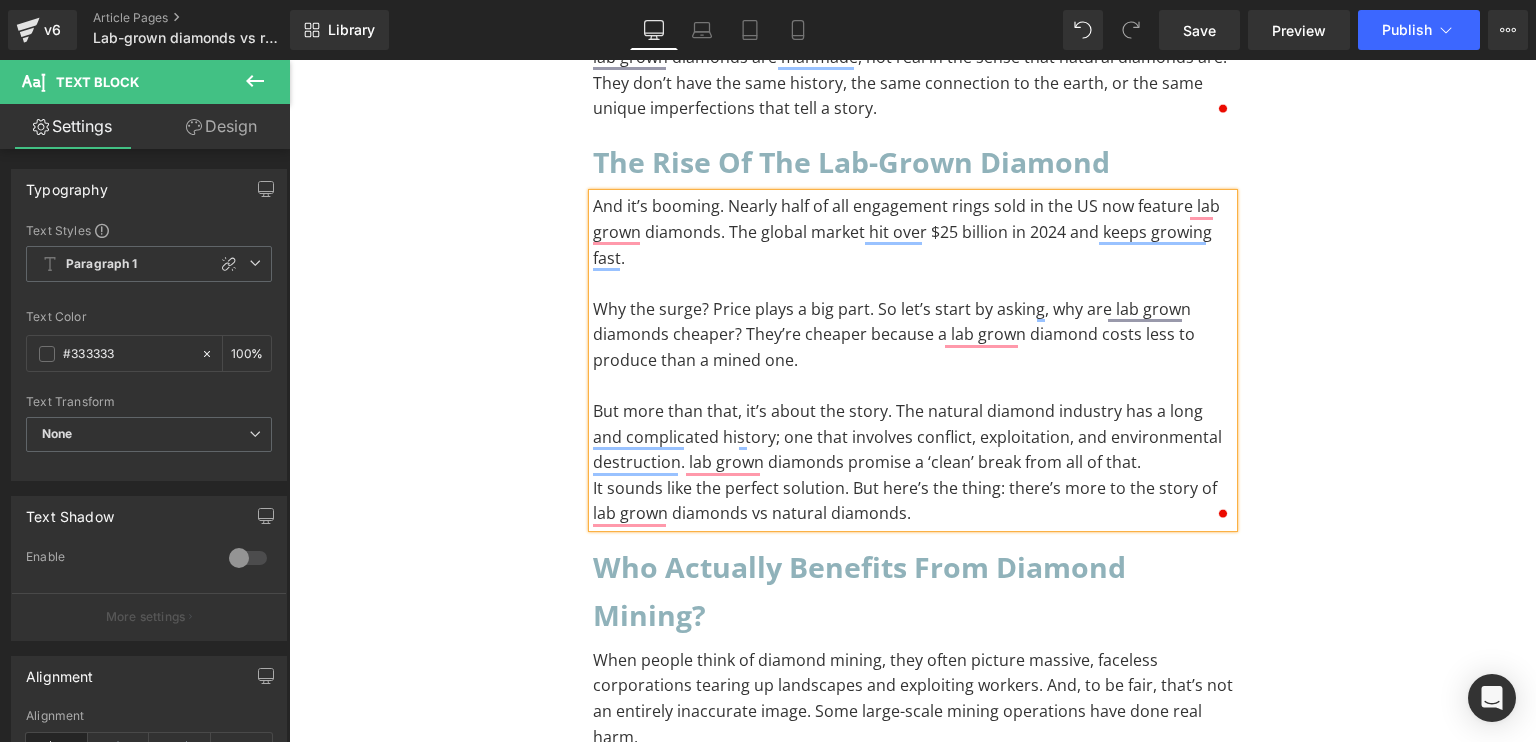 click on "But more than that, it’s about the story.  The natural diamond industry has a long and complicated history; one that involves conflict, exploitation, and environmental destruction. lab grown diamonds promise a ‘clean’ break from all of that." at bounding box center [913, 437] 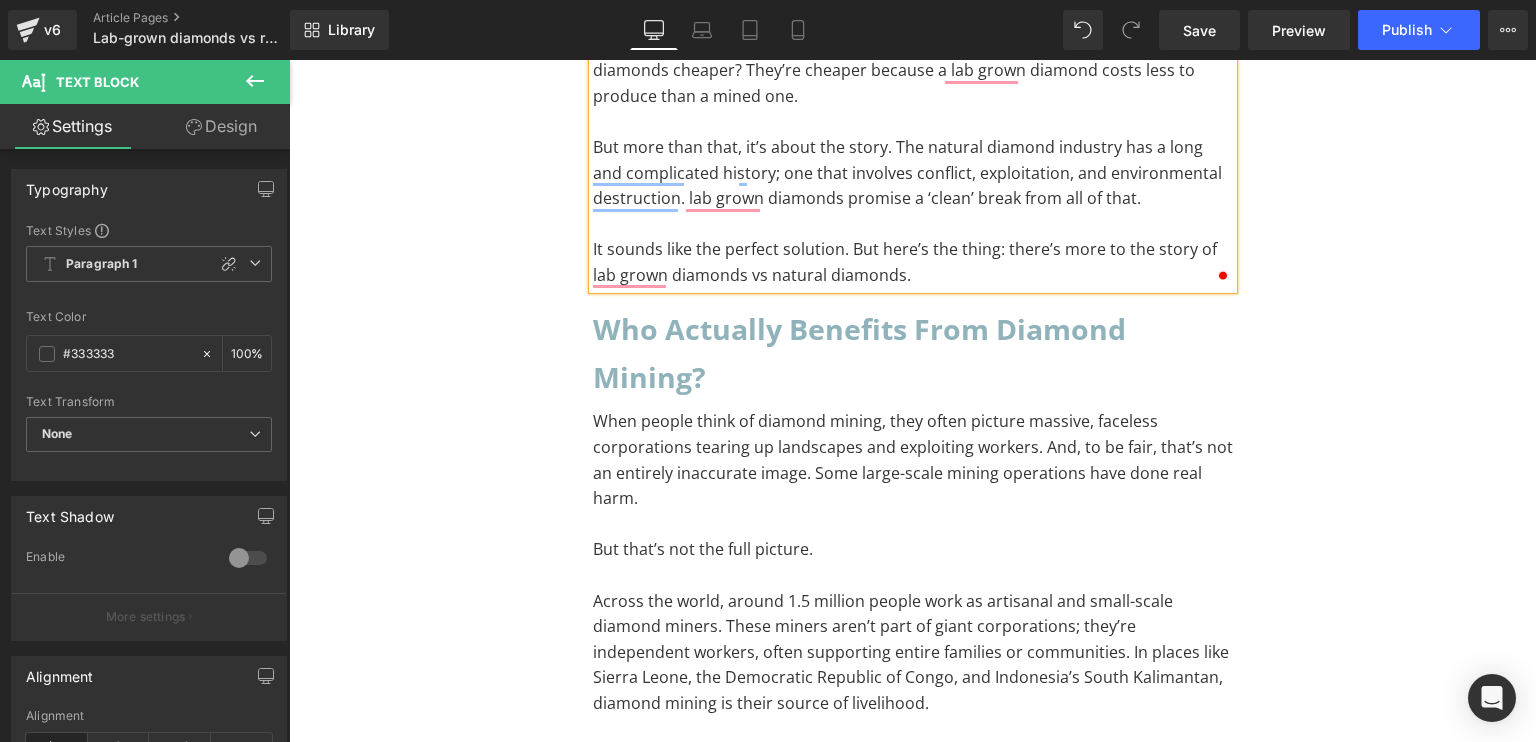 scroll, scrollTop: 1392, scrollLeft: 0, axis: vertical 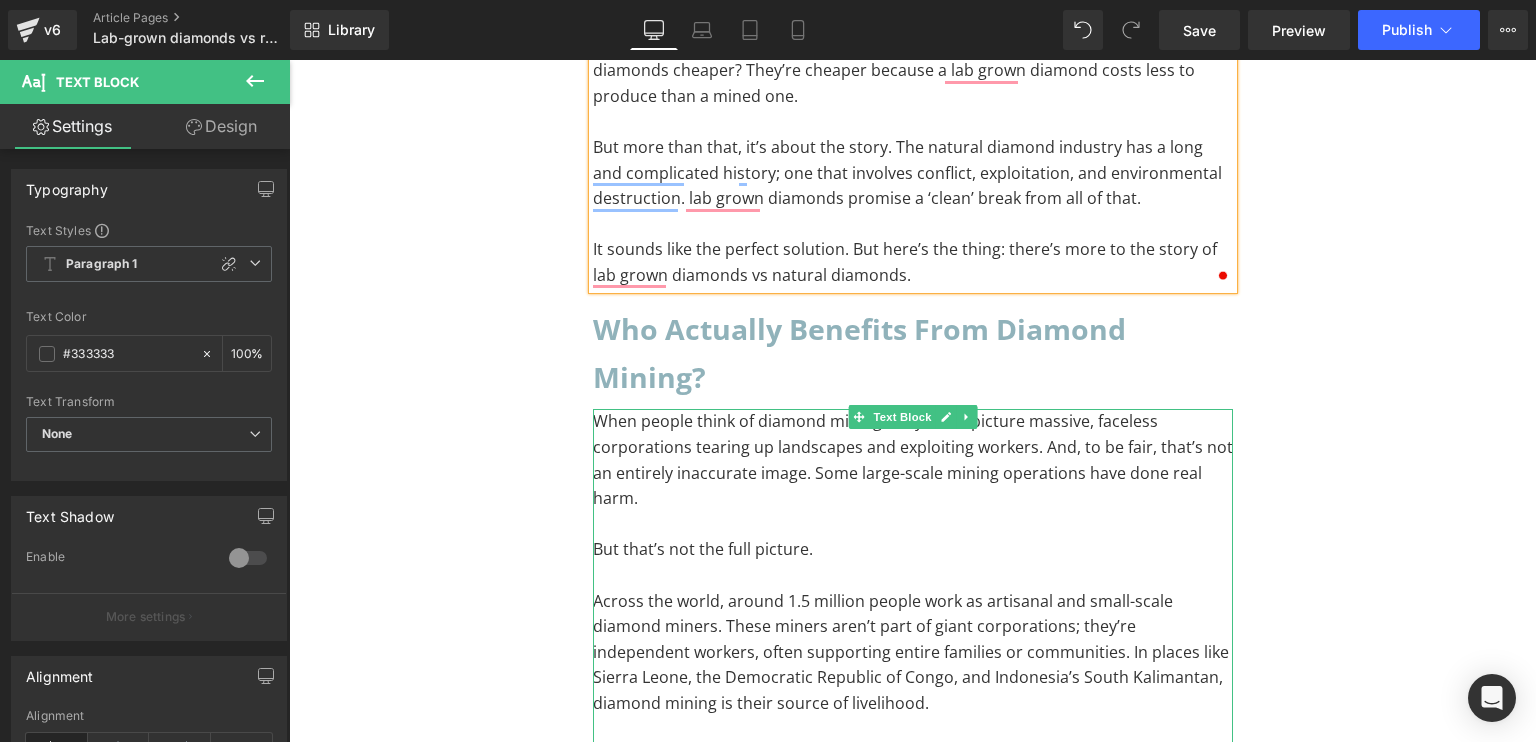 click on "When people think of diamond mining, they often picture massive, faceless corporations tearing up landscapes and exploiting workers. And, to be fair, that’s not an entirely inaccurate image. Some large-scale mining operations have done real harm." at bounding box center [913, 460] 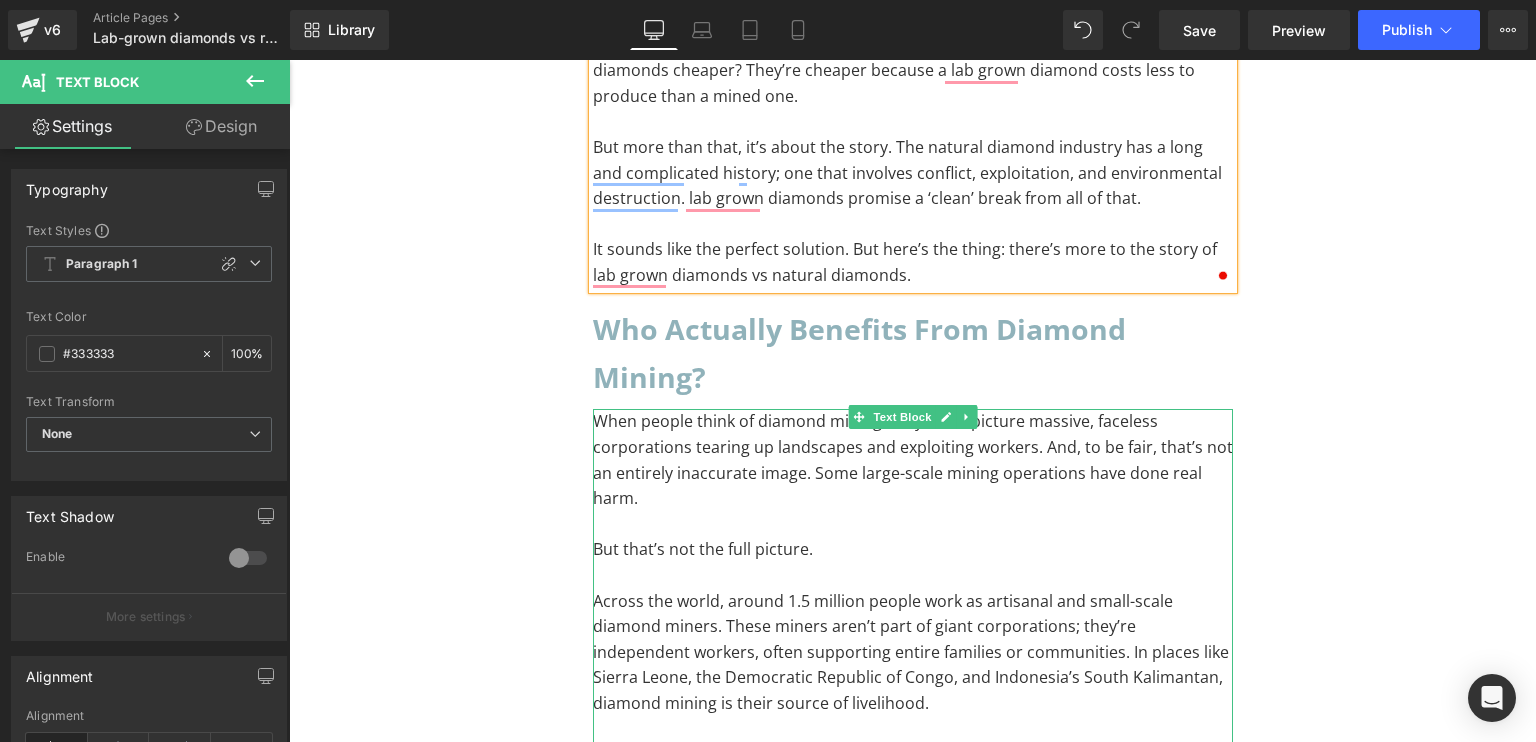 click on "When people think of diamond mining, they often picture massive, faceless corporations tearing up landscapes and exploiting workers. And, to be fair, that’s not an entirely inaccurate image. Some large-scale mining operations have done real harm." at bounding box center (913, 460) 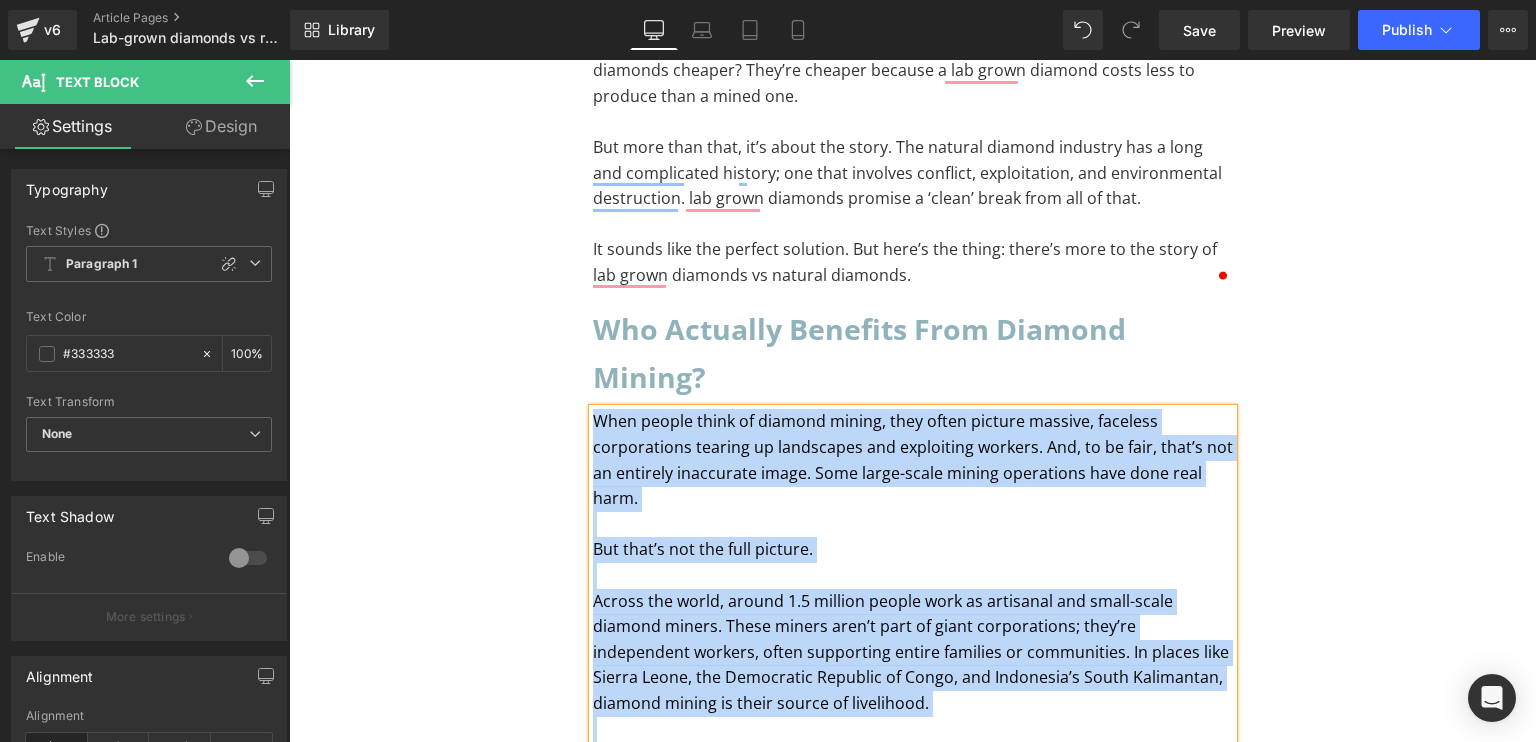 paste 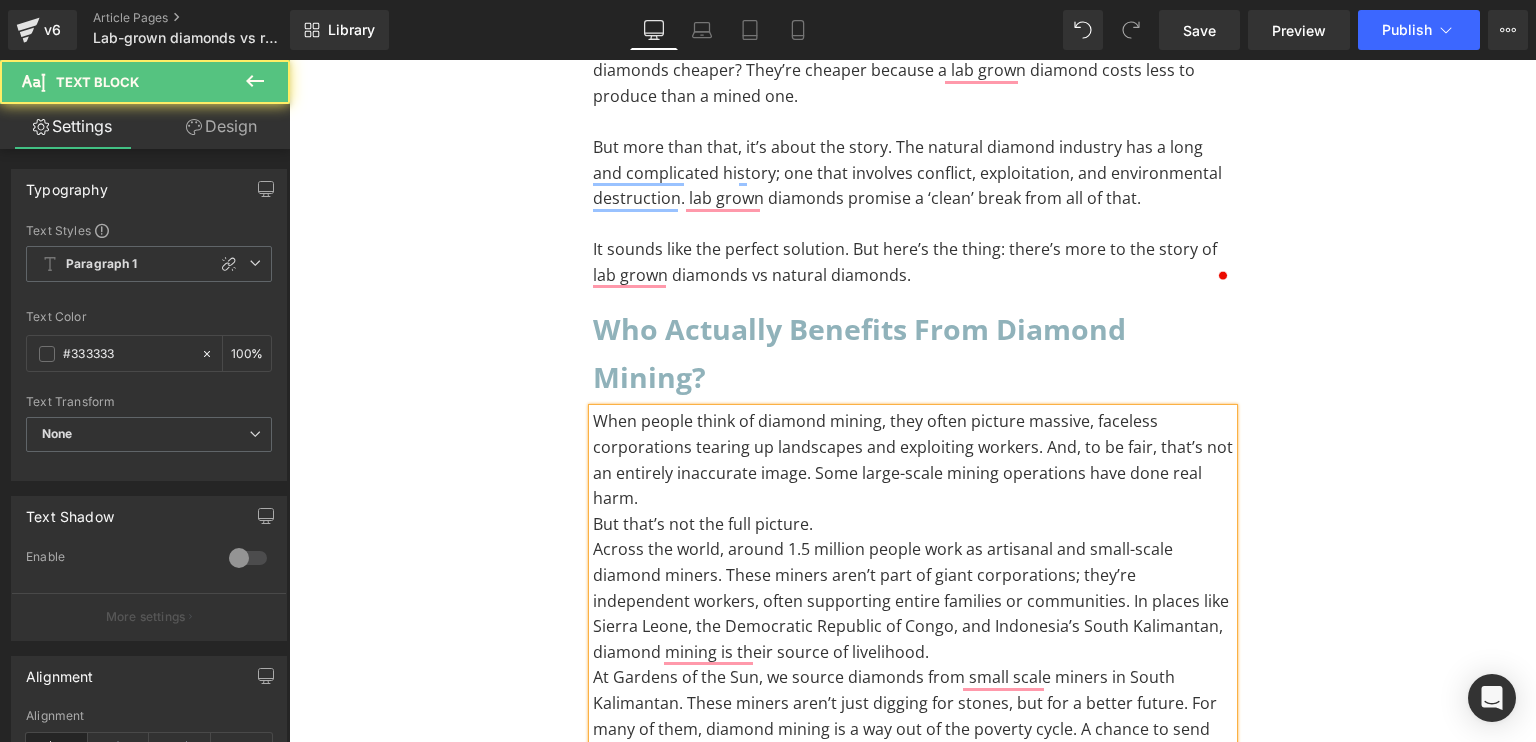 click on "When people think of diamond mining, they often picture massive, faceless corporations tearing up landscapes and exploiting workers. And, to be fair, that’s not an entirely inaccurate image. Some large-scale mining operations have done real harm." at bounding box center (913, 460) 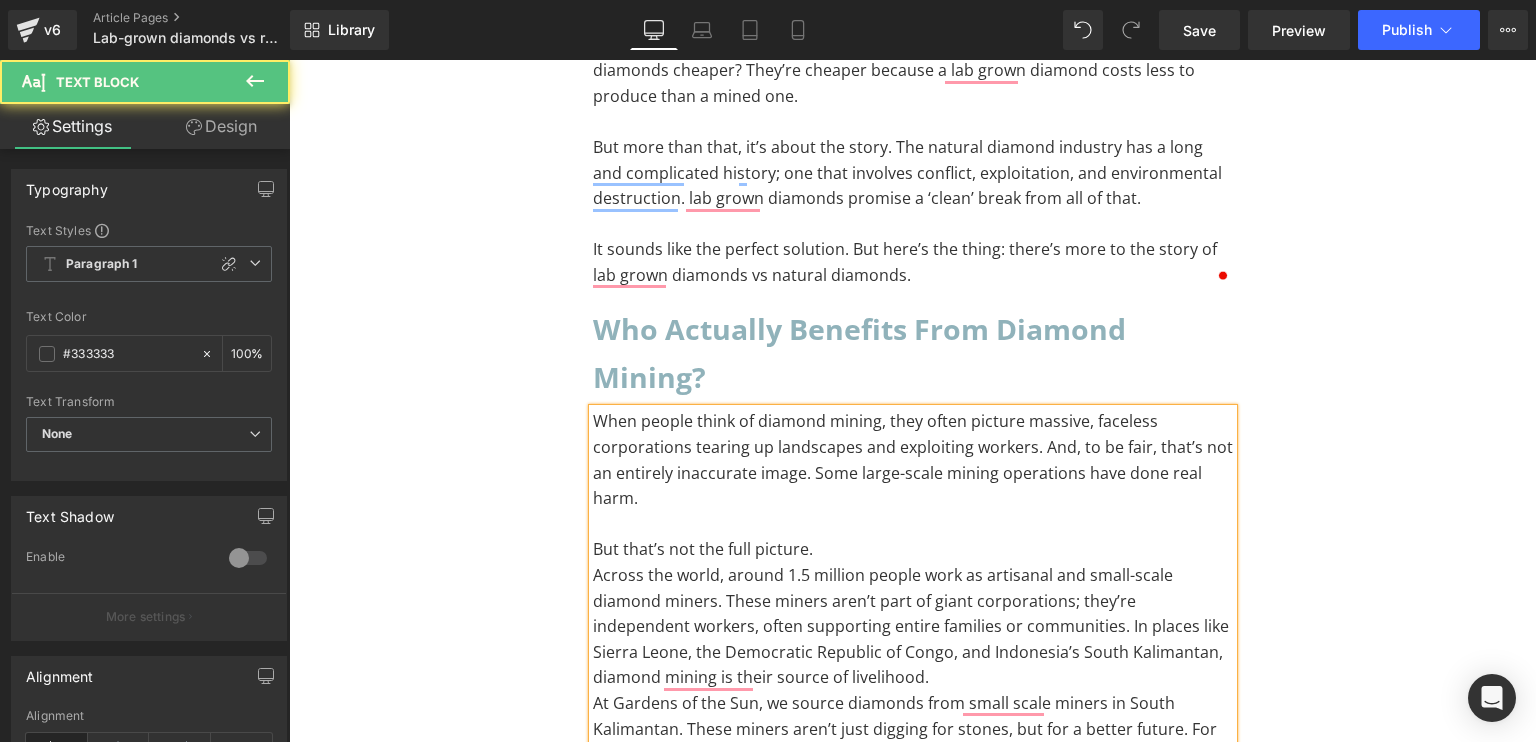 click on "But that’s not the full picture." at bounding box center [913, 550] 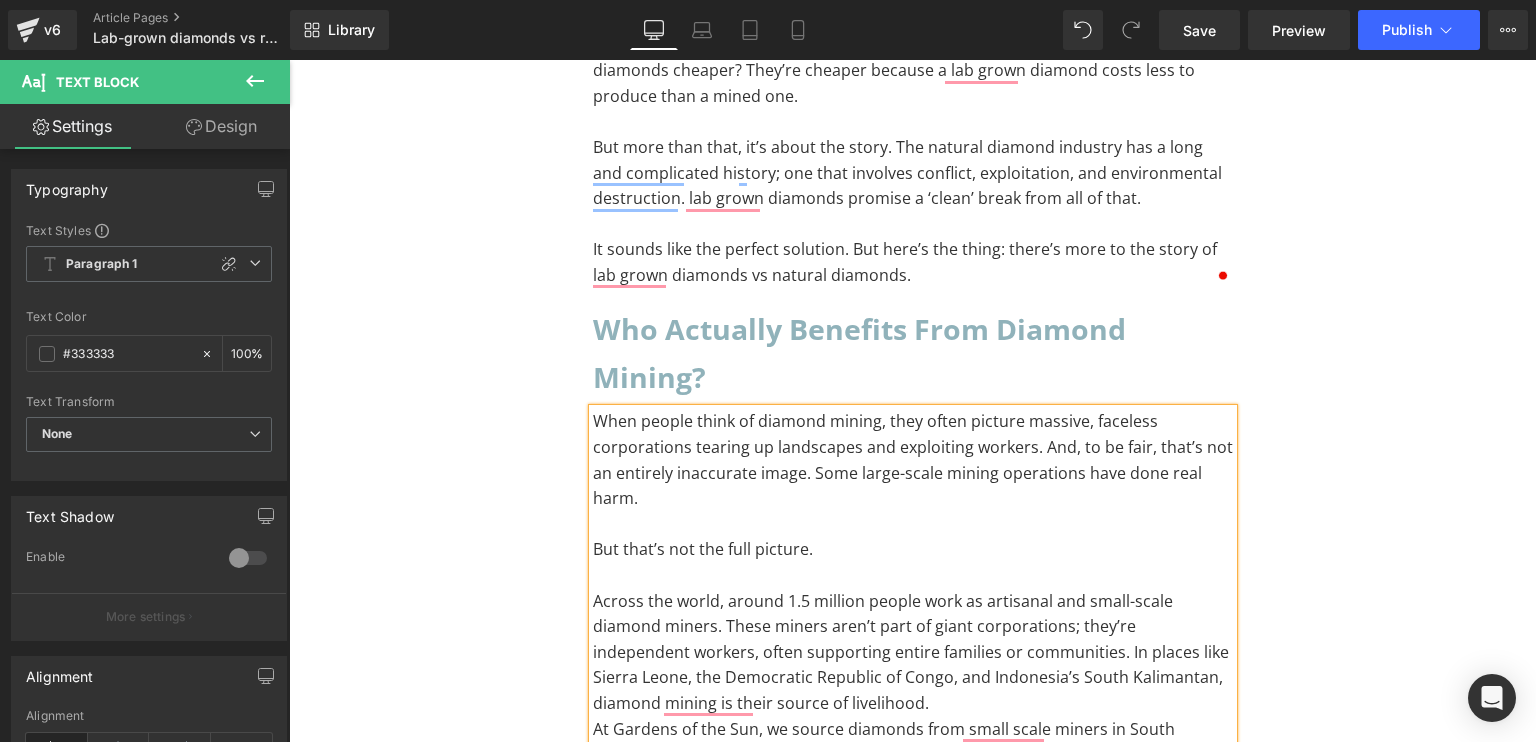 click on "Across the world, around 1.5 million people work as artisanal and small-scale diamond miners. These miners aren’t part of giant corporations; they’re independent workers, often supporting entire families or communities. In places like Sierra Leone, the Democratic Republic of Congo, and Indonesia’s South Kalimantan, diamond mining is their source of livelihood." at bounding box center (913, 653) 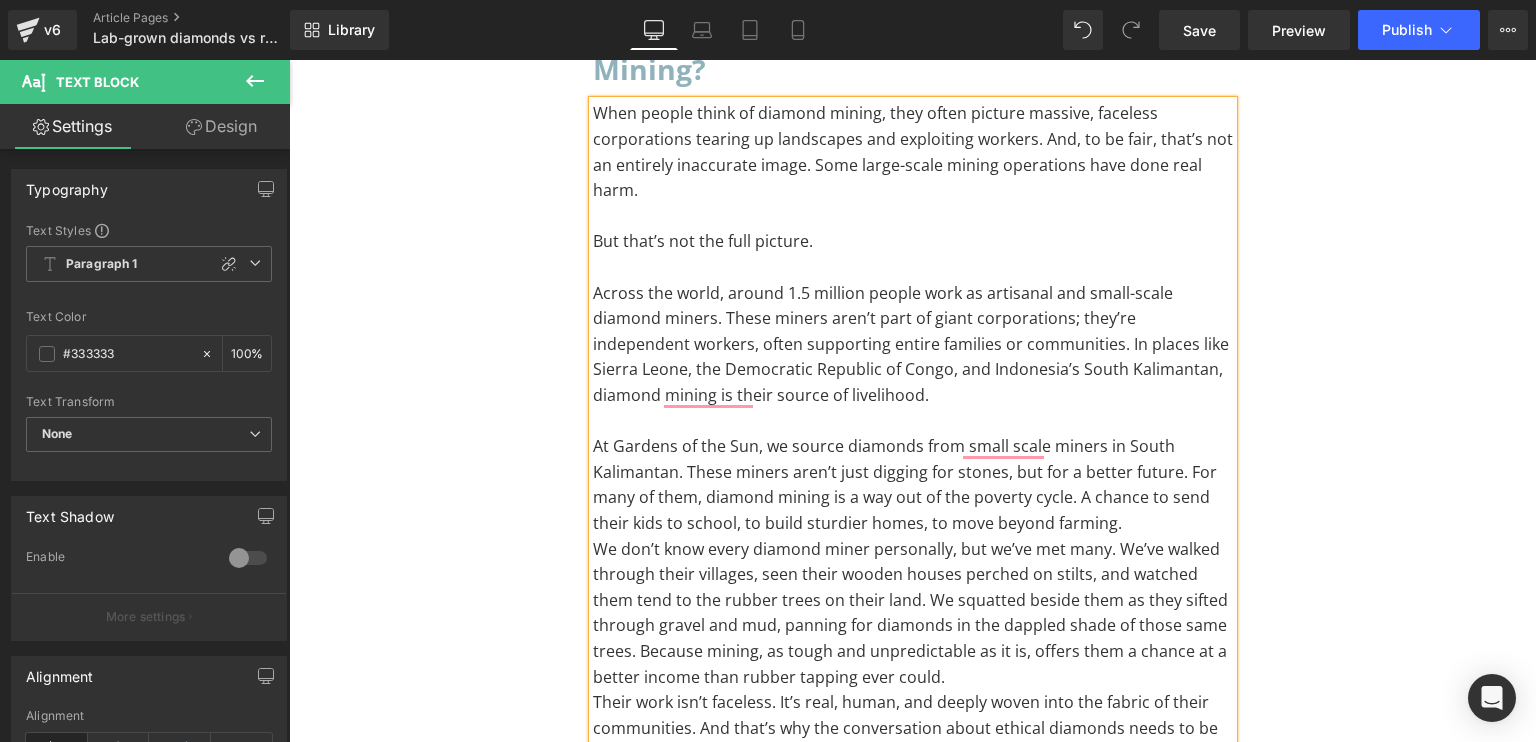 scroll, scrollTop: 1726, scrollLeft: 0, axis: vertical 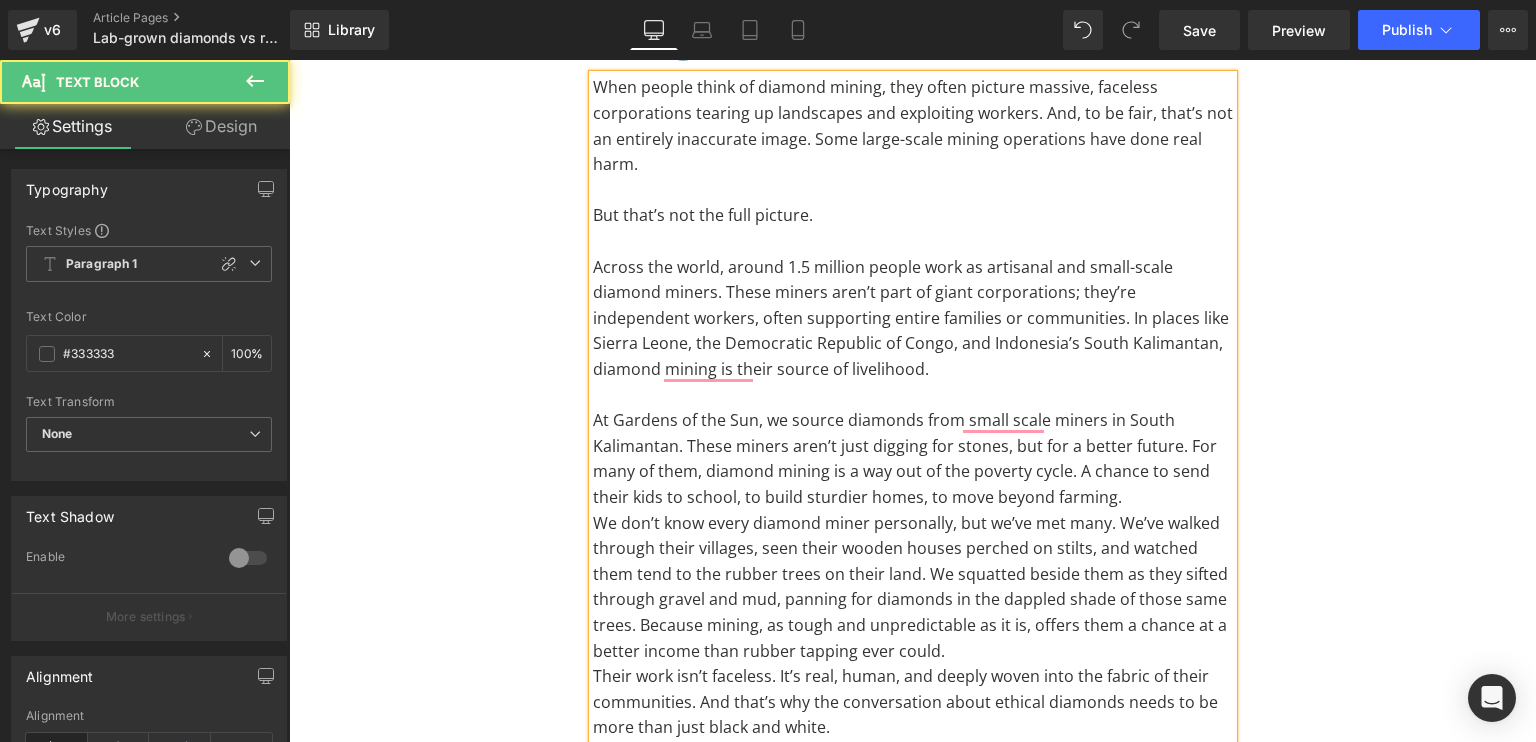 click on "At Gardens of the Sun, we source diamonds from small scale miners in South Kalimantan. These miners aren’t just digging for stones, but for a better future. For many of them, diamond mining is a way out of the poverty cycle. A chance to send their kids to school, to build sturdier homes, to move beyond farming." at bounding box center (913, 459) 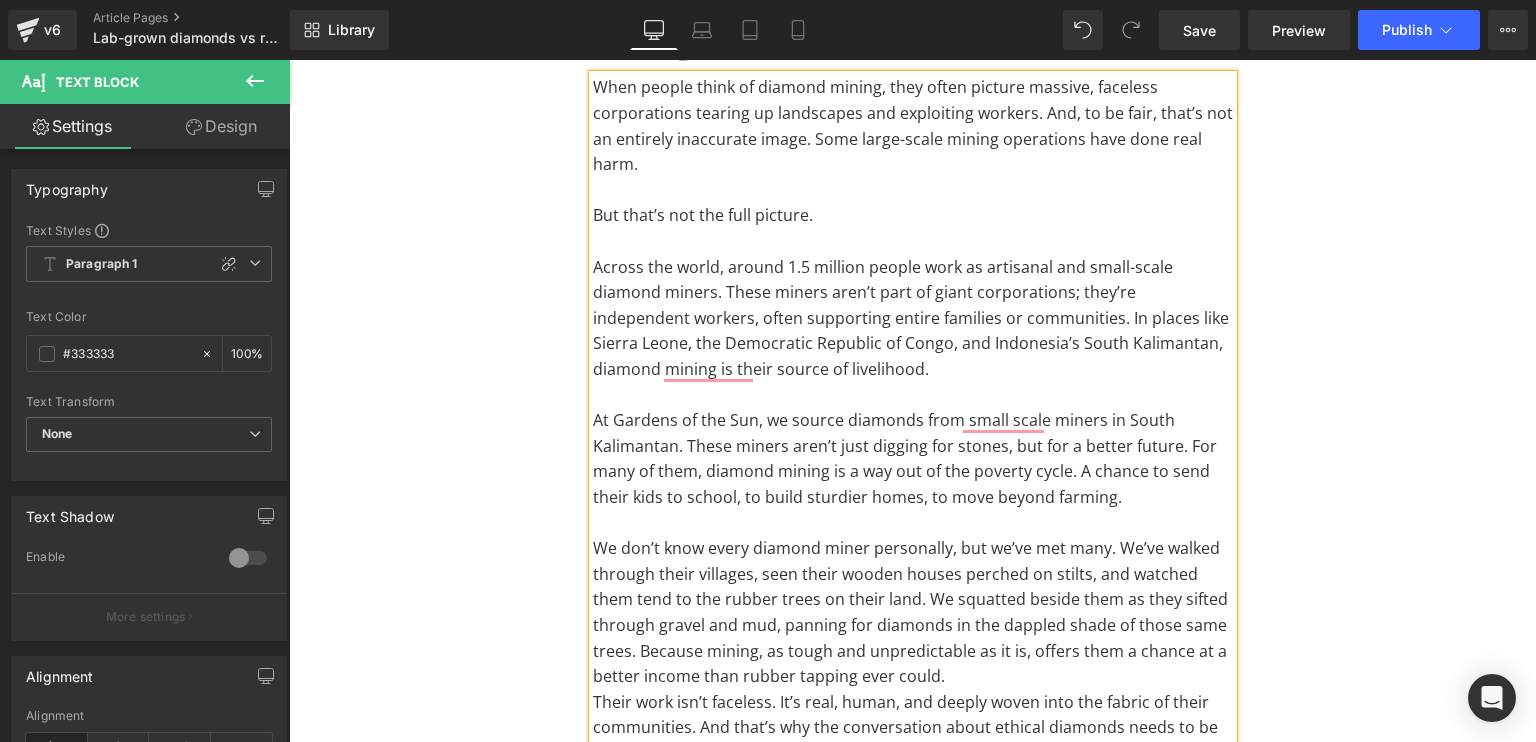 click on "We don’t know every diamond miner personally, but we’ve met many. We’ve walked through their villages, seen their wooden houses perched on stilts, and watched them tend to the rubber trees on their land. We squatted beside them as they sifted through gravel and mud, panning for diamonds in the dappled shade of those same trees. Because mining, as tough and unpredictable as it is, offers them a chance at a better income than rubber tapping ever could." at bounding box center [913, 613] 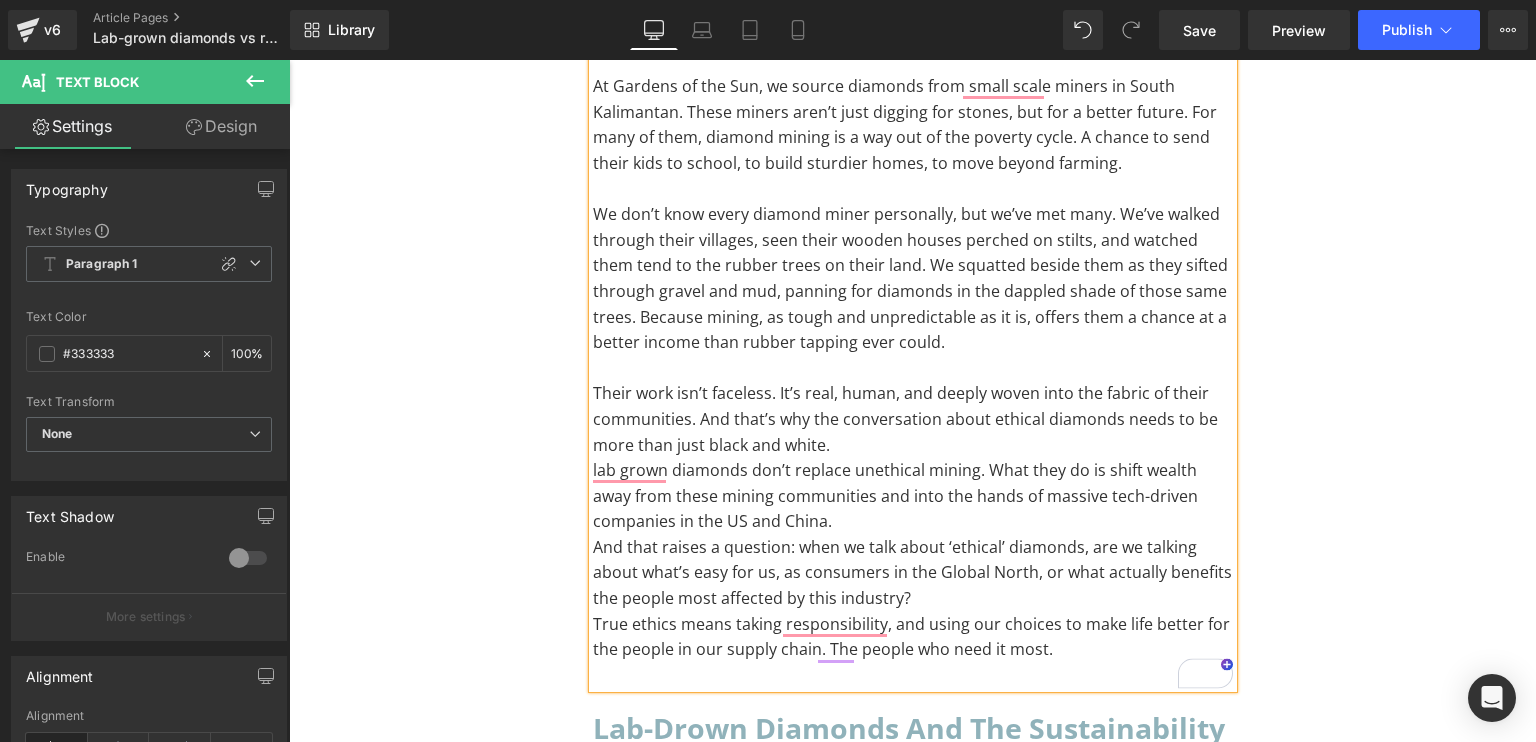 scroll, scrollTop: 2066, scrollLeft: 0, axis: vertical 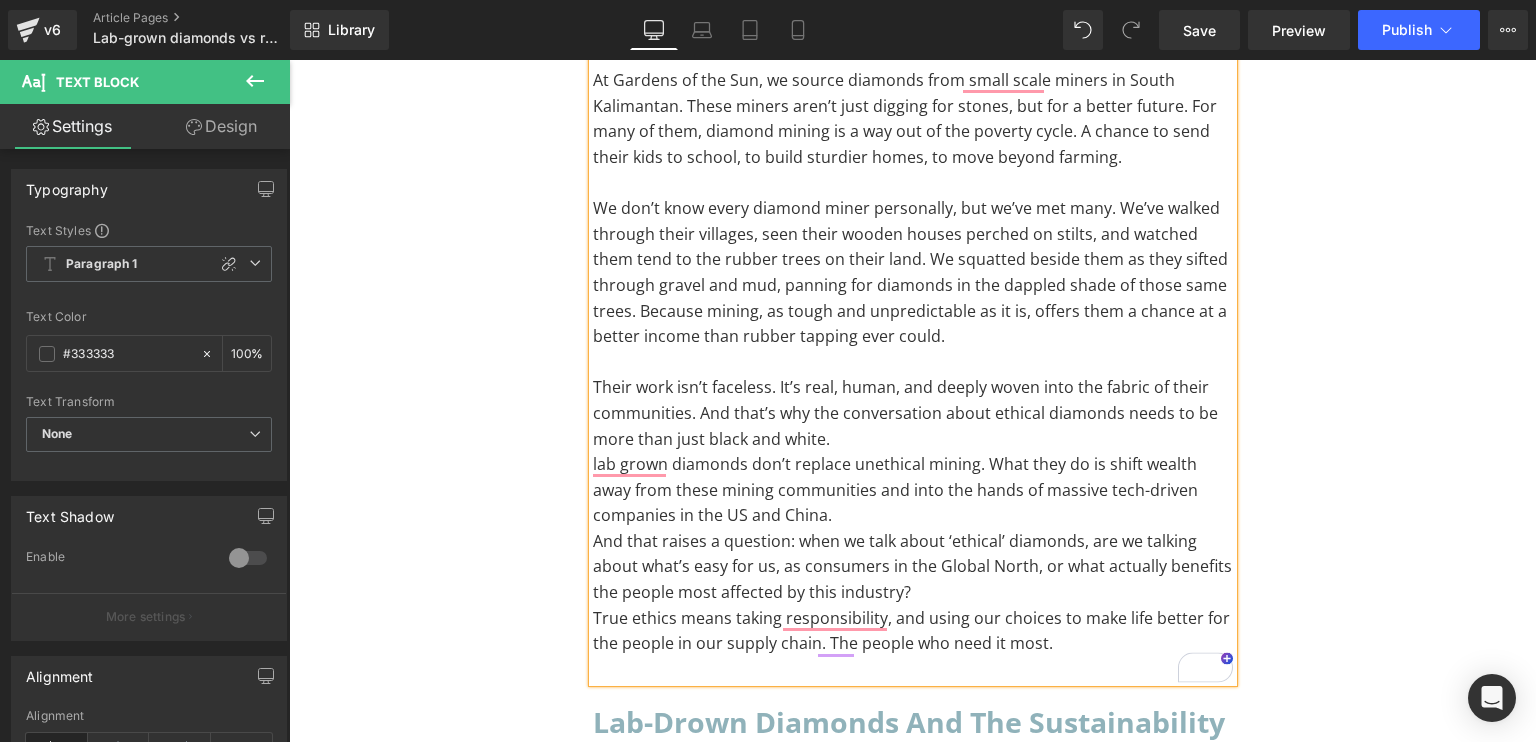 click on "Their work isn’t faceless. It’s real, human, and deeply woven into the fabric of their communities. And that’s why the conversation about ethical diamonds needs to be more than just black and white." at bounding box center [913, 413] 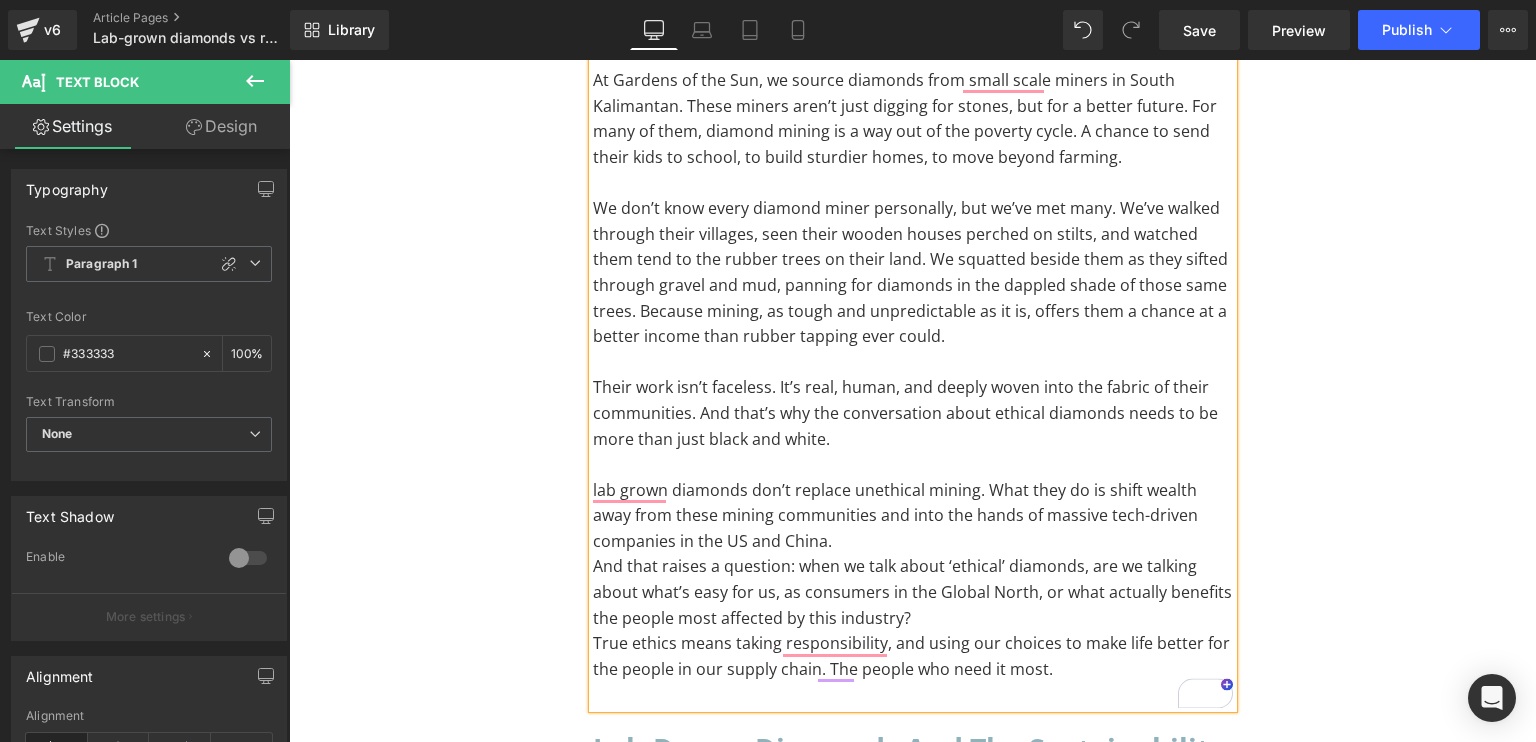 click on "lab grown diamonds don’t replace unethical mining. What they do is shift wealth away from these mining communities and into the hands of massive tech-driven companies in the US and China." at bounding box center (913, 516) 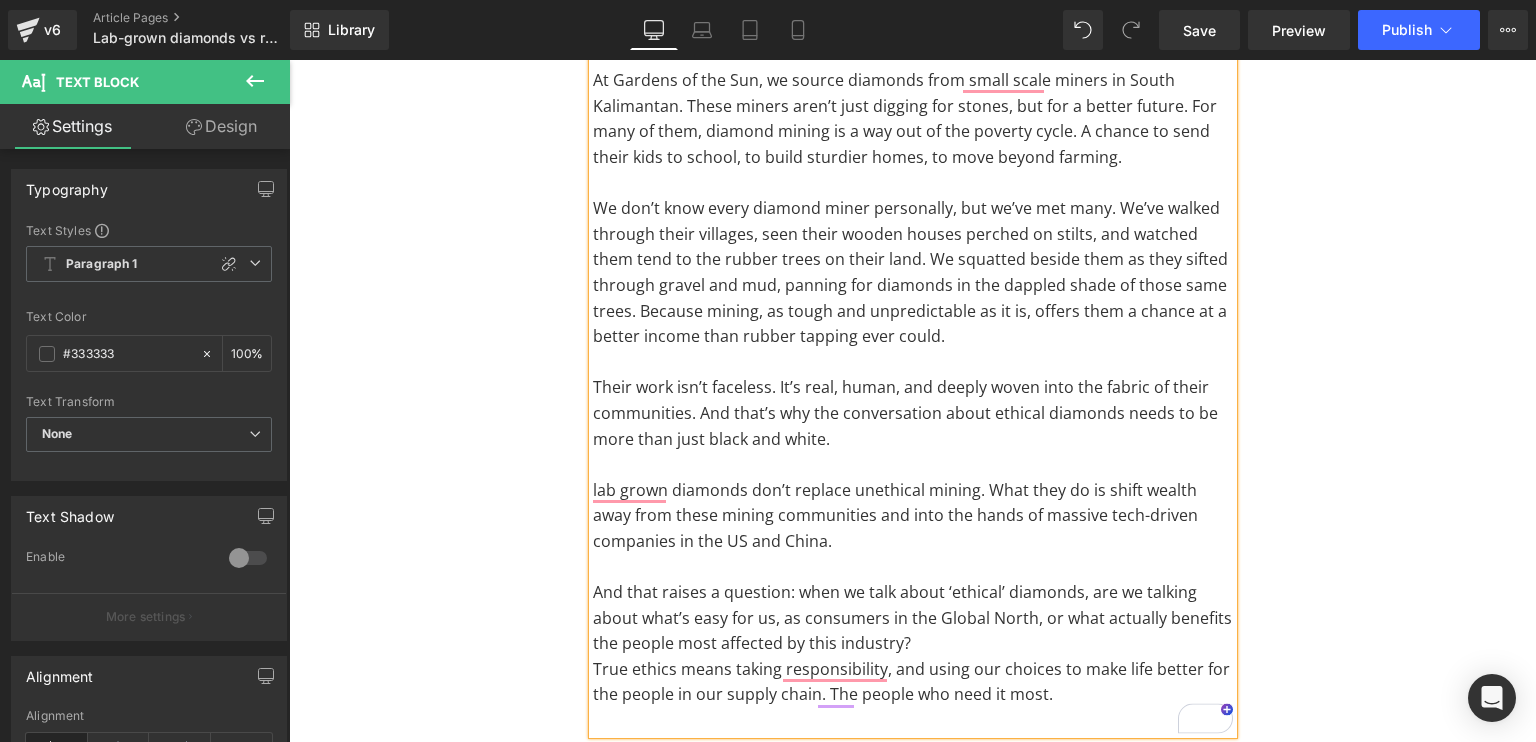 click on "And that raises a question: when we talk about ‘ethical’ diamonds, are we talking about what’s easy for us, as consumers in the Global North, or what actually benefits the people most affected by this industry?" at bounding box center (913, 618) 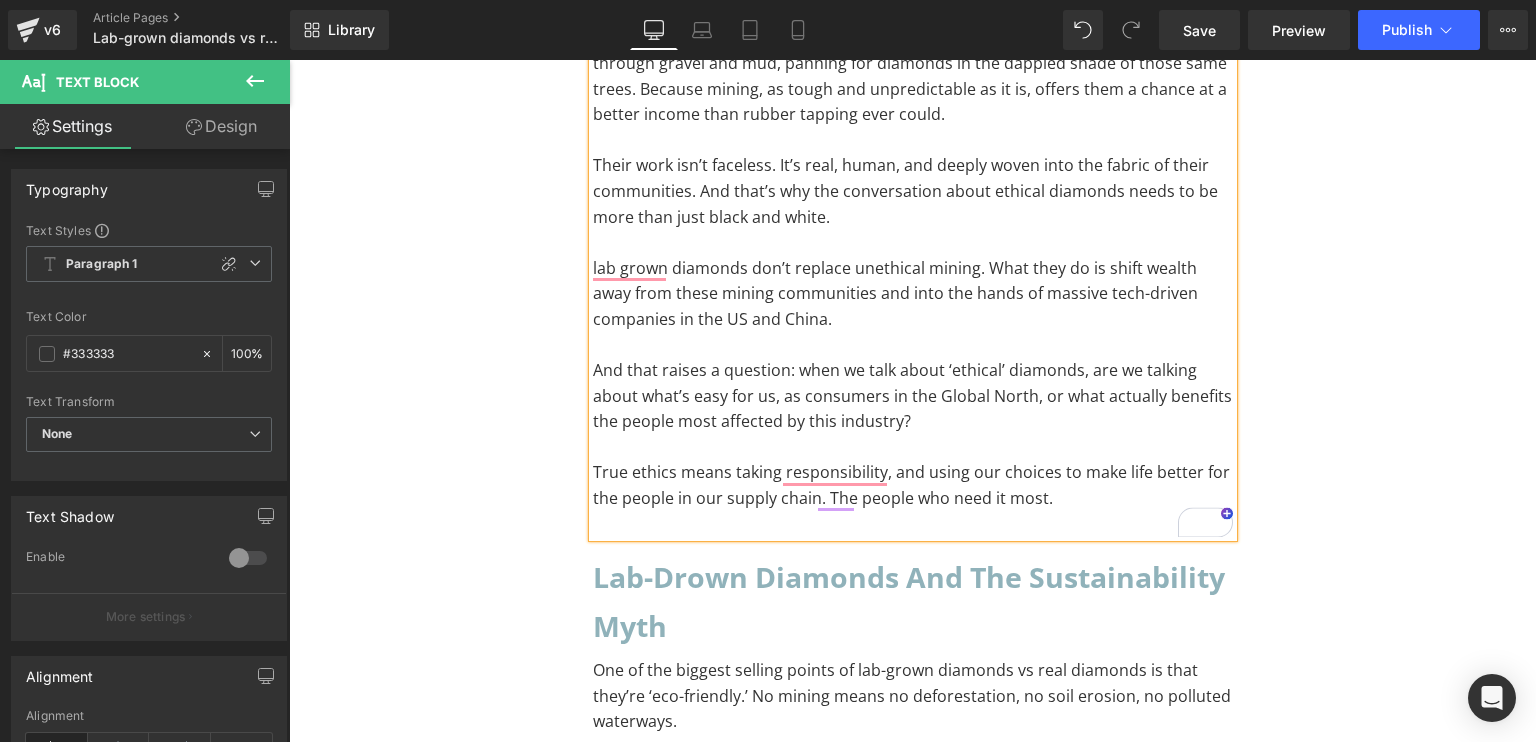 scroll, scrollTop: 2290, scrollLeft: 0, axis: vertical 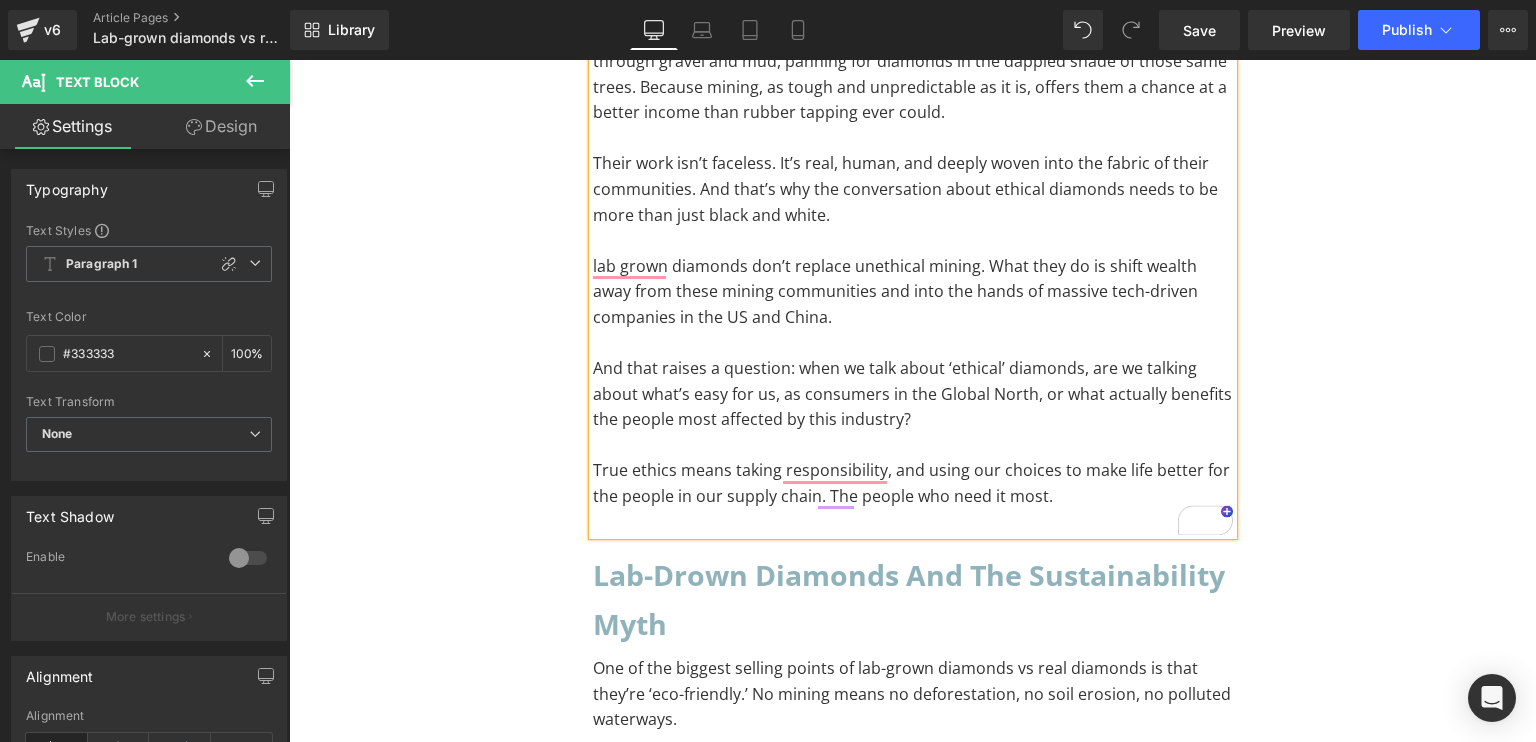 click at bounding box center [913, 523] 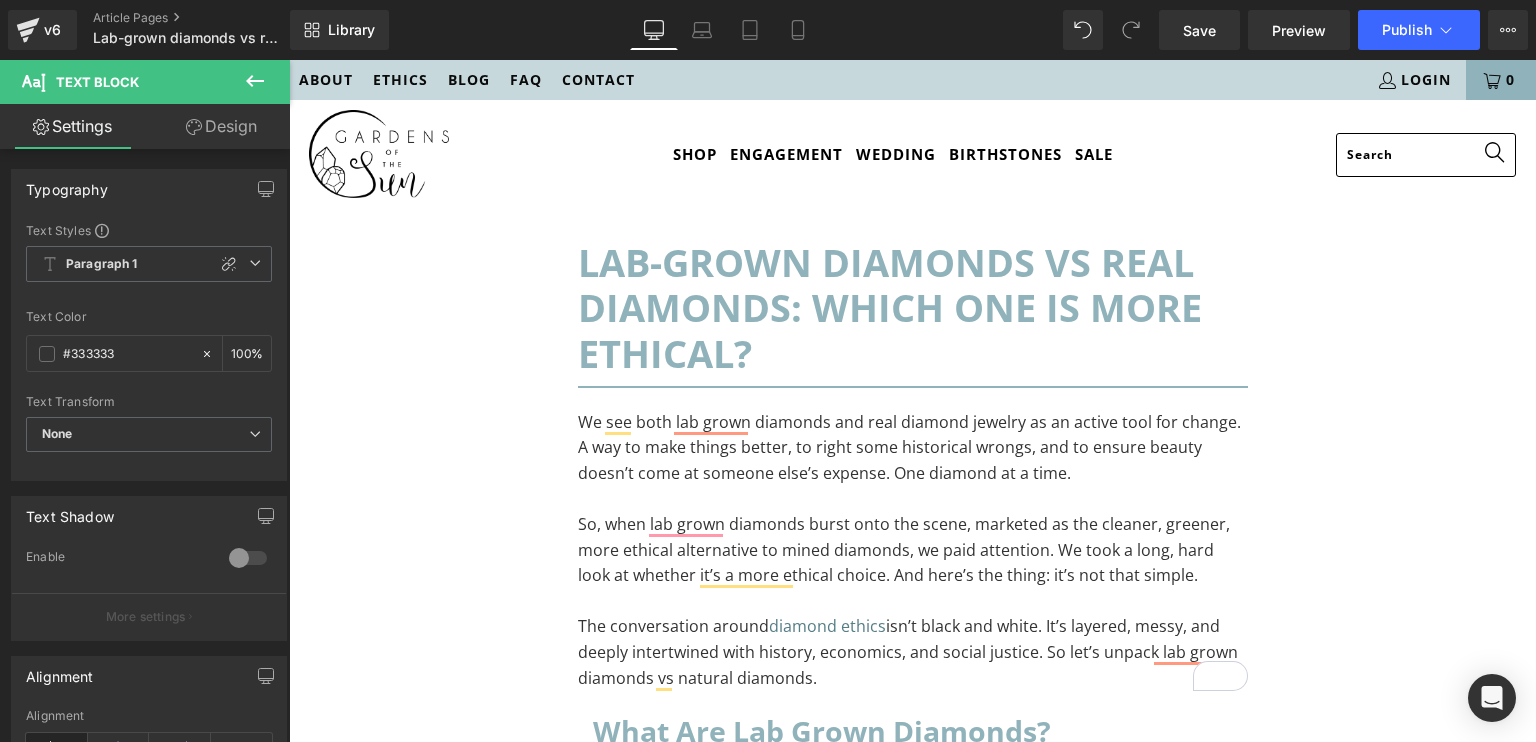 scroll, scrollTop: 2290, scrollLeft: 0, axis: vertical 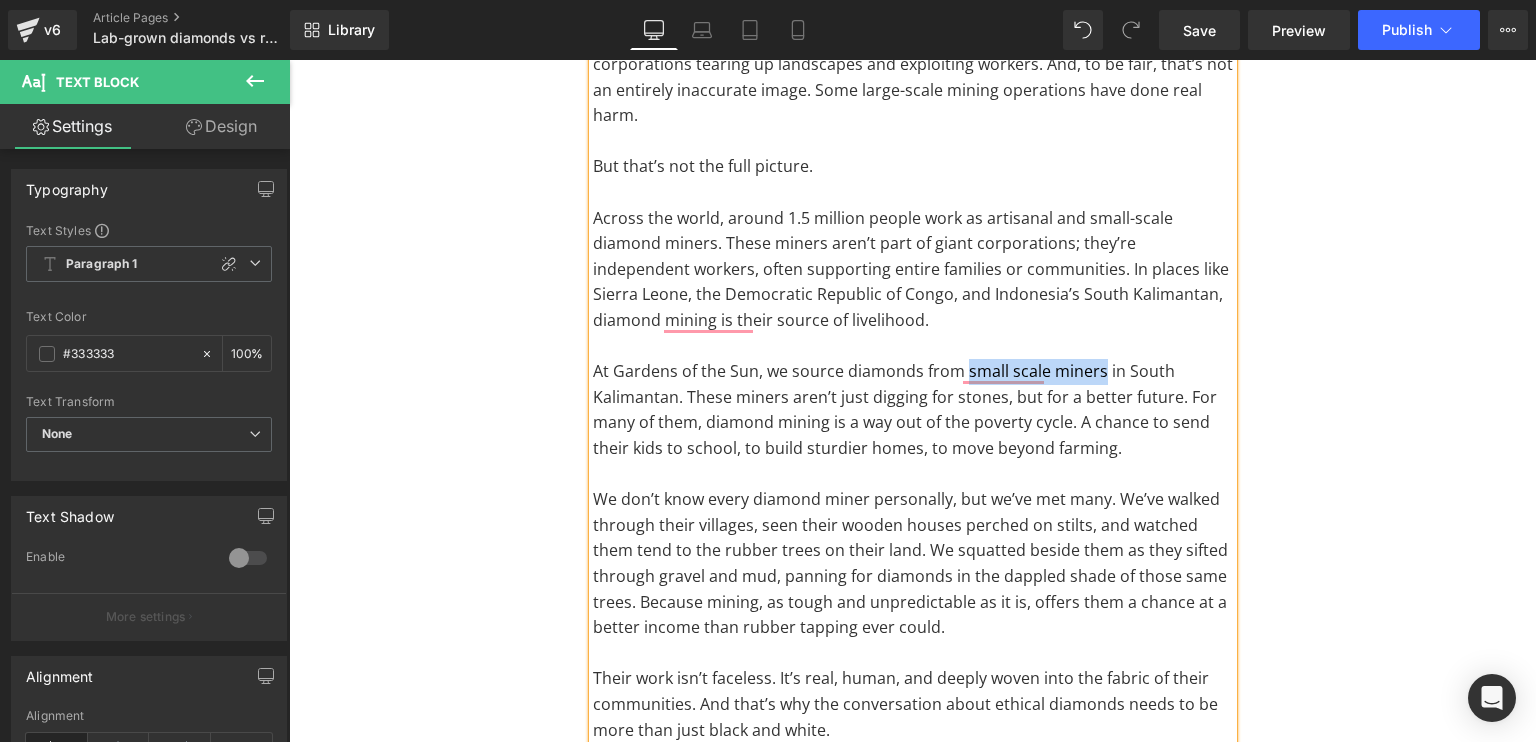 drag, startPoint x: 956, startPoint y: 381, endPoint x: 1092, endPoint y: 375, distance: 136.1323 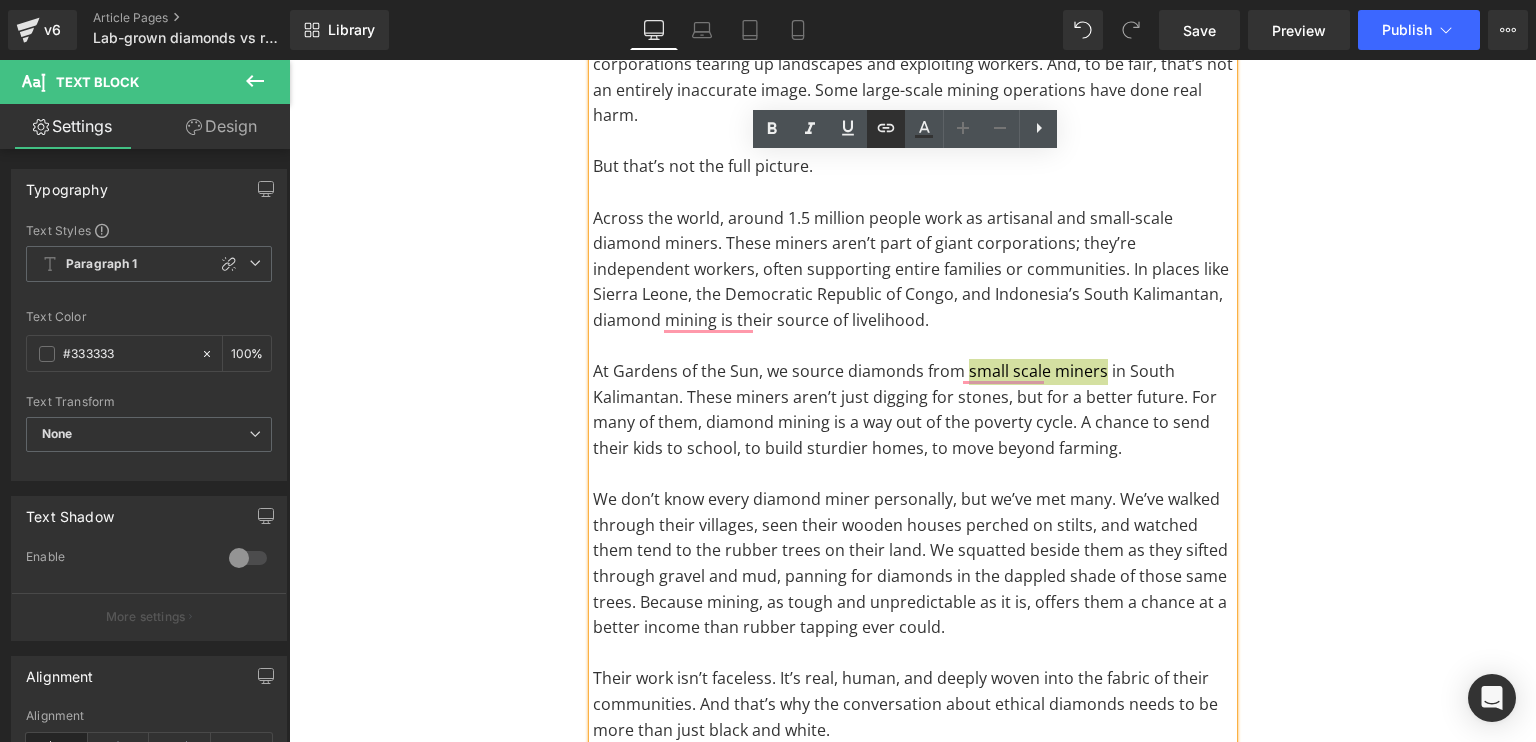 click 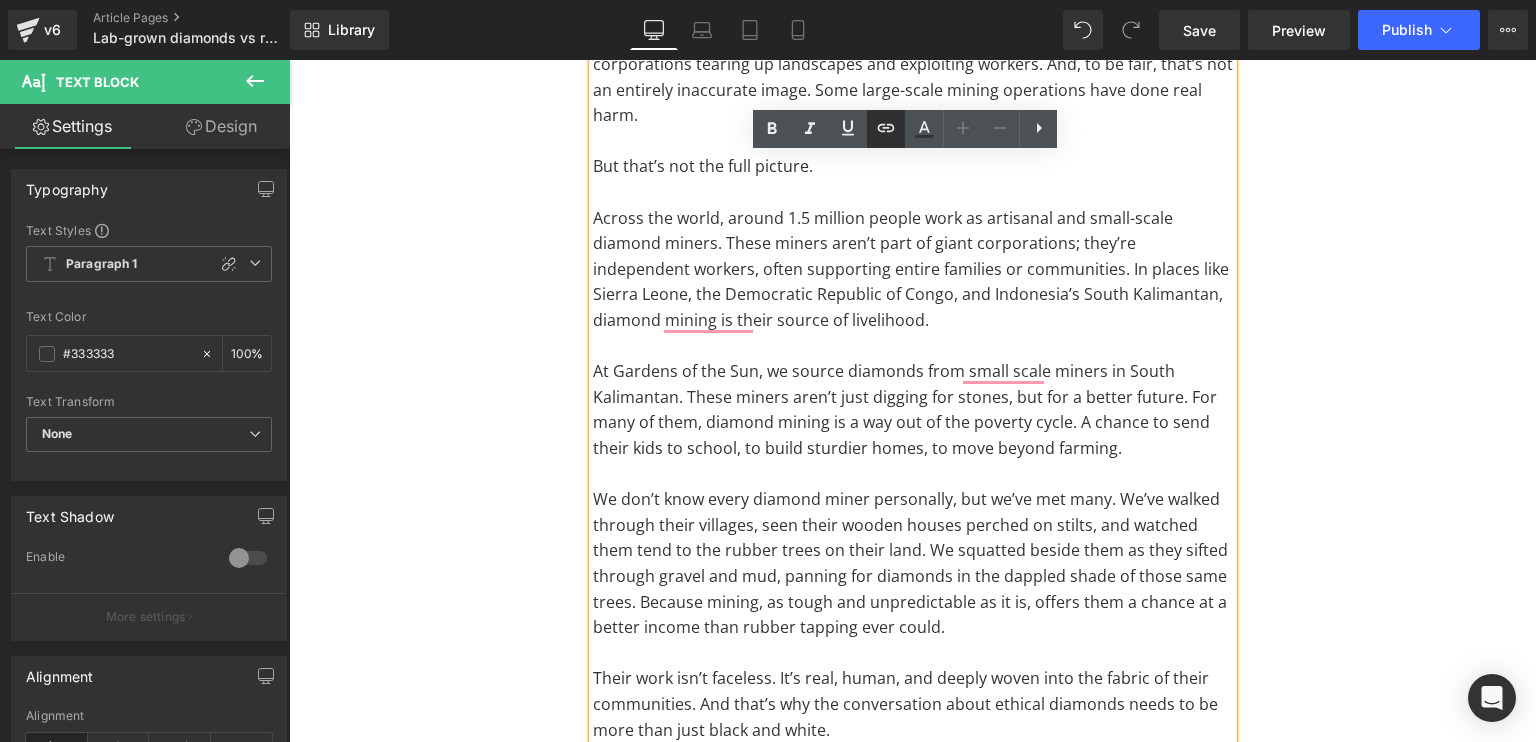 scroll, scrollTop: 0, scrollLeft: 0, axis: both 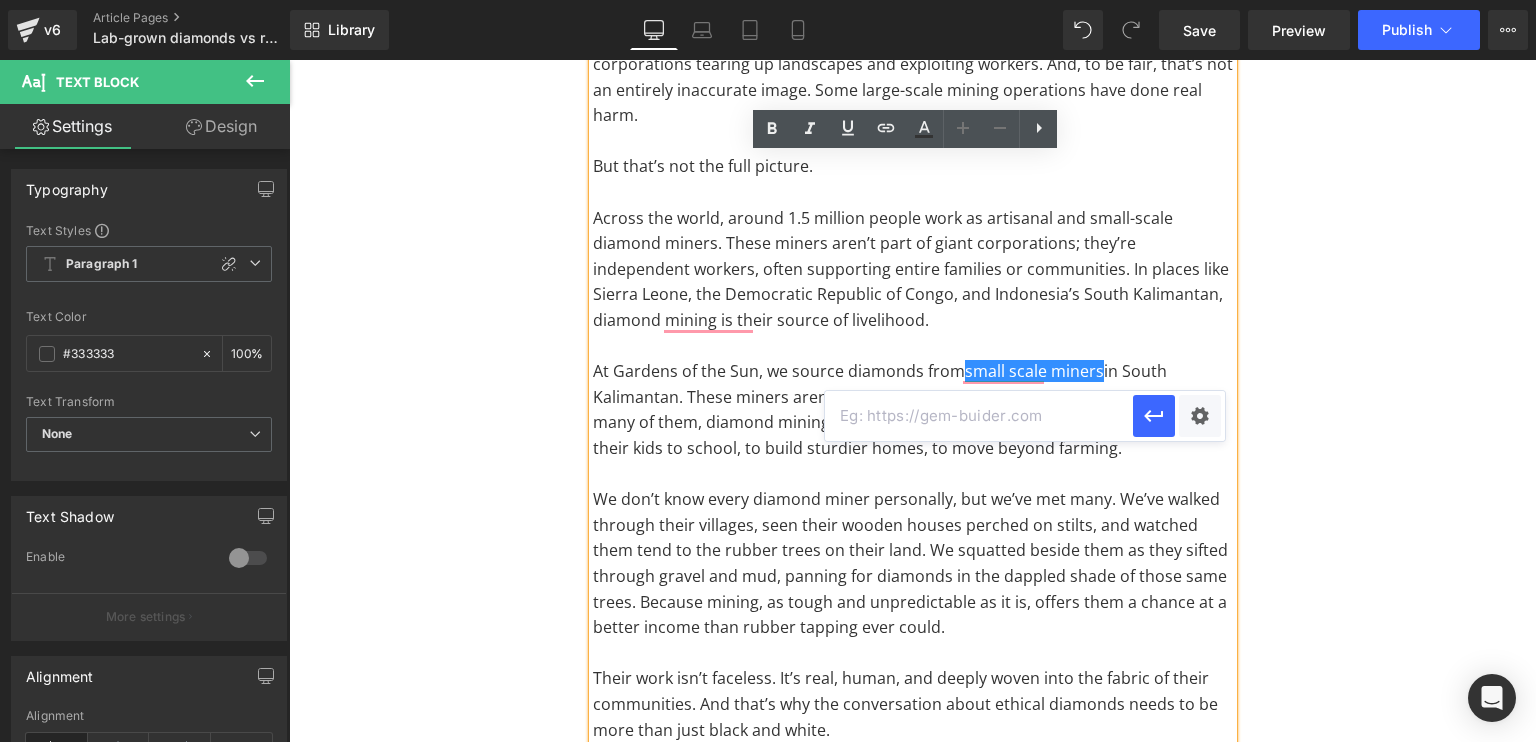 click at bounding box center (979, 416) 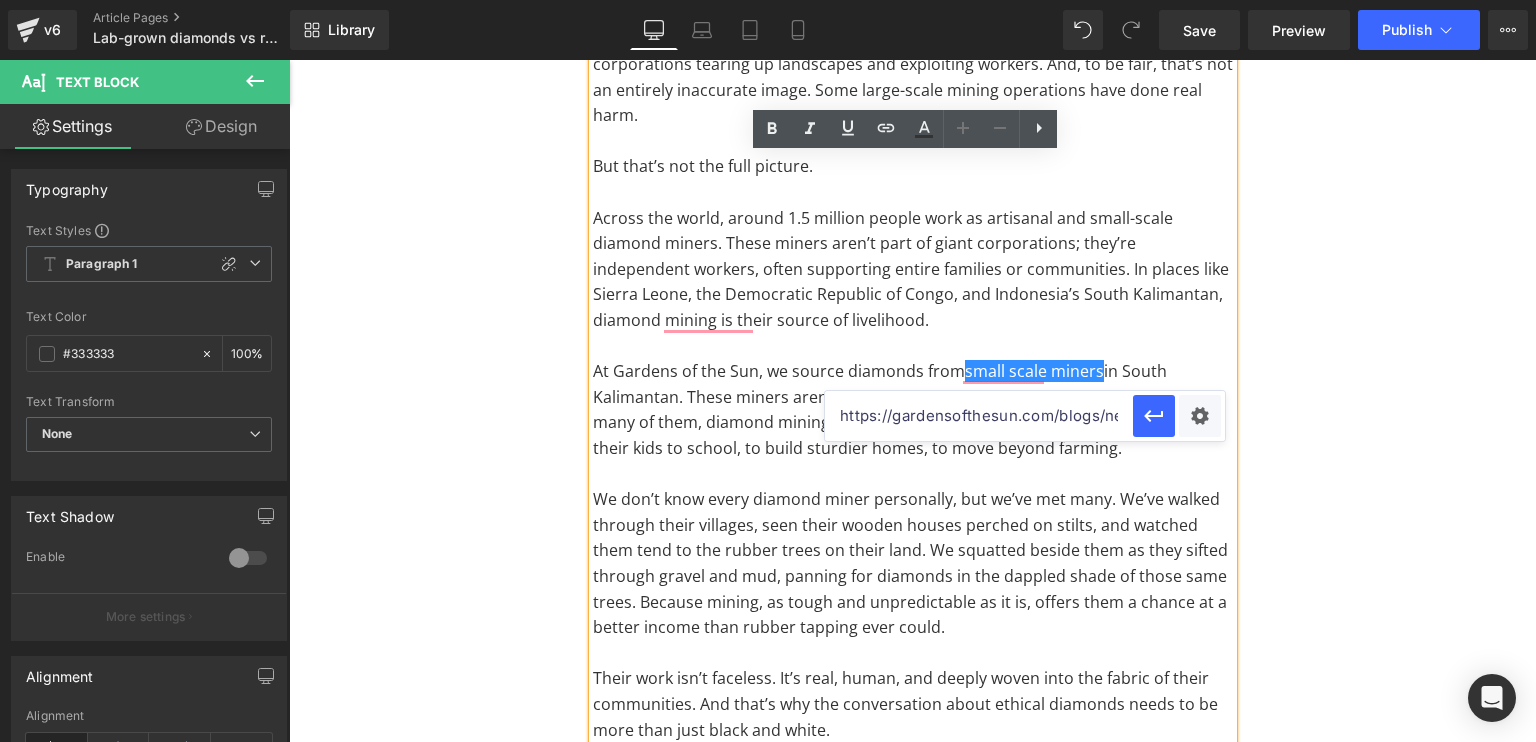 scroll, scrollTop: 0, scrollLeft: 342, axis: horizontal 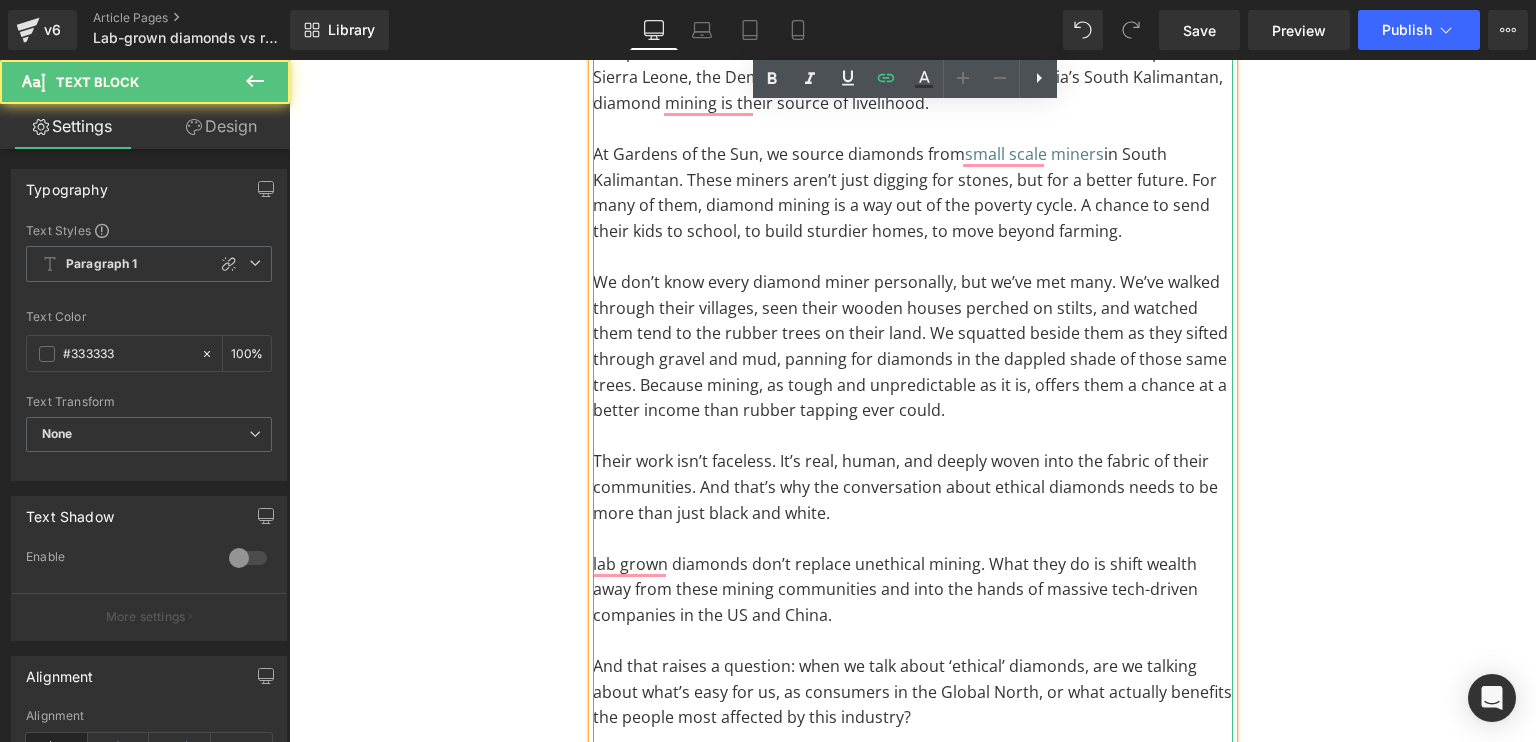 click on "We don’t know every diamond miner personally, but we’ve met many. We’ve walked through their villages, seen their wooden houses perched on stilts, and watched them tend to the rubber trees on their land. We squatted beside them as they sifted through gravel and mud, panning for diamonds in the dappled shade of those same trees. Because mining, as tough and unpredictable as it is, offers them a chance at a better income than rubber tapping ever could." at bounding box center (913, 347) 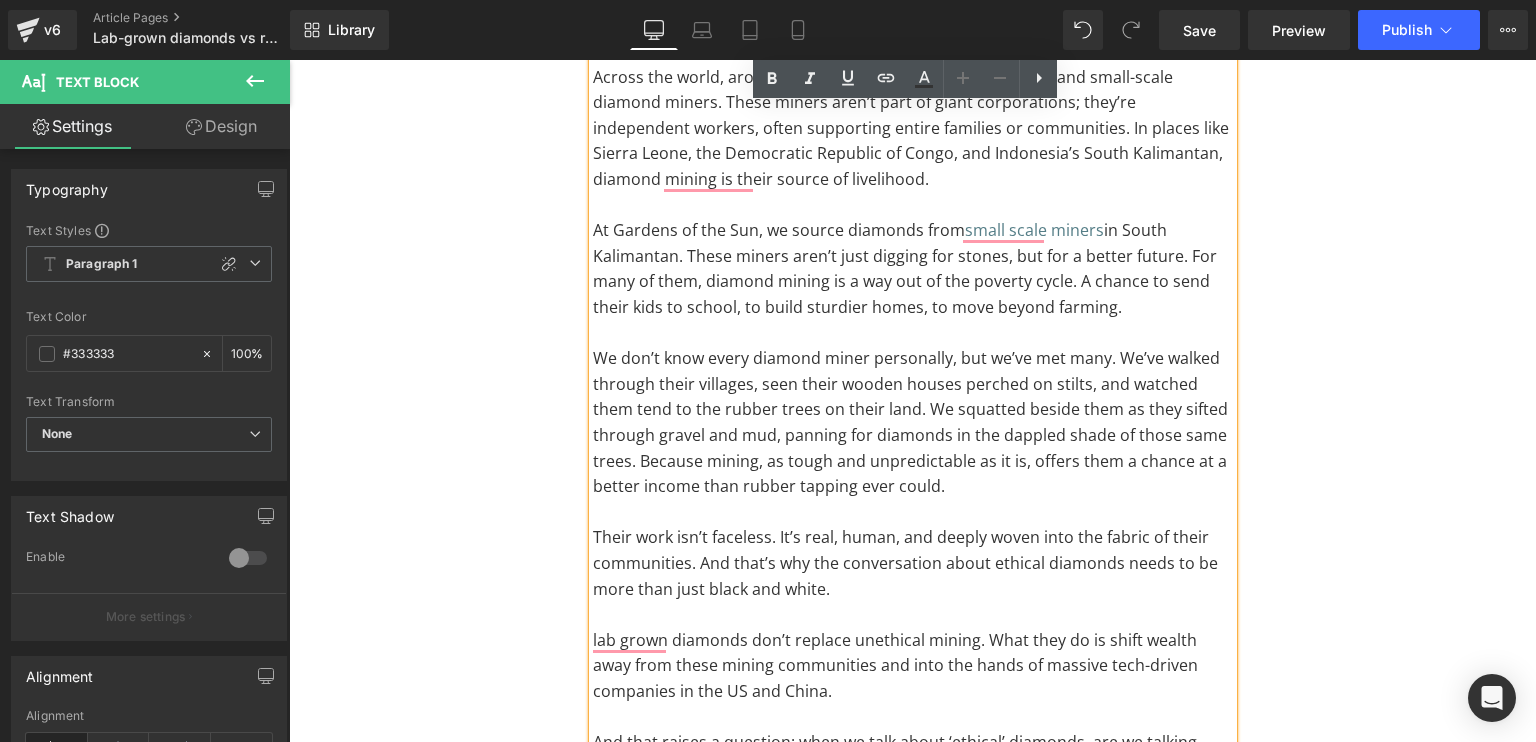 scroll, scrollTop: 1916, scrollLeft: 0, axis: vertical 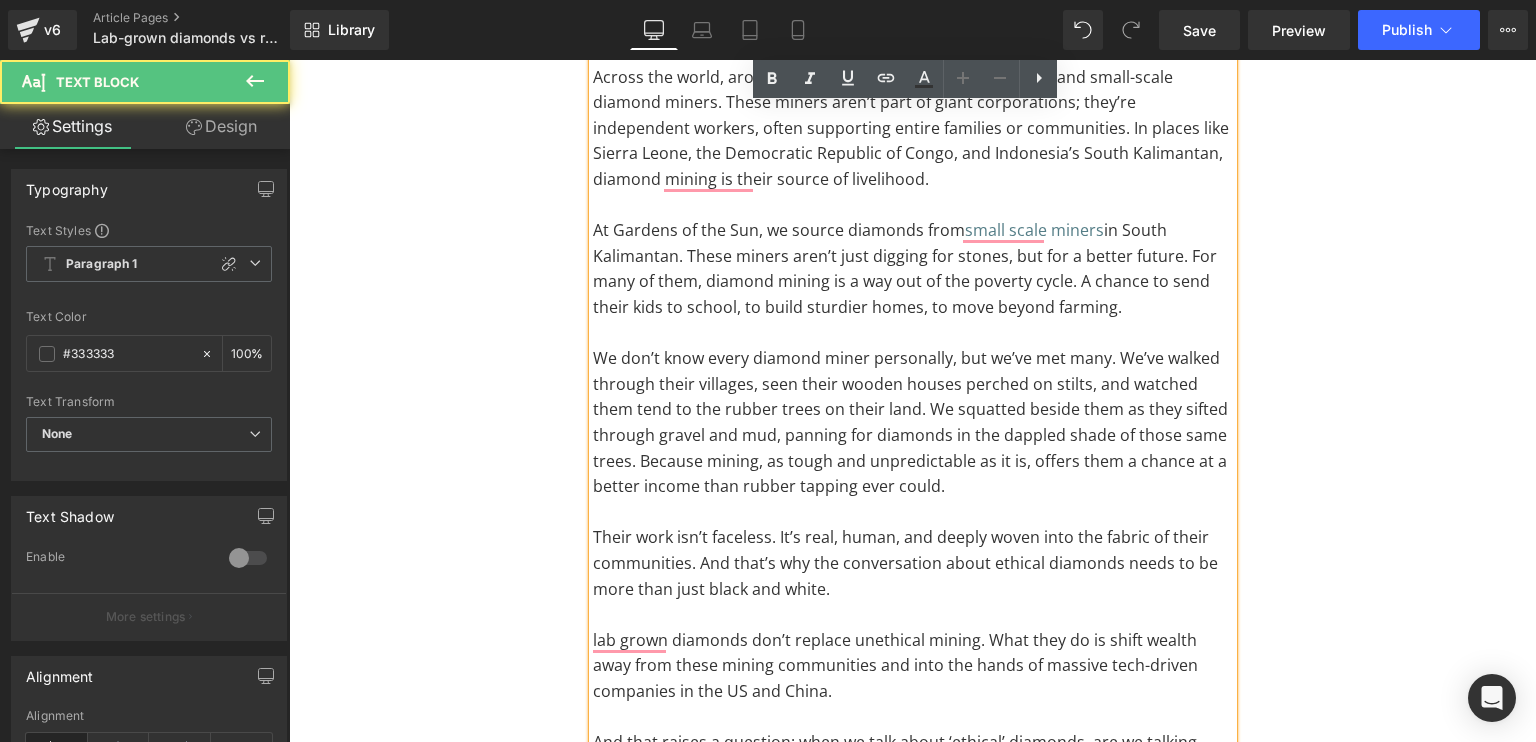 click on "Their work isn’t faceless. It’s real, human, and deeply woven into the fabric of their communities. And that’s why the conversation about ethical diamonds needs to be more than just black and white." at bounding box center [913, 563] 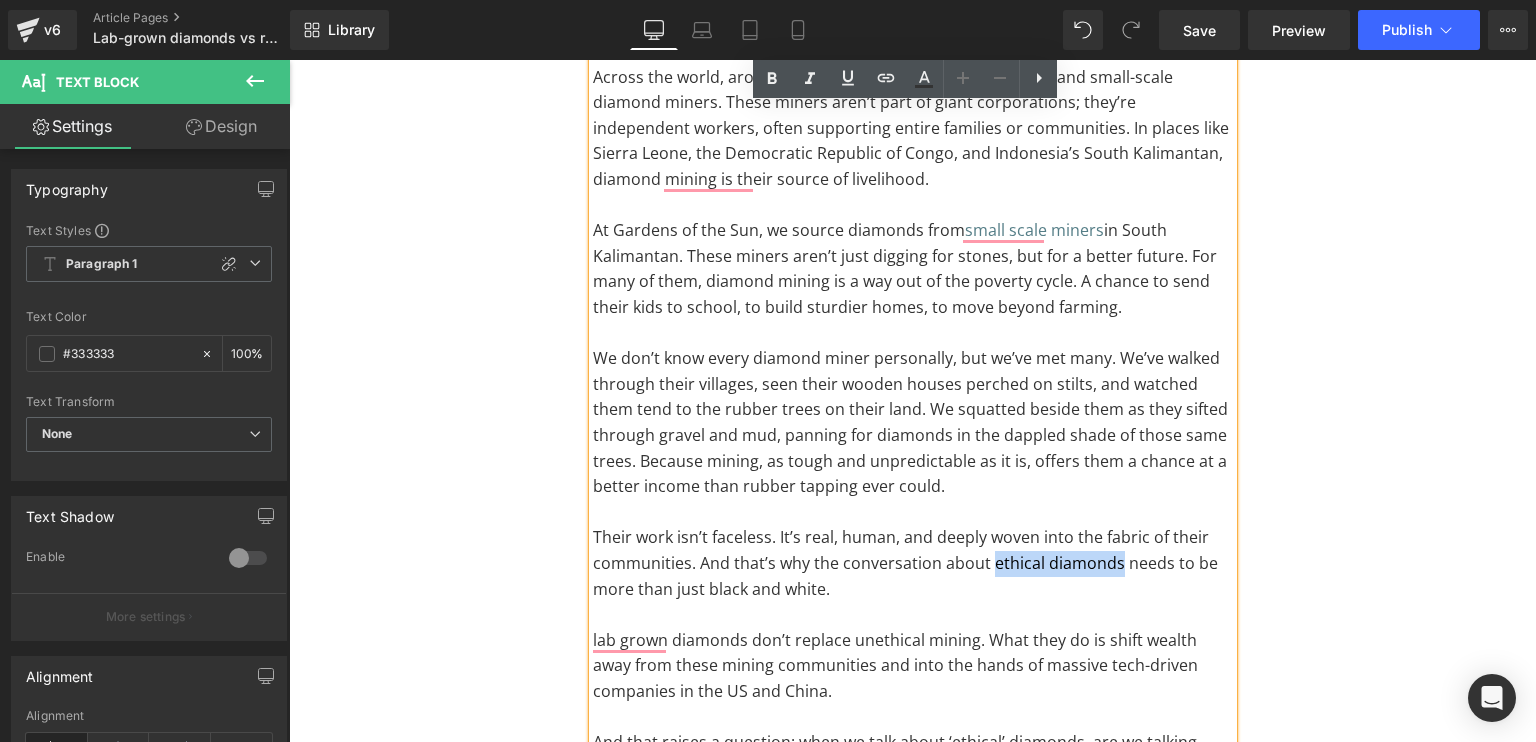 drag, startPoint x: 979, startPoint y: 563, endPoint x: 1104, endPoint y: 575, distance: 125.57468 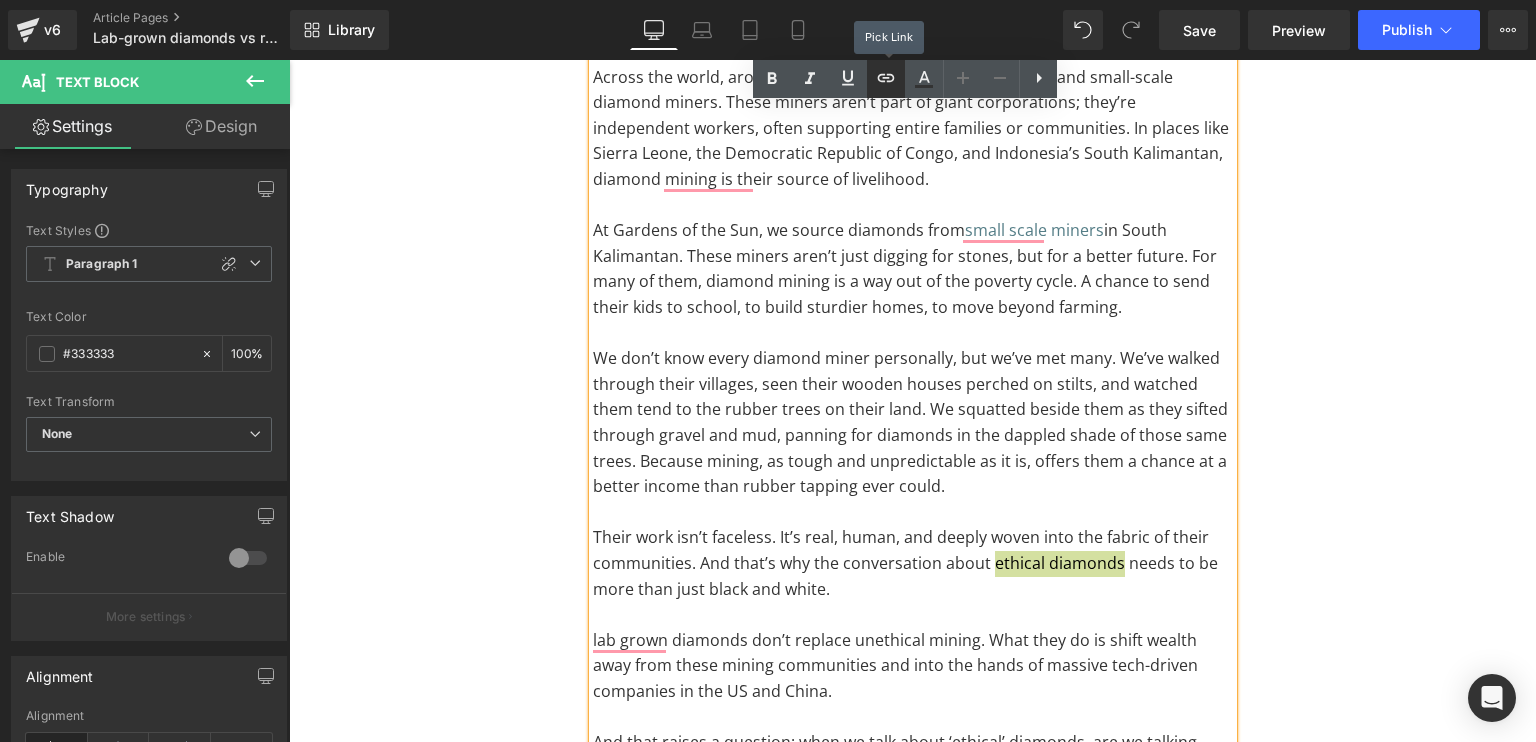click 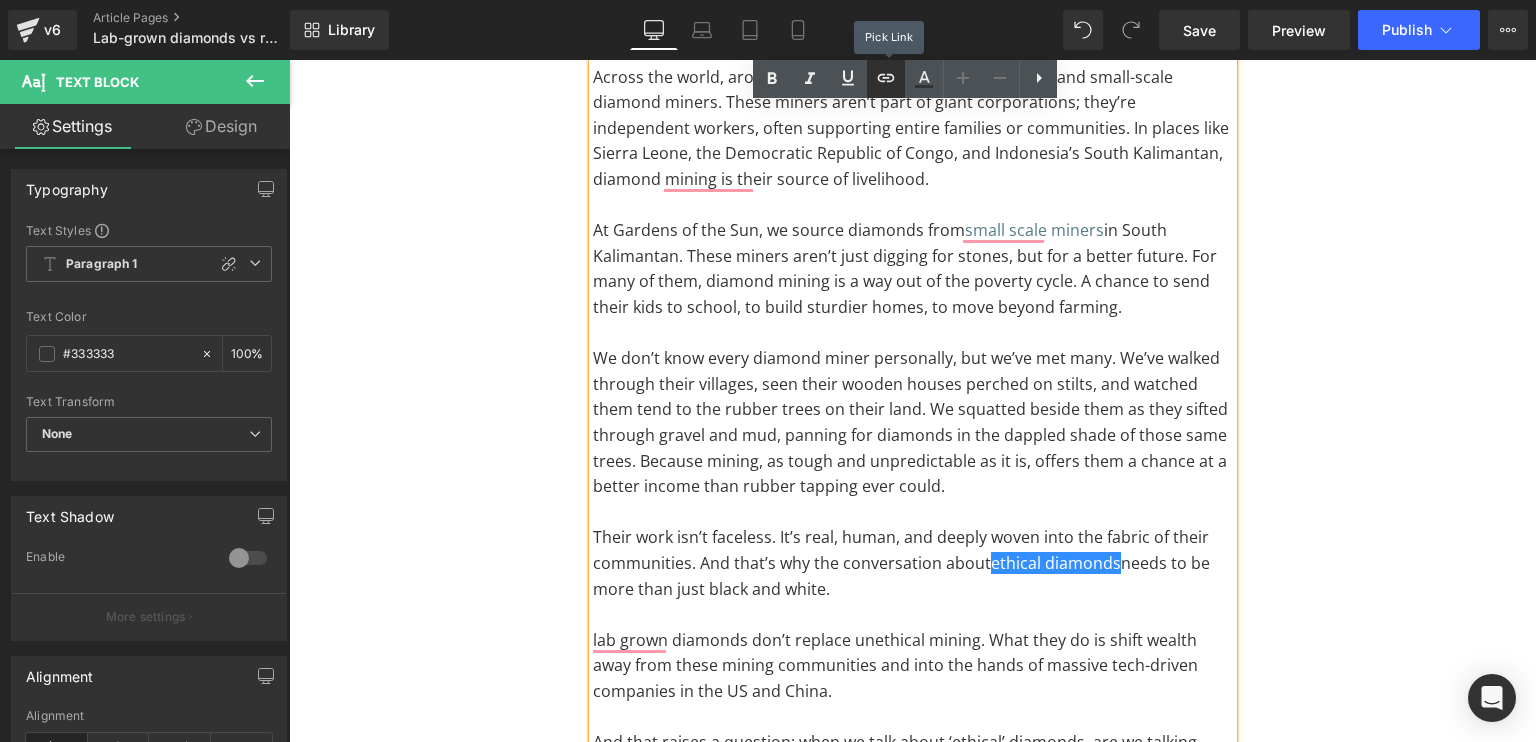 scroll, scrollTop: 0, scrollLeft: 0, axis: both 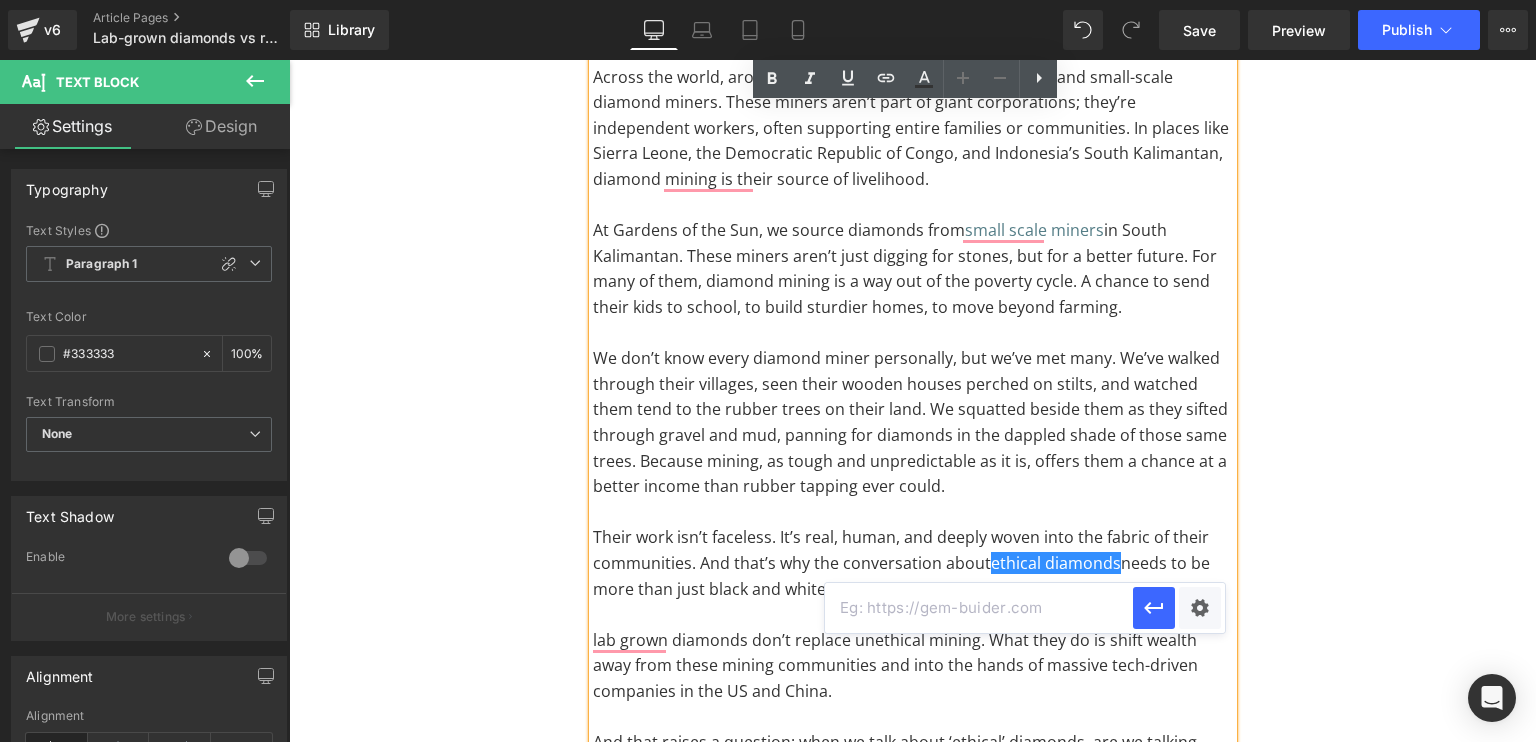 click at bounding box center (979, 608) 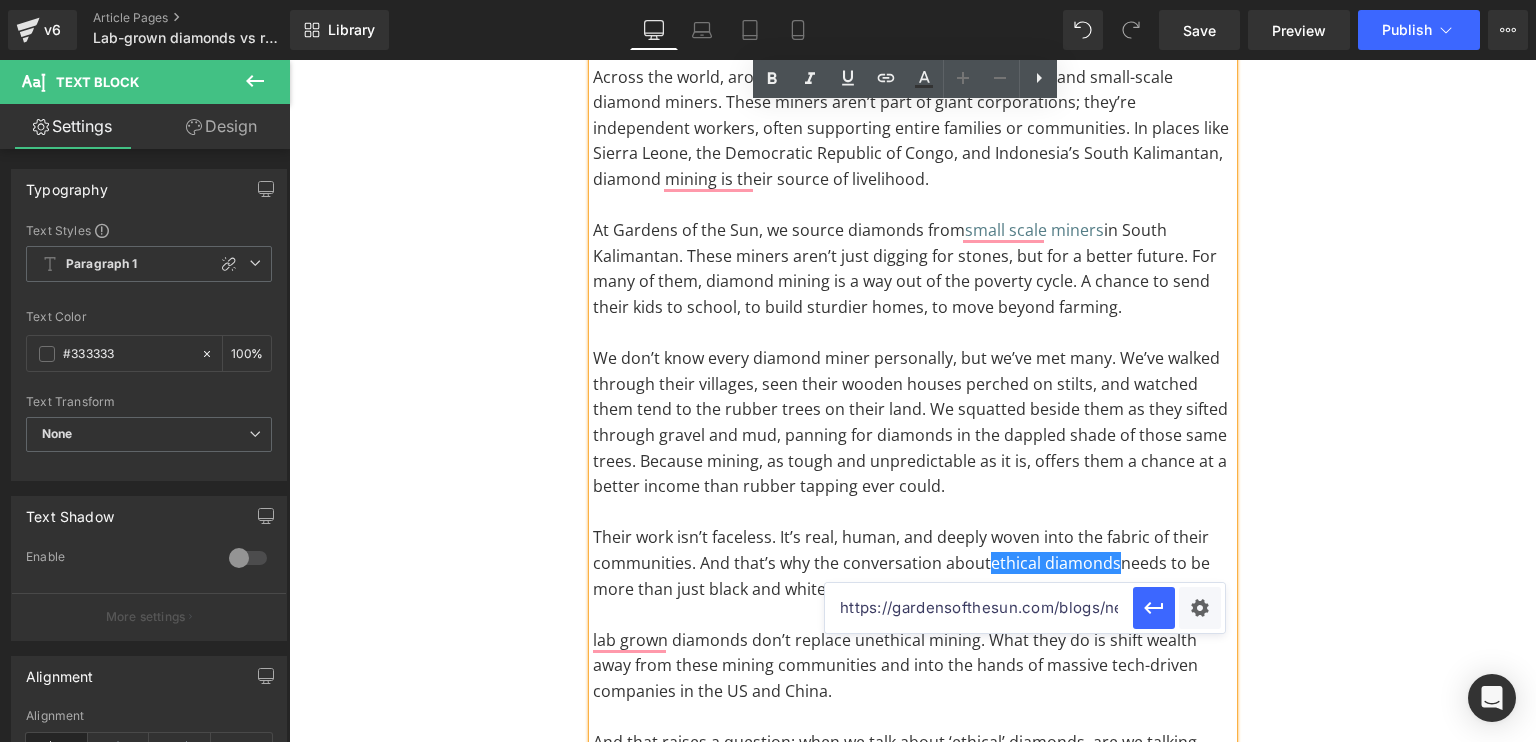 scroll, scrollTop: 0, scrollLeft: 292, axis: horizontal 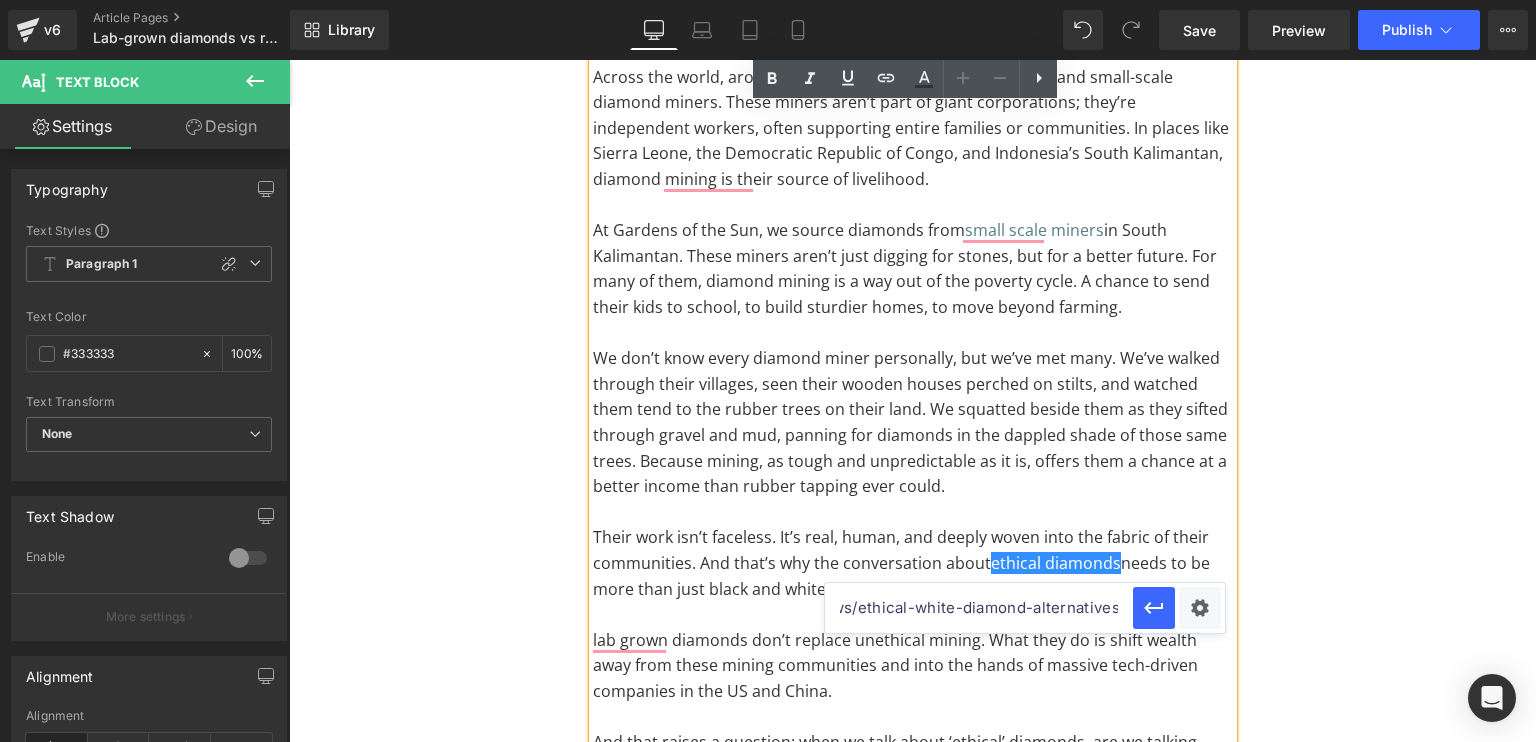type on "https://gardensofthesun.com/blogs/news/ethical-white-diamond-alternatives" 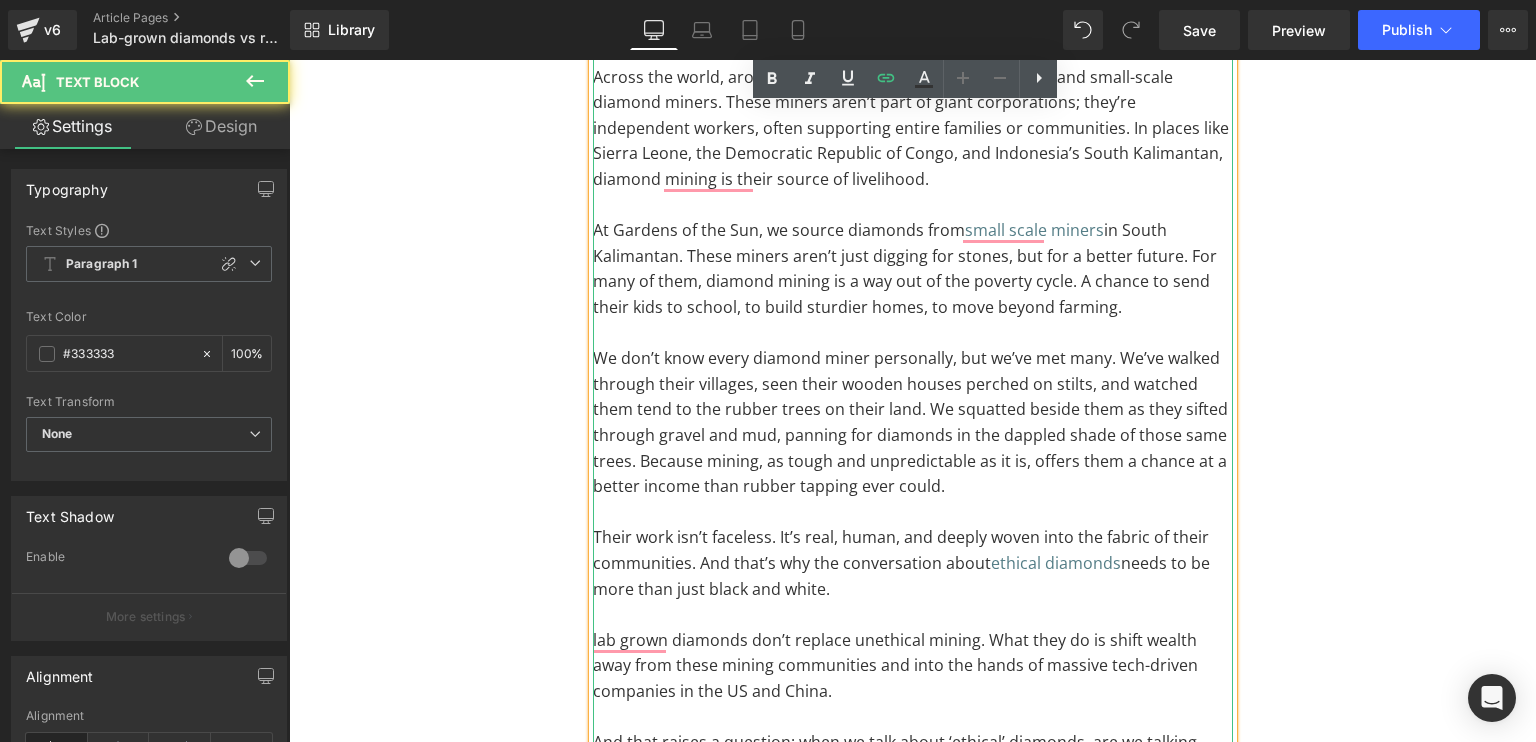click on "At Gardens of the Sun, we source diamonds from  small scale miners  in South Kalimantan. These miners aren’t just digging for stones, but for a better future. For many of them, diamond mining is a way out of the poverty cycle. A chance to send their kids to school, to build sturdier homes, to move beyond farming." at bounding box center [913, 269] 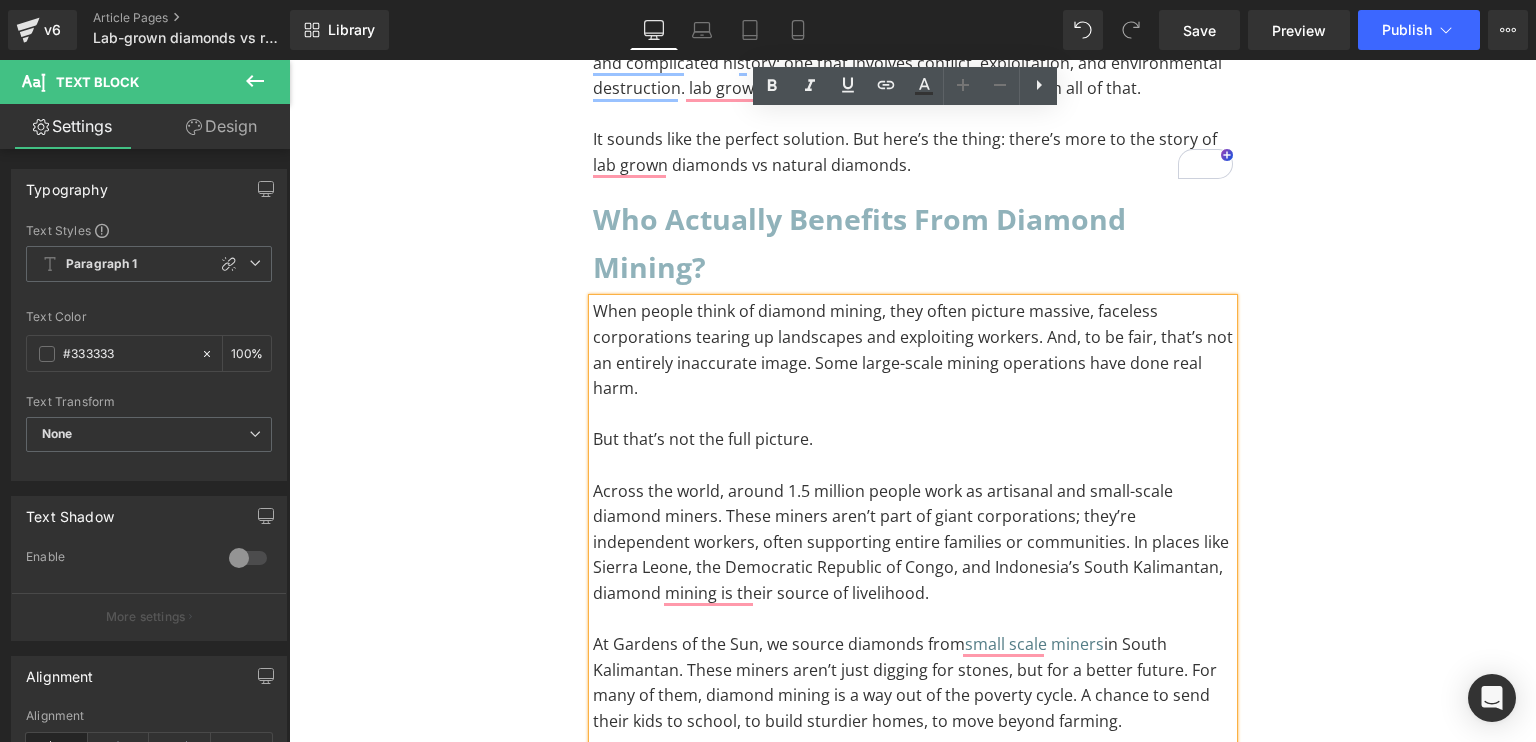 scroll, scrollTop: 1498, scrollLeft: 0, axis: vertical 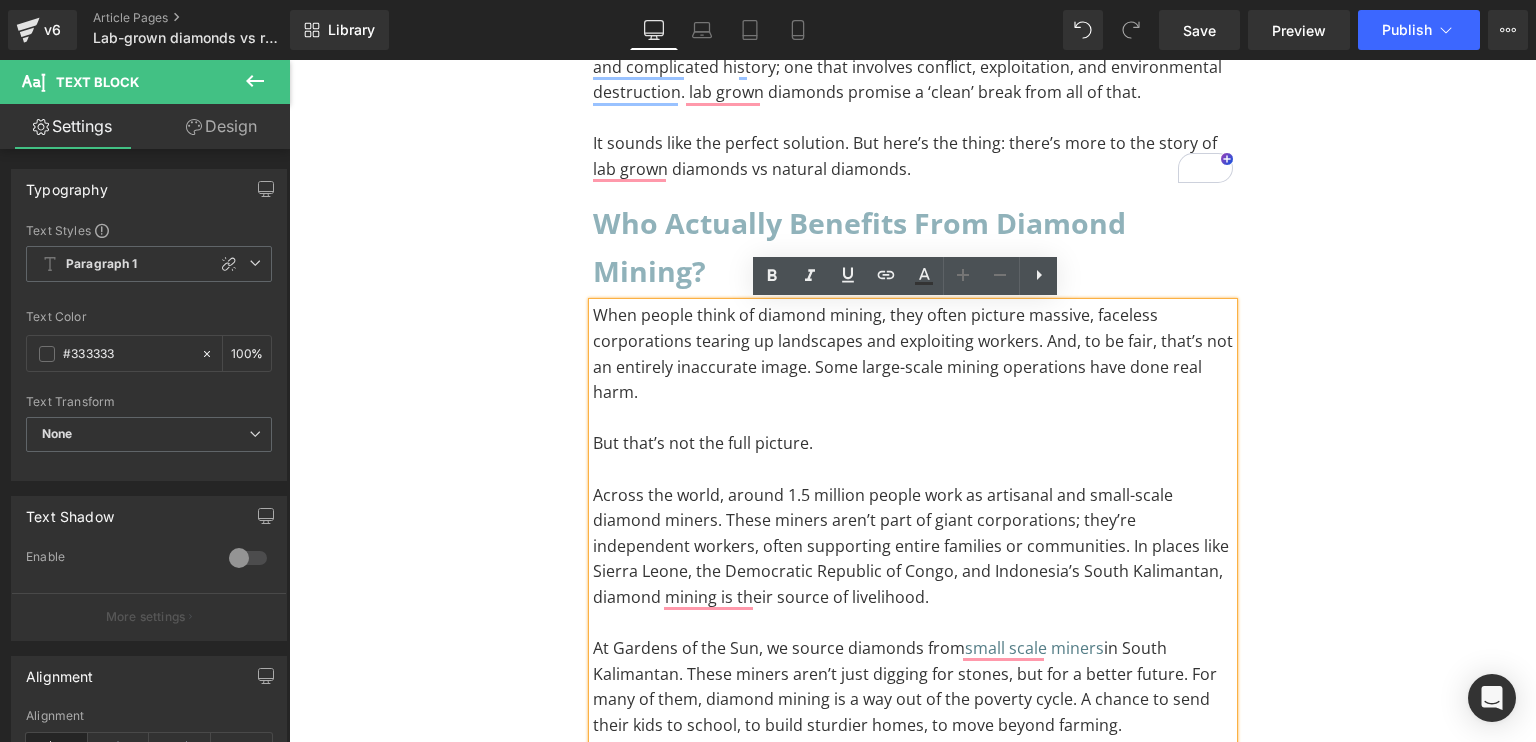 click on "Lab-grown diamonds vs real diamonds: which one is more ethical? Heading         Separator         We see both lab grown diamonds and real diamond jewelry as an active tool for change. A way to make things better, to right some historical wrongs, and to ensure beauty doesn’t come at someone else’s expense. One diamond at a time. So, when lab grown diamonds burst onto the scene, marketed as the cleaner, greener, more ethical alternative to mined diamonds, we paid attention. We took a long, hard look at whether it’s a more ethical choice. And here’s the thing: it’s not that simple. The conversation around  diamond ethics  isn’t black and white. It’s layered, messy, and deeply intertwined with history, economics, and social justice. So let’s unpack lab grown diamonds vs natural diamonds. Text Block         What are lab grown diamonds? Heading         Text Block         The rise of the lab-grown diamond Heading         Text Block         Who actually benefits from diamond mining? Heading" at bounding box center (913, 1187) 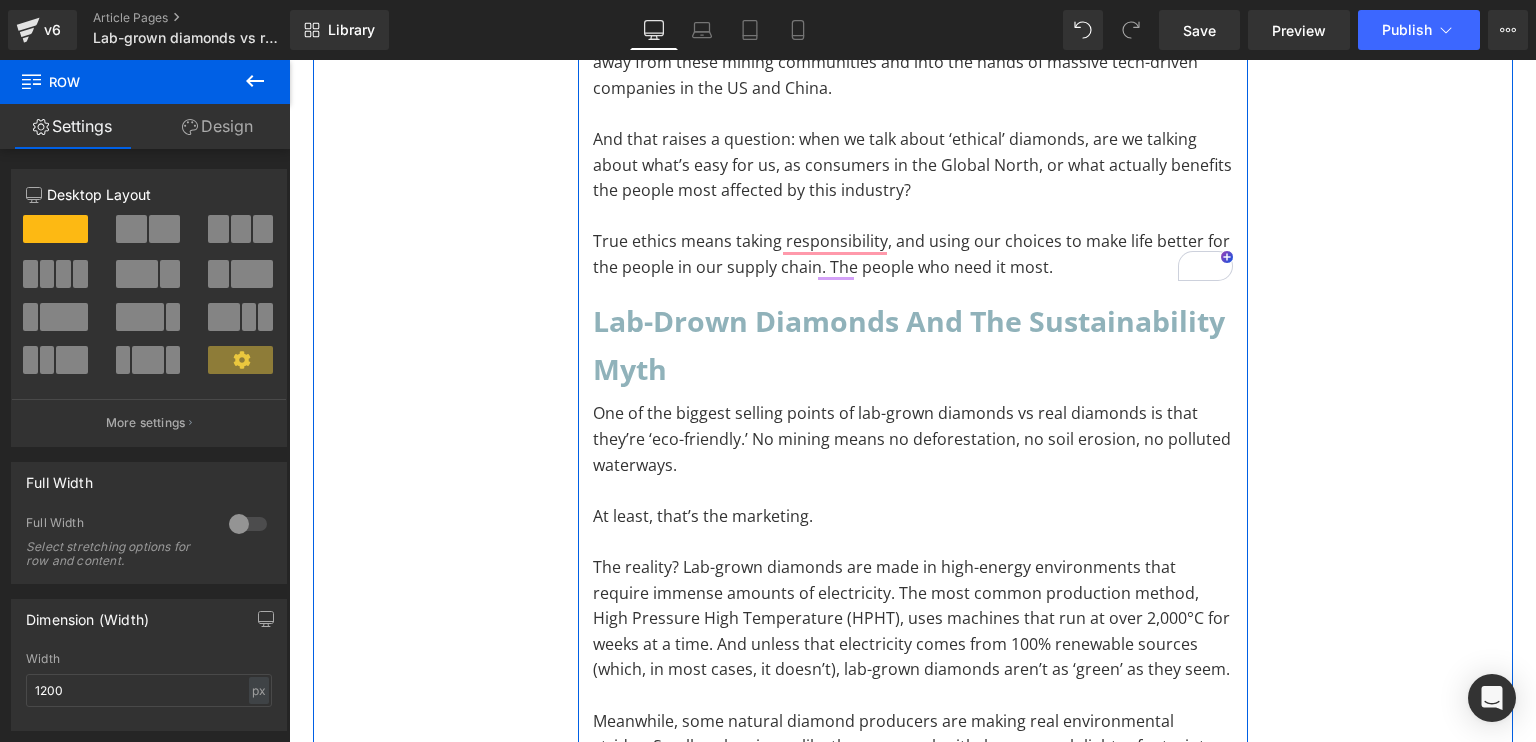 scroll, scrollTop: 2523, scrollLeft: 0, axis: vertical 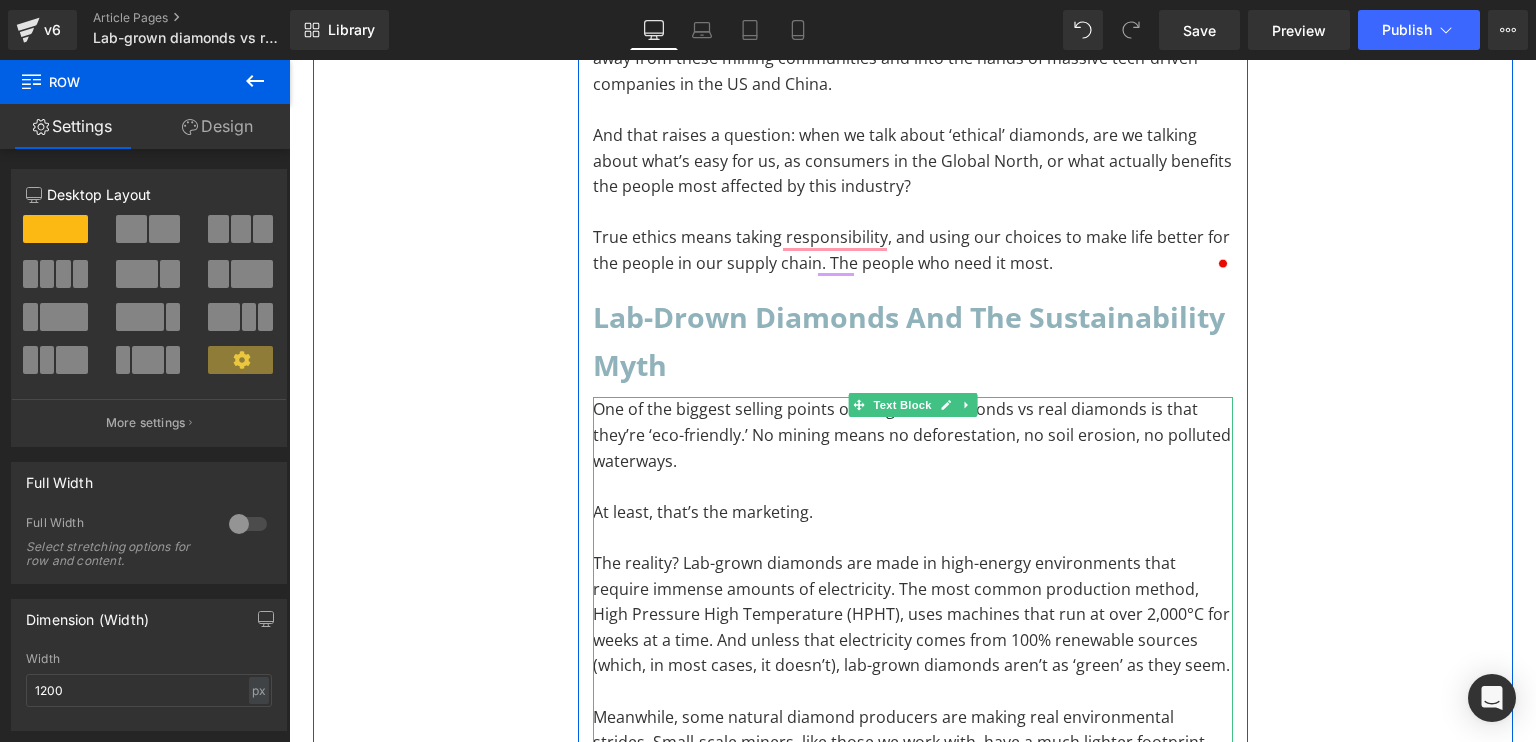 click at bounding box center (913, 538) 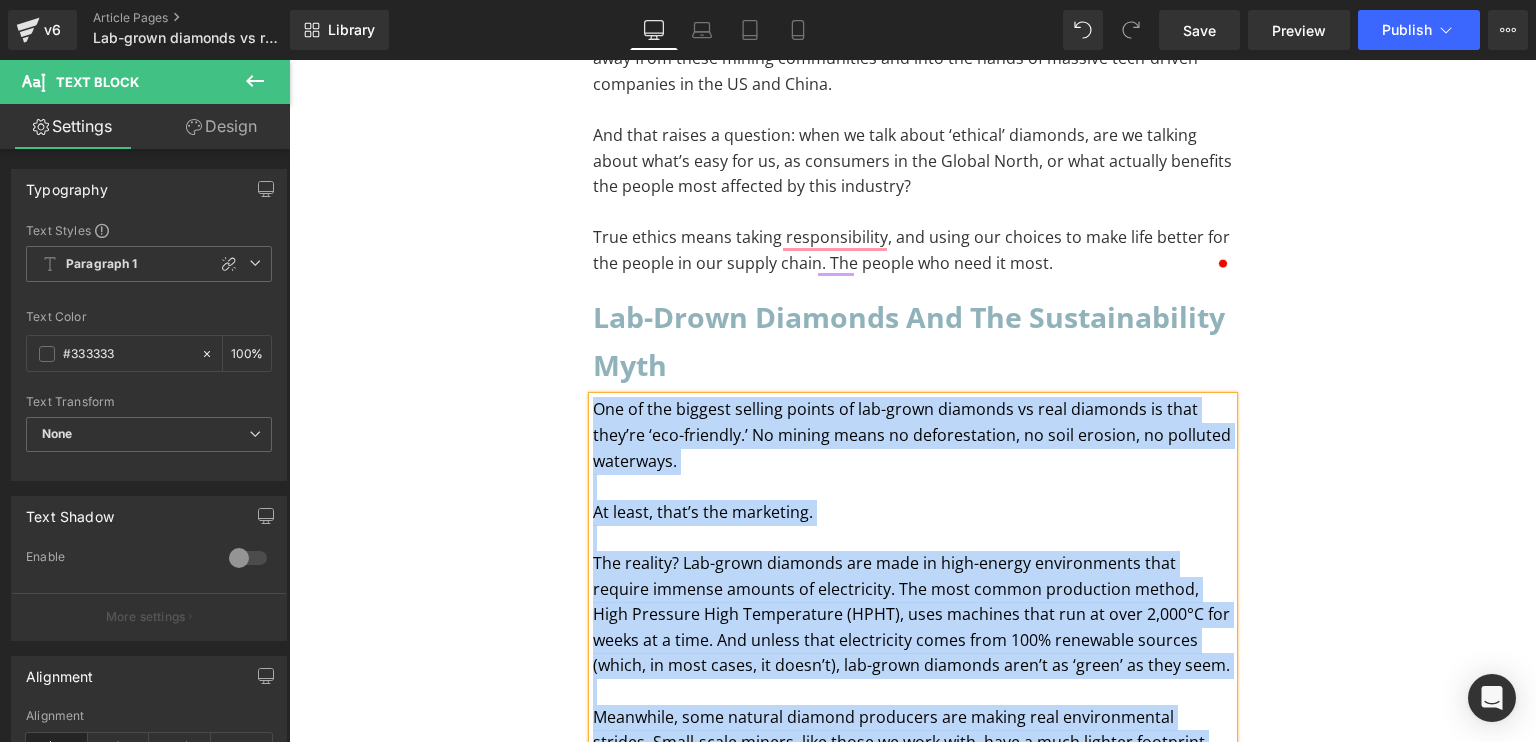 paste 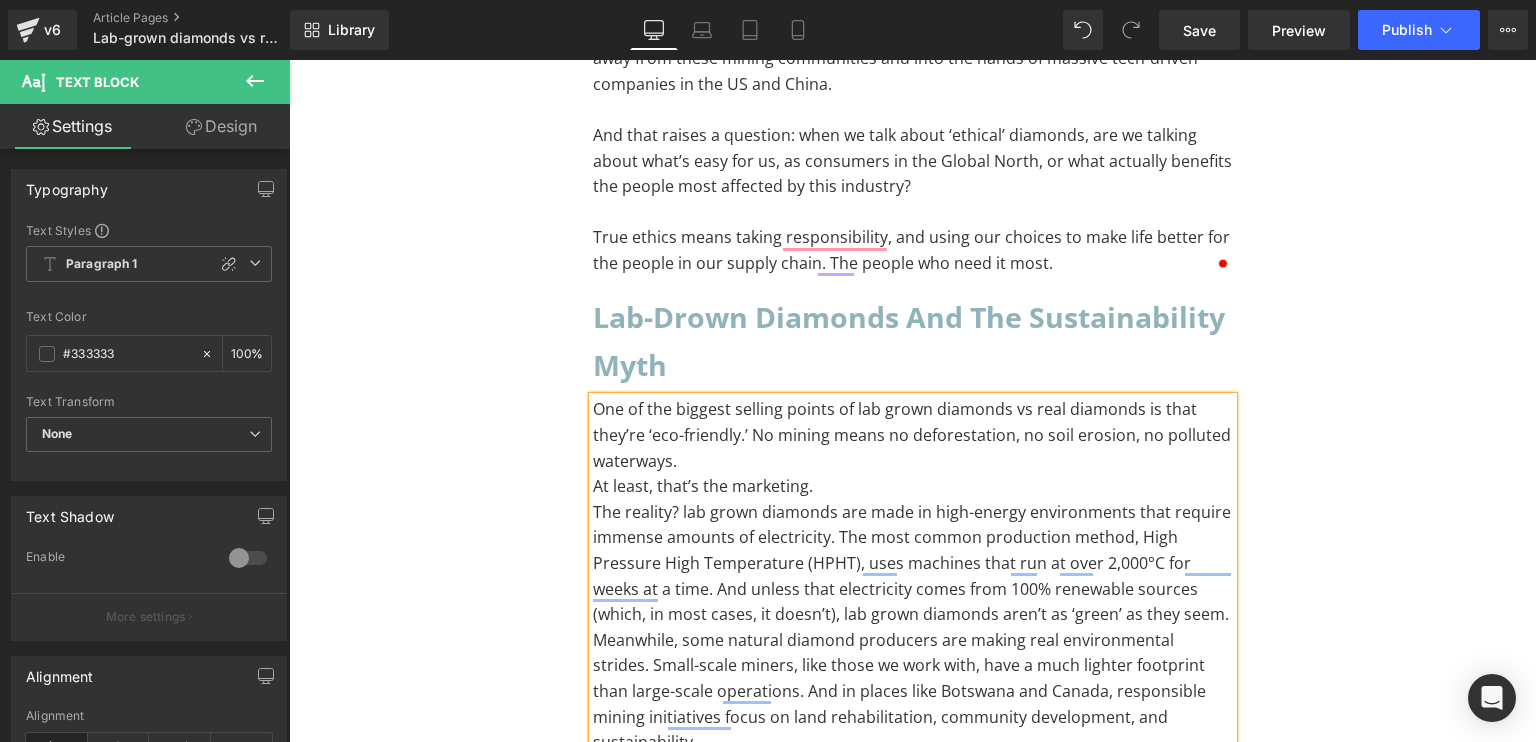 click on "One of the biggest selling points of lab grown diamonds vs real diamonds is that they’re ‘eco-friendly.’ No mining means no deforestation, no soil erosion, no polluted waterways." at bounding box center (913, 435) 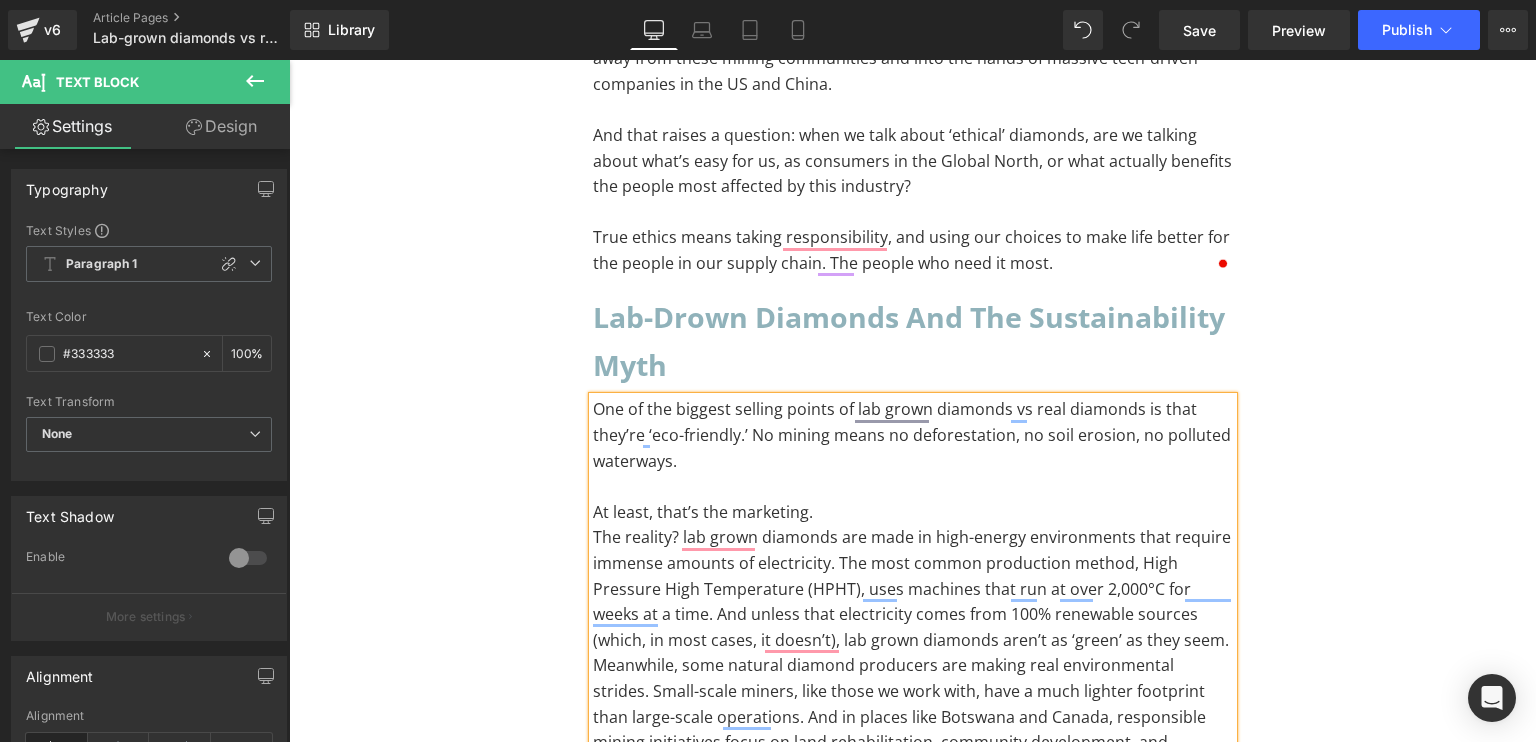 click on "At least, that’s the marketing." at bounding box center [913, 513] 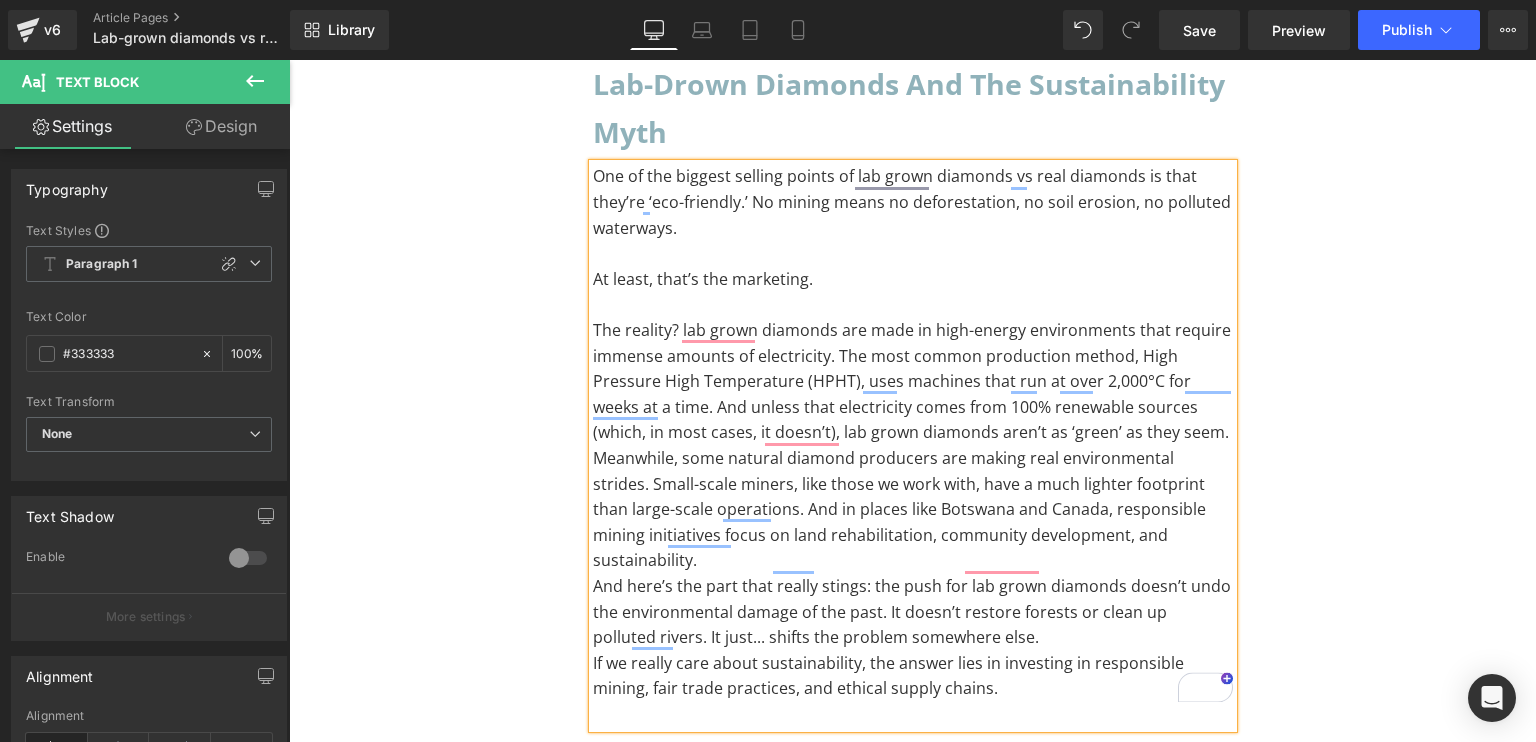 scroll, scrollTop: 2756, scrollLeft: 0, axis: vertical 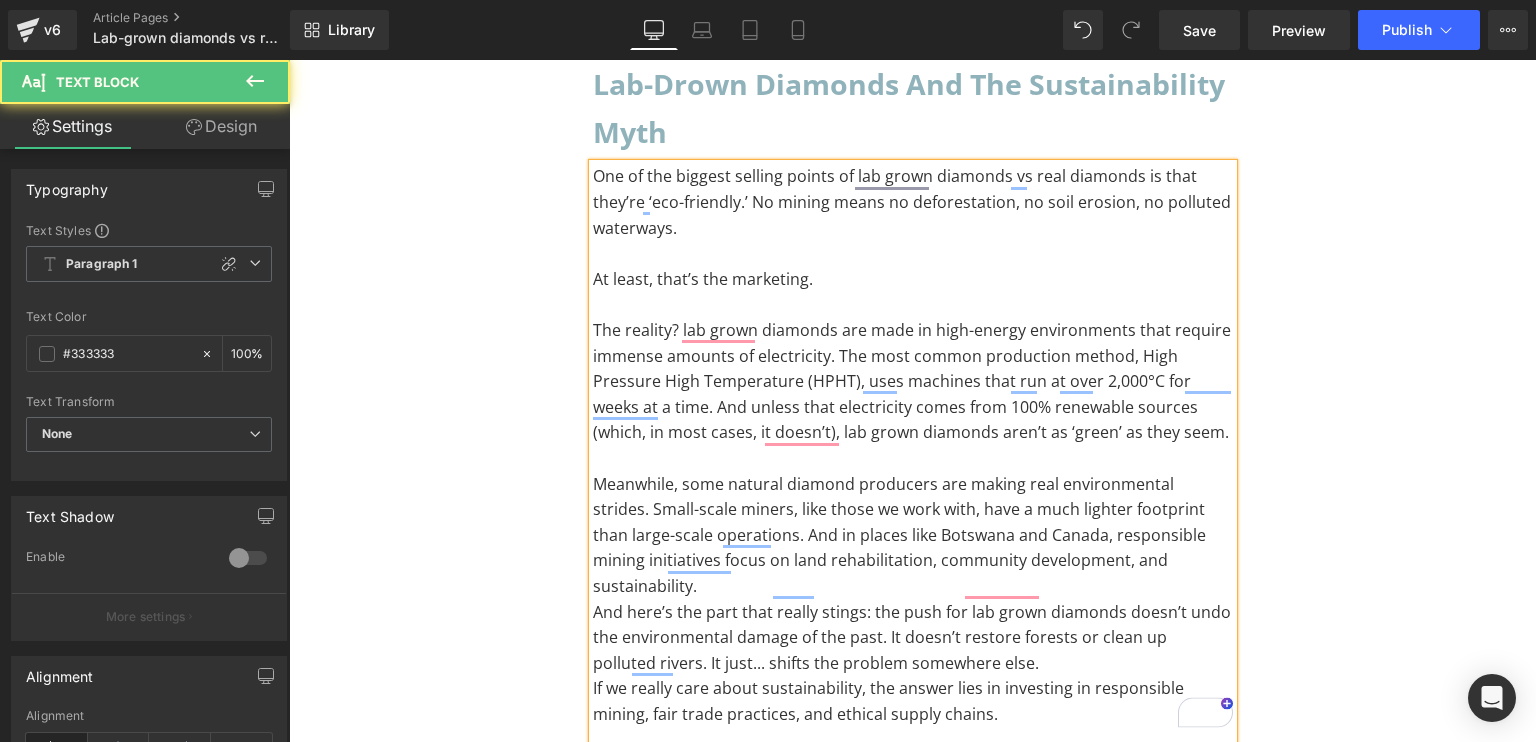 click on "Meanwhile, some natural diamond producers are making real environmental strides. Small-scale miners, like those we work with, have a much lighter footprint than large-scale operations. And in places like Botswana and Canada, responsible mining initiatives focus on land rehabilitation, community development, and sustainability." at bounding box center (913, 536) 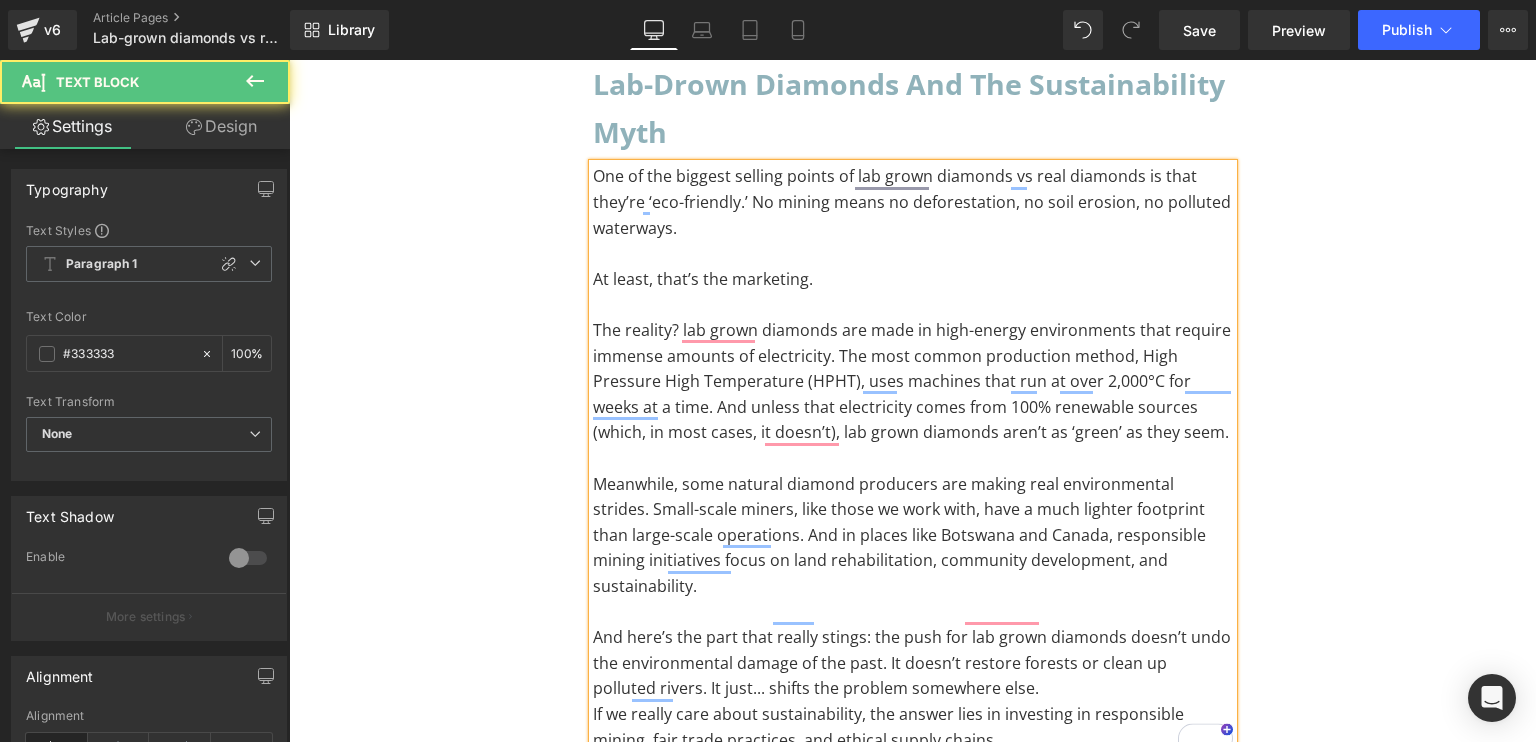click on "And here’s the part that really stings: the push for lab grown diamonds doesn’t undo the environmental damage of the past. It doesn’t restore forests or clean up polluted rivers. It just... shifts the problem somewhere else." at bounding box center [913, 663] 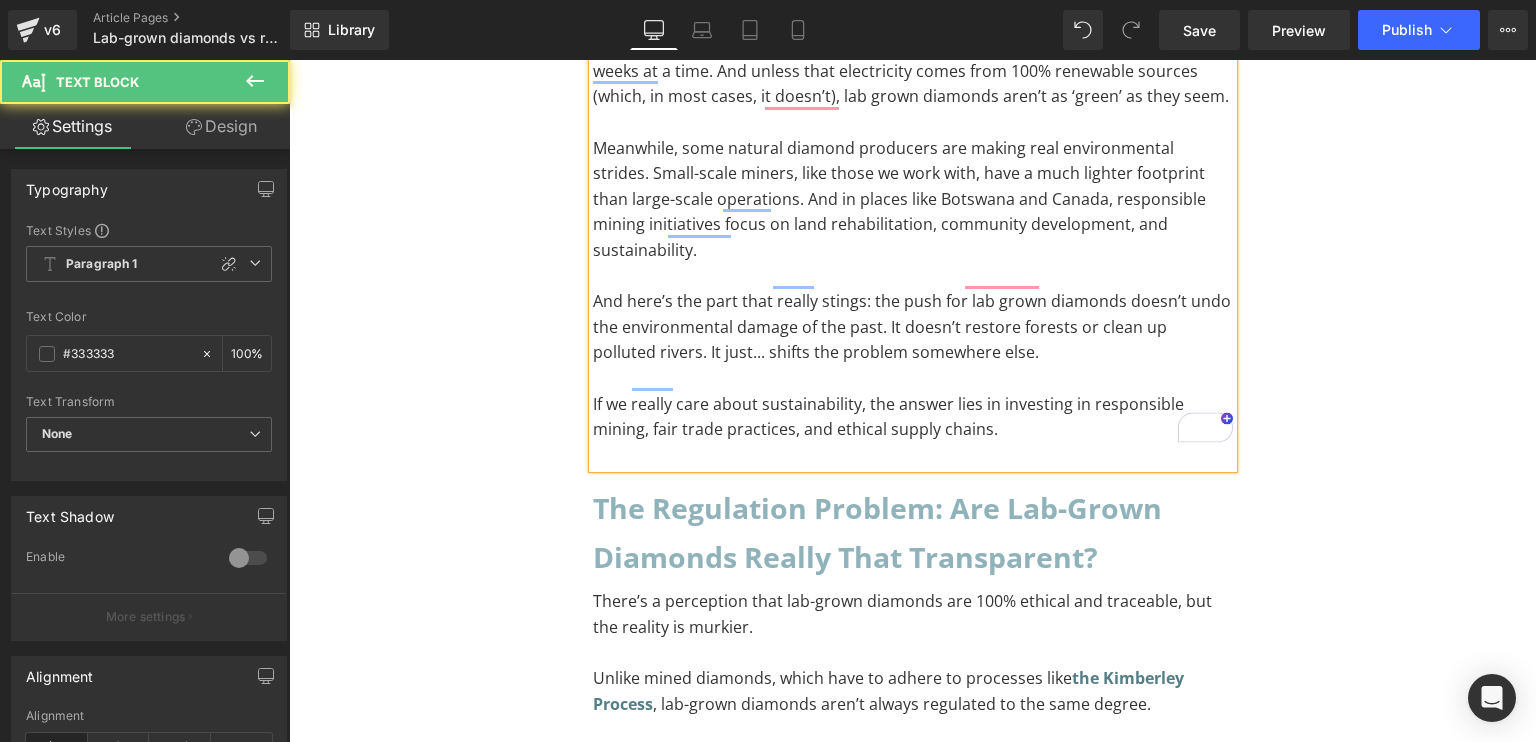 scroll, scrollTop: 3092, scrollLeft: 0, axis: vertical 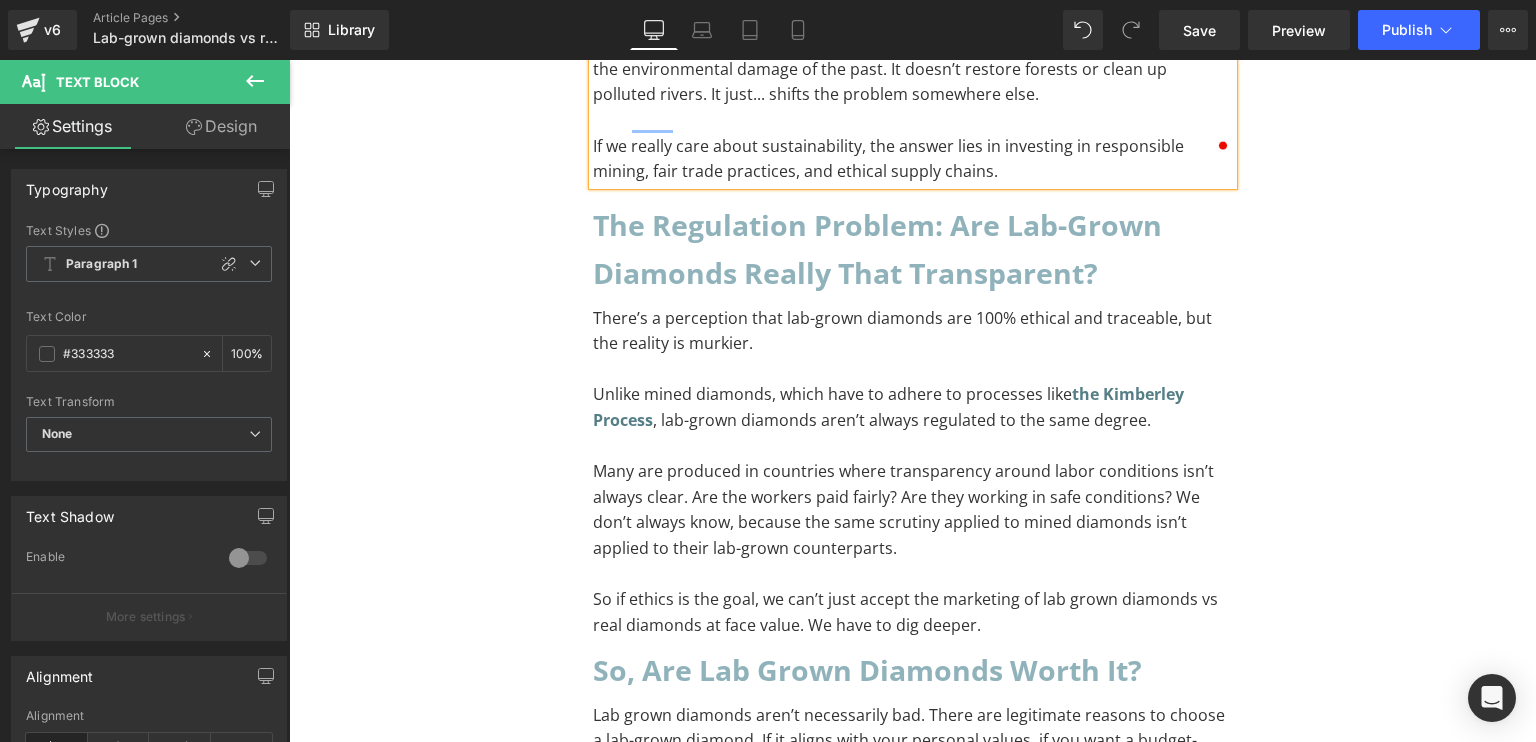click on "Many are produced in countries where transparency around labor conditions isn’t always clear. Are the workers paid fairly? Are they working in safe conditions? We don’t always know, because the same scrutiny applied to mined diamonds isn’t applied to their lab-grown counterparts." at bounding box center [913, 510] 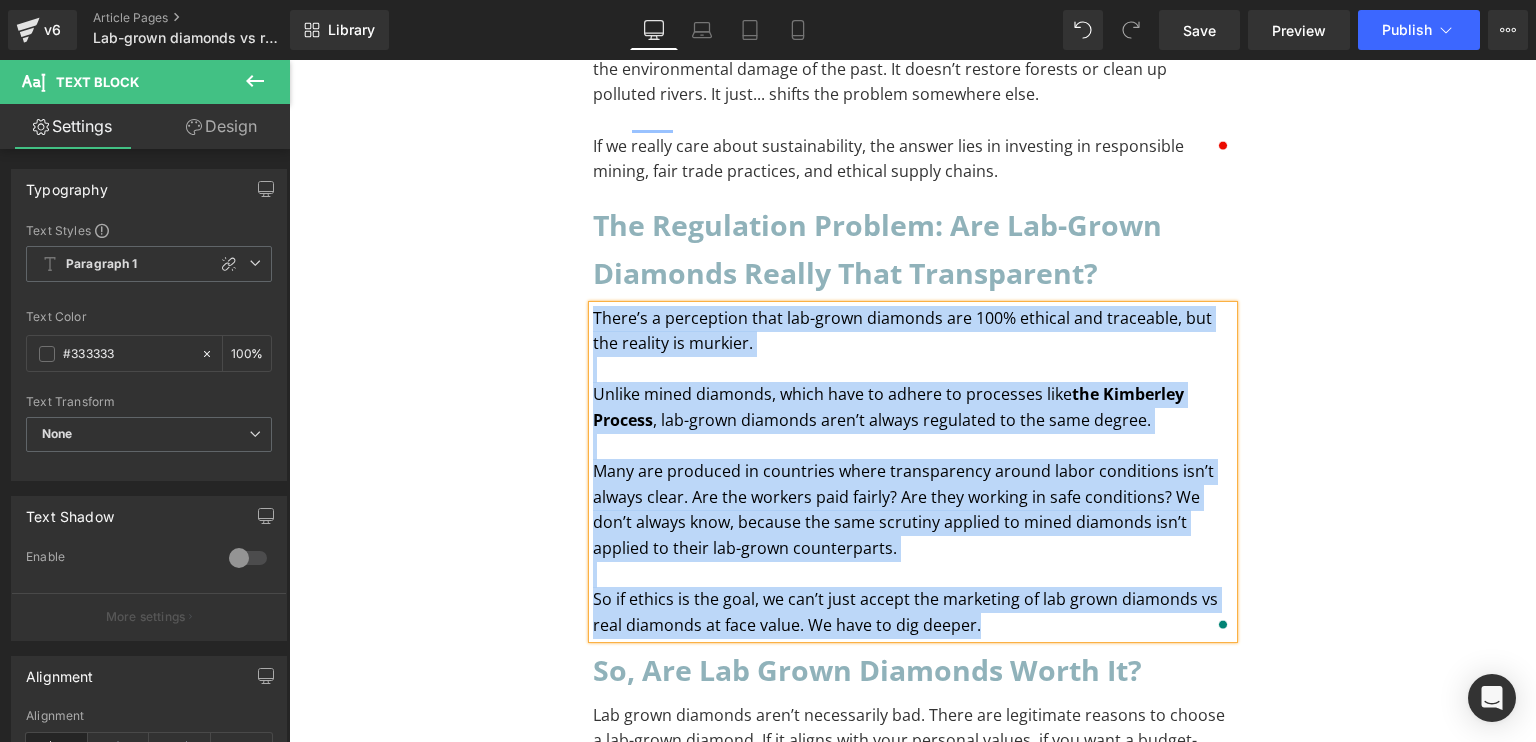 paste 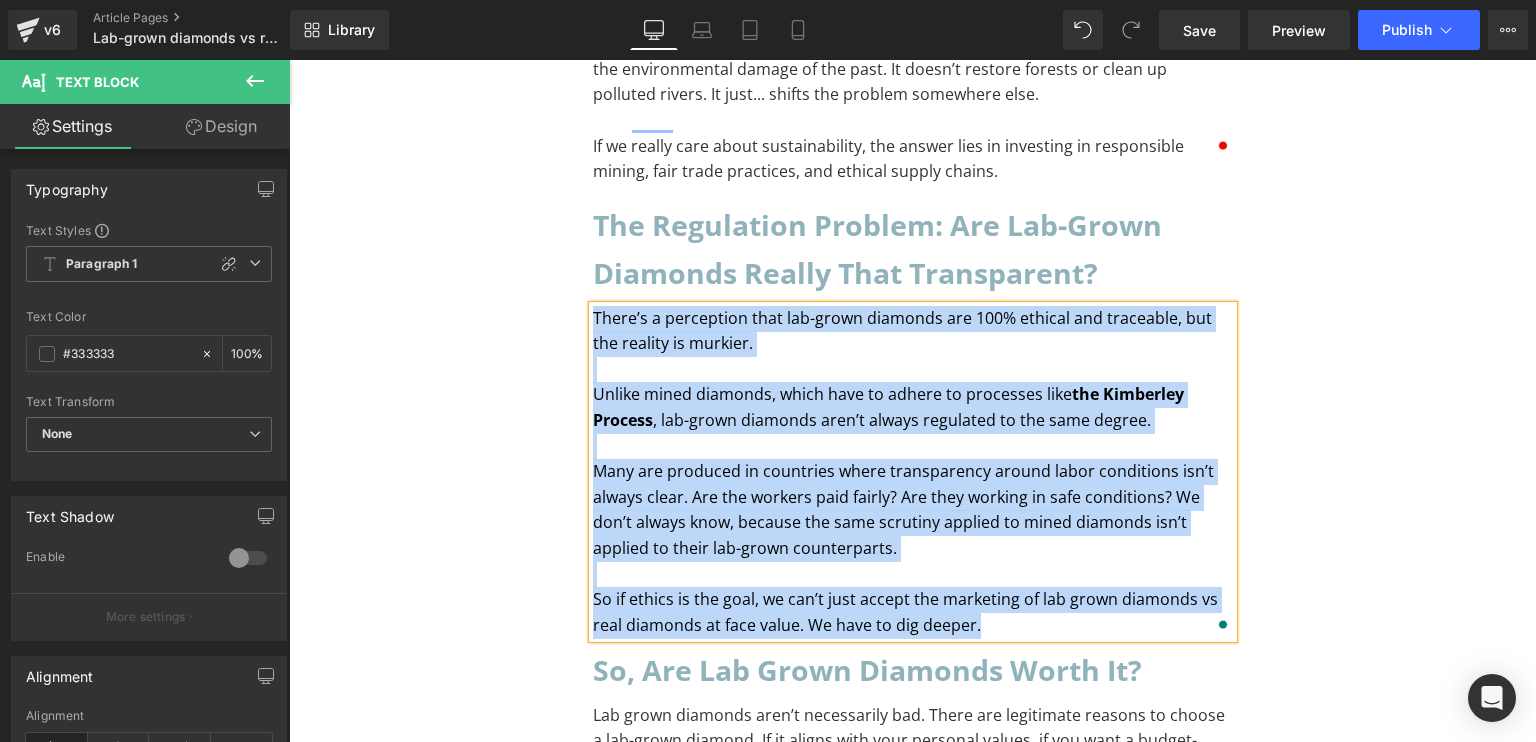 type 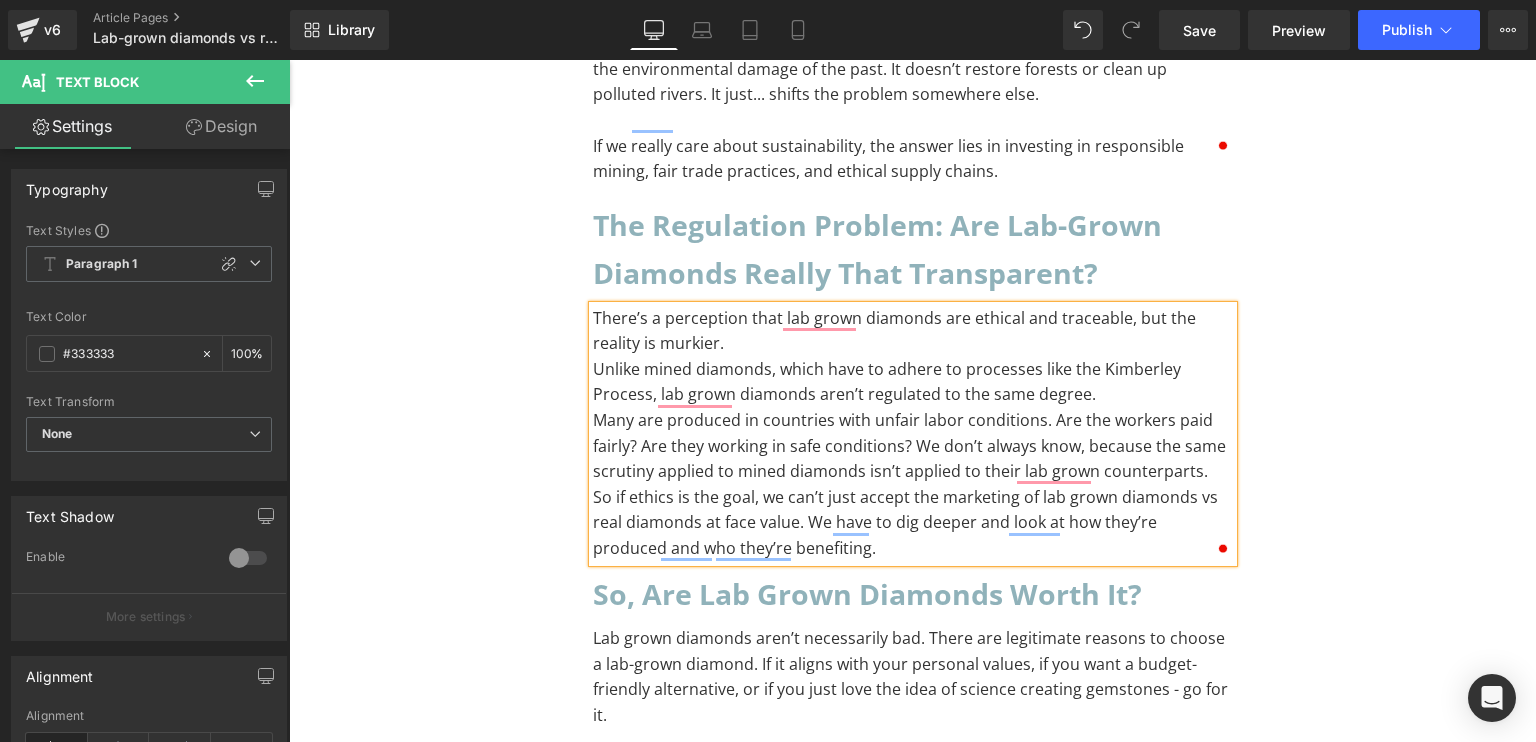 click on "There’s a perception that lab grown diamonds are ethical and traceable, but the reality is murkier." at bounding box center (913, 331) 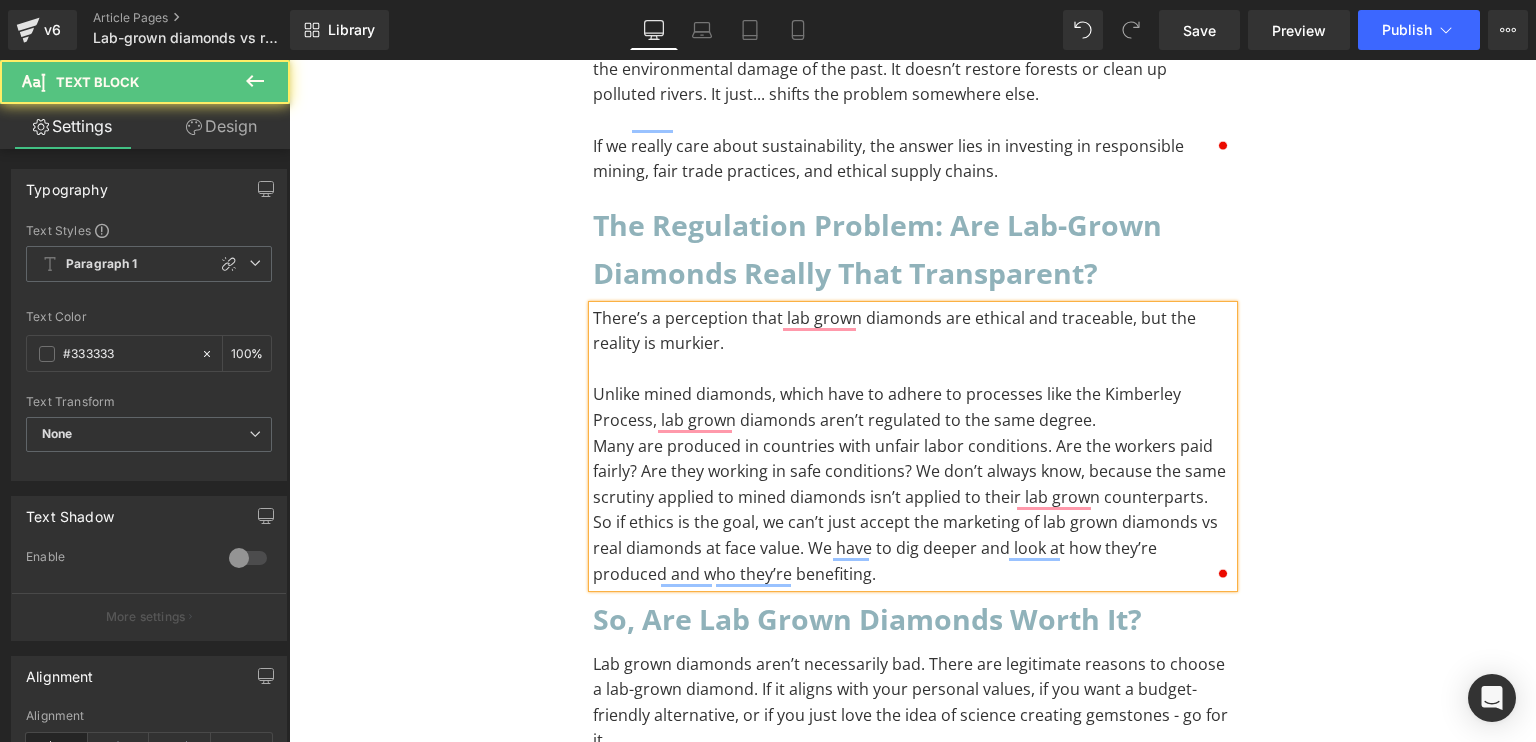 click on "Unlike mined diamonds, which have to adhere to processes like the Kimberley Process, lab grown diamonds aren’t regulated to the same degree." at bounding box center (913, 407) 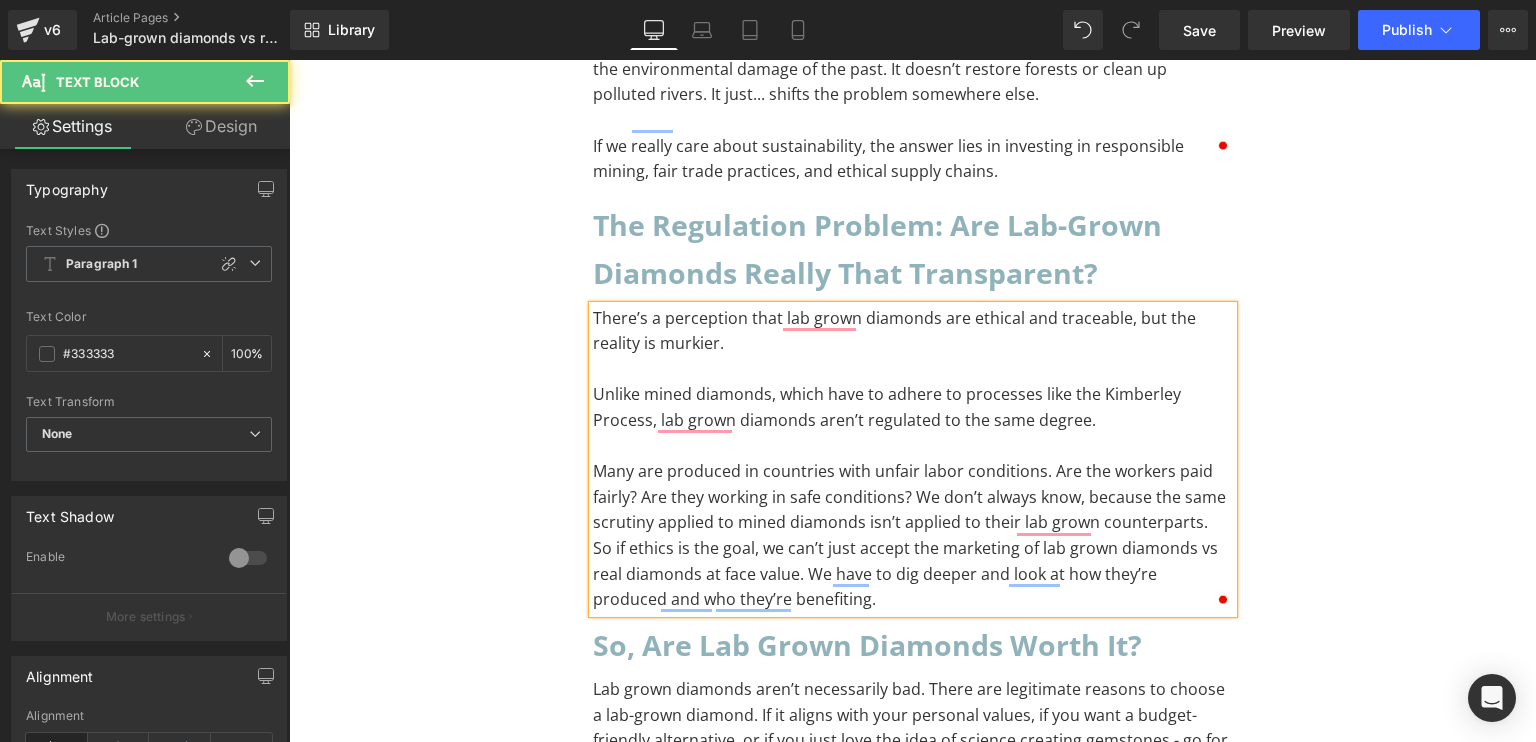 click on "Many are produced in countries with unfair labor conditions. Are the workers paid fairly? Are they working in safe conditions? We don’t always know, because the same scrutiny applied to mined diamonds isn’t applied to their lab grown counterparts." at bounding box center [913, 497] 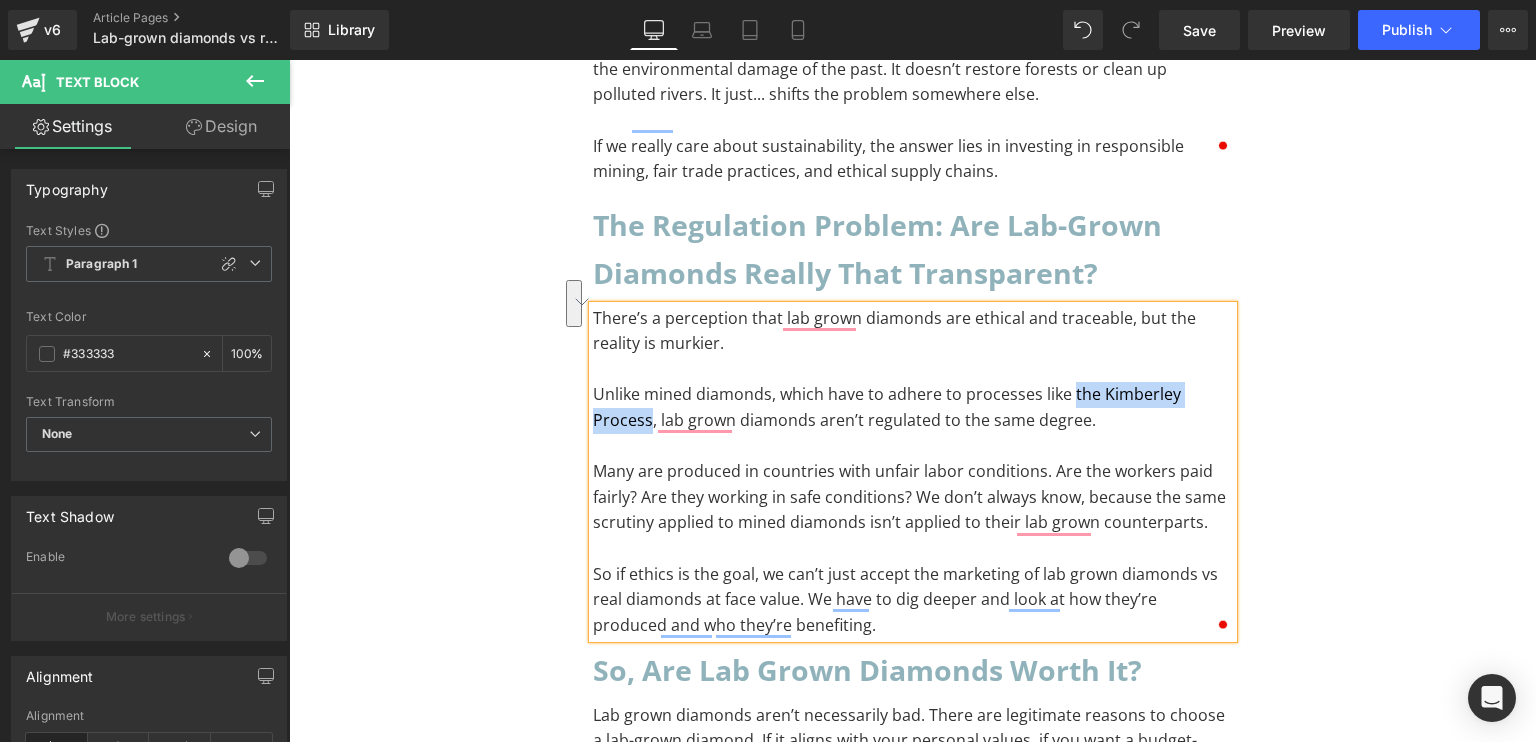 drag, startPoint x: 1062, startPoint y: 367, endPoint x: 643, endPoint y: 398, distance: 420.1452 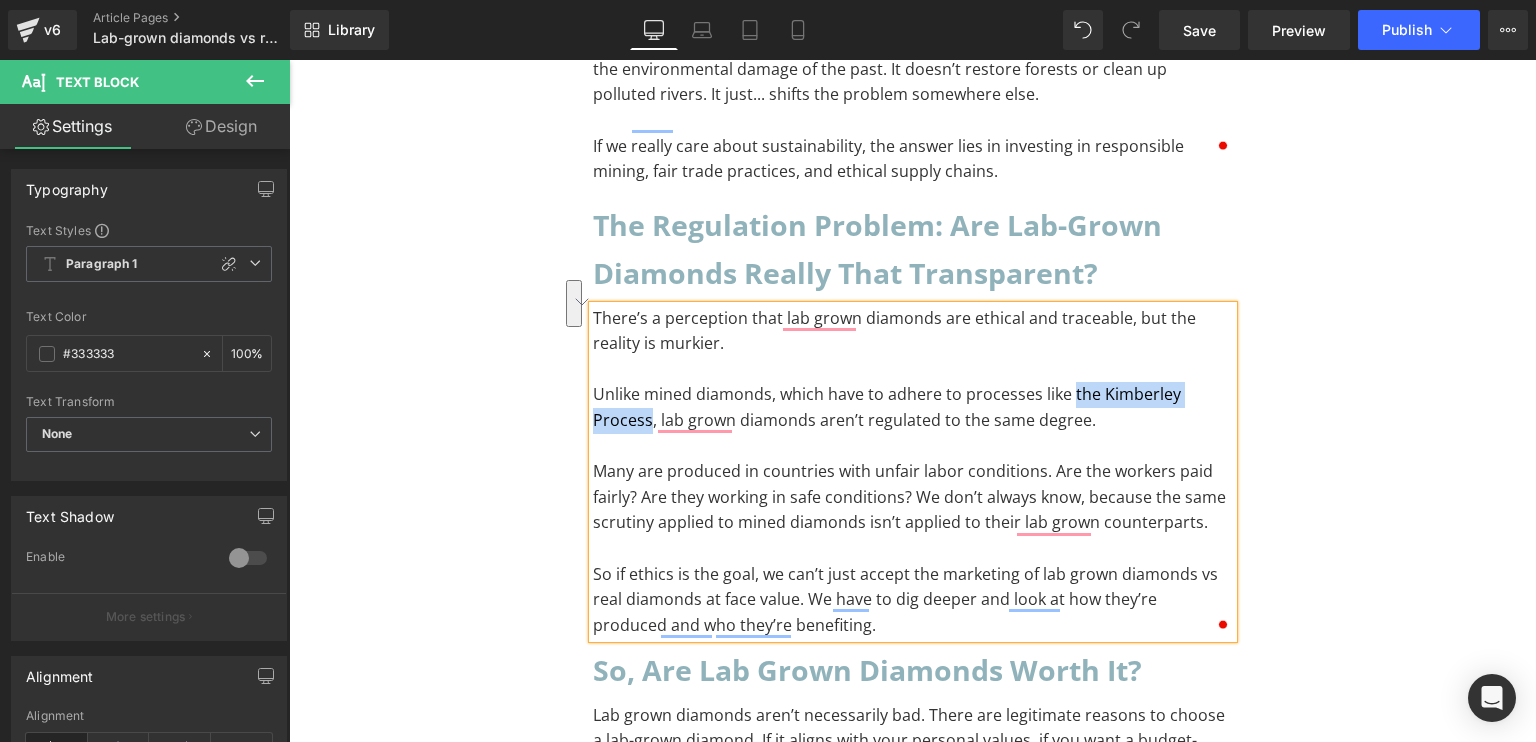 click on "Unlike mined diamonds, which have to adhere to processes like the Kimberley Process, lab grown diamonds aren’t regulated to the same degree." at bounding box center (913, 407) 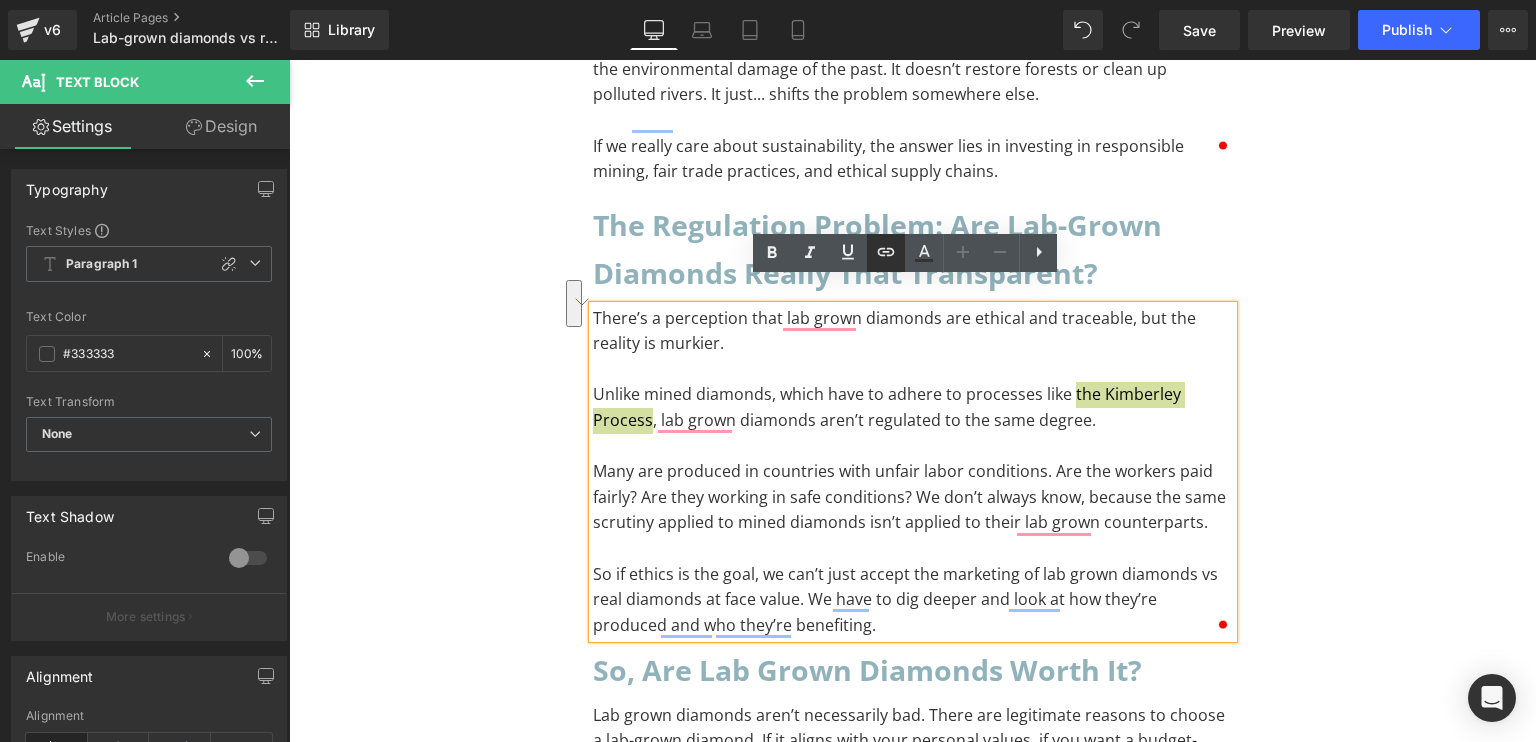 click 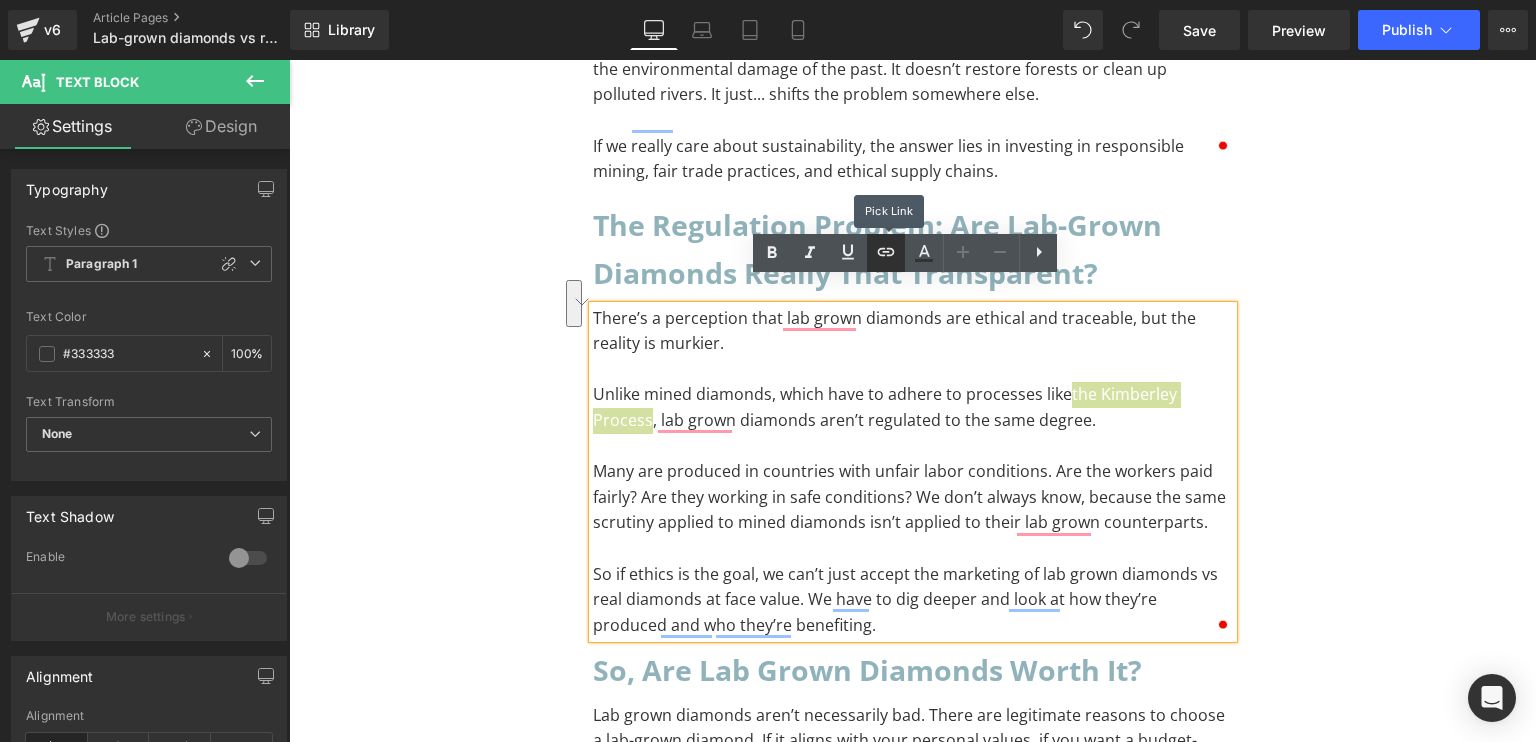 scroll, scrollTop: 0, scrollLeft: 0, axis: both 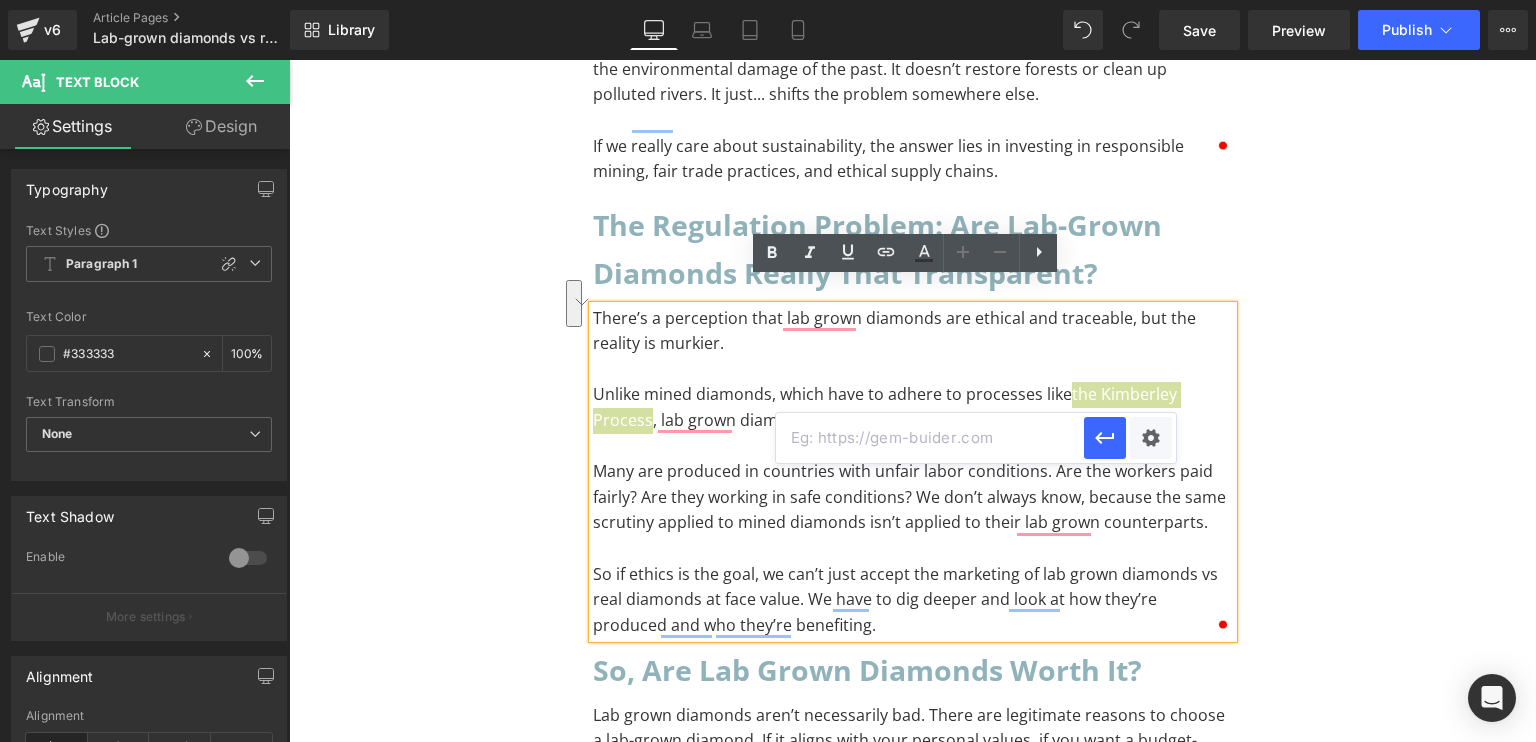 click at bounding box center [930, 438] 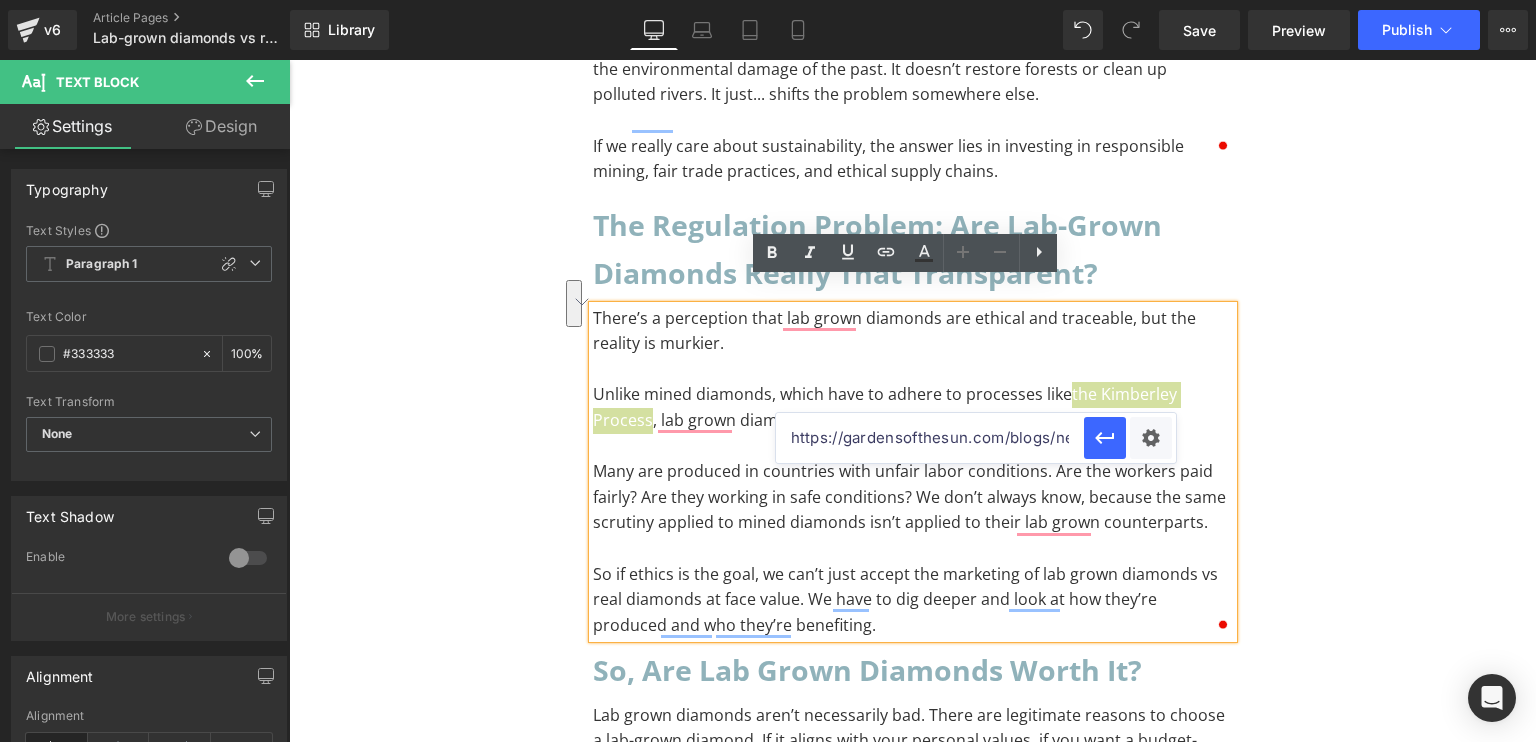 scroll, scrollTop: 0, scrollLeft: 311, axis: horizontal 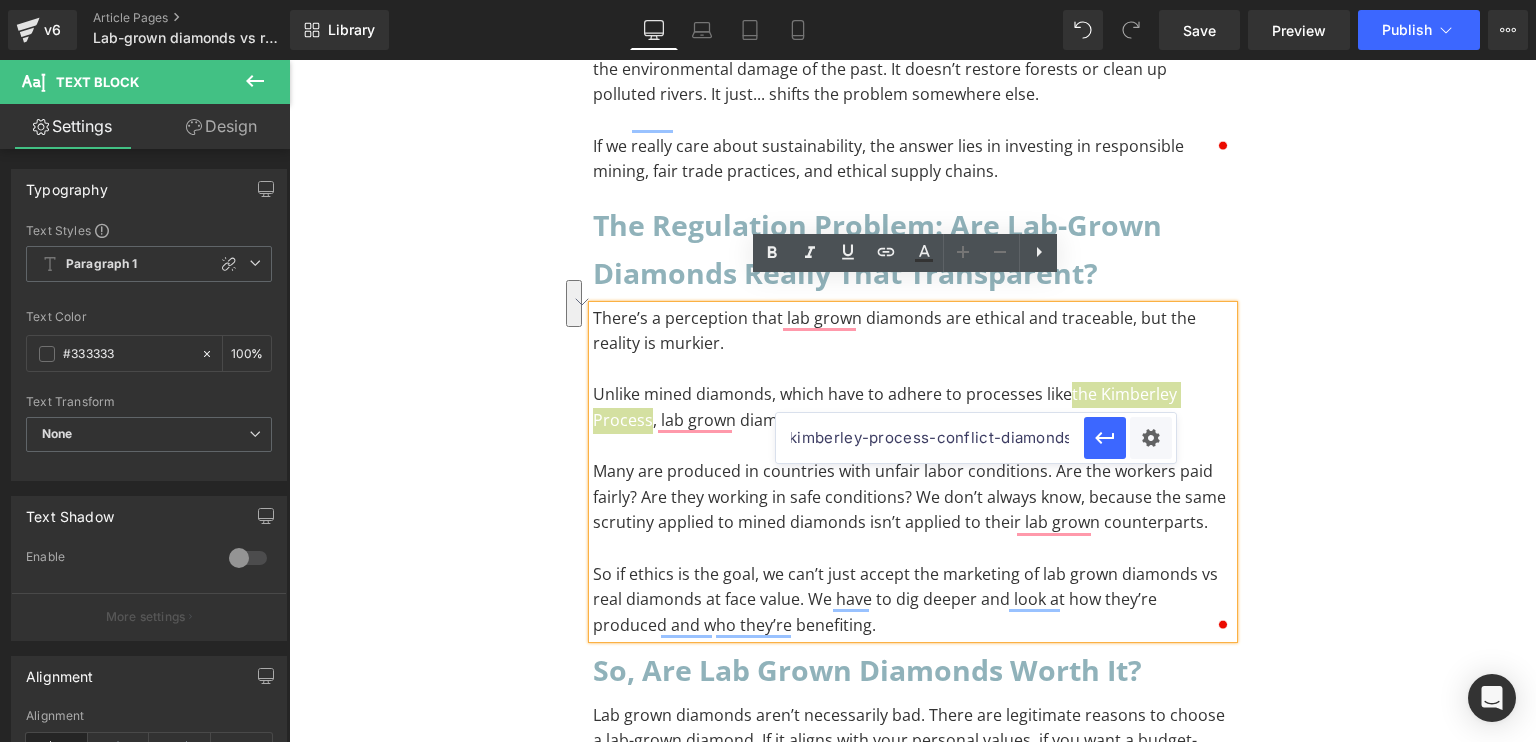 type on "https://gardensofthesun.com/blogs/news/kimberley-process-conflict-diamonds" 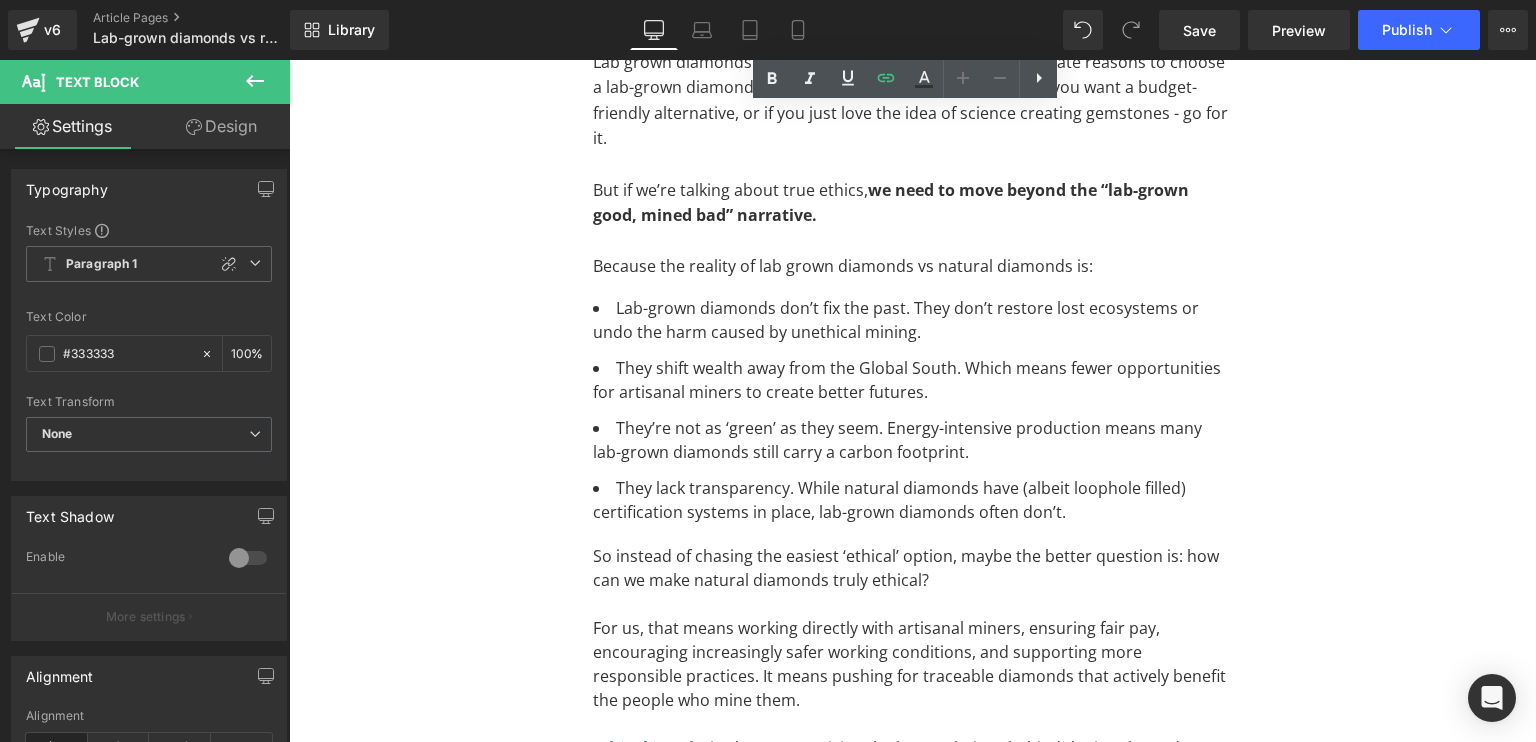 scroll, scrollTop: 3996, scrollLeft: 0, axis: vertical 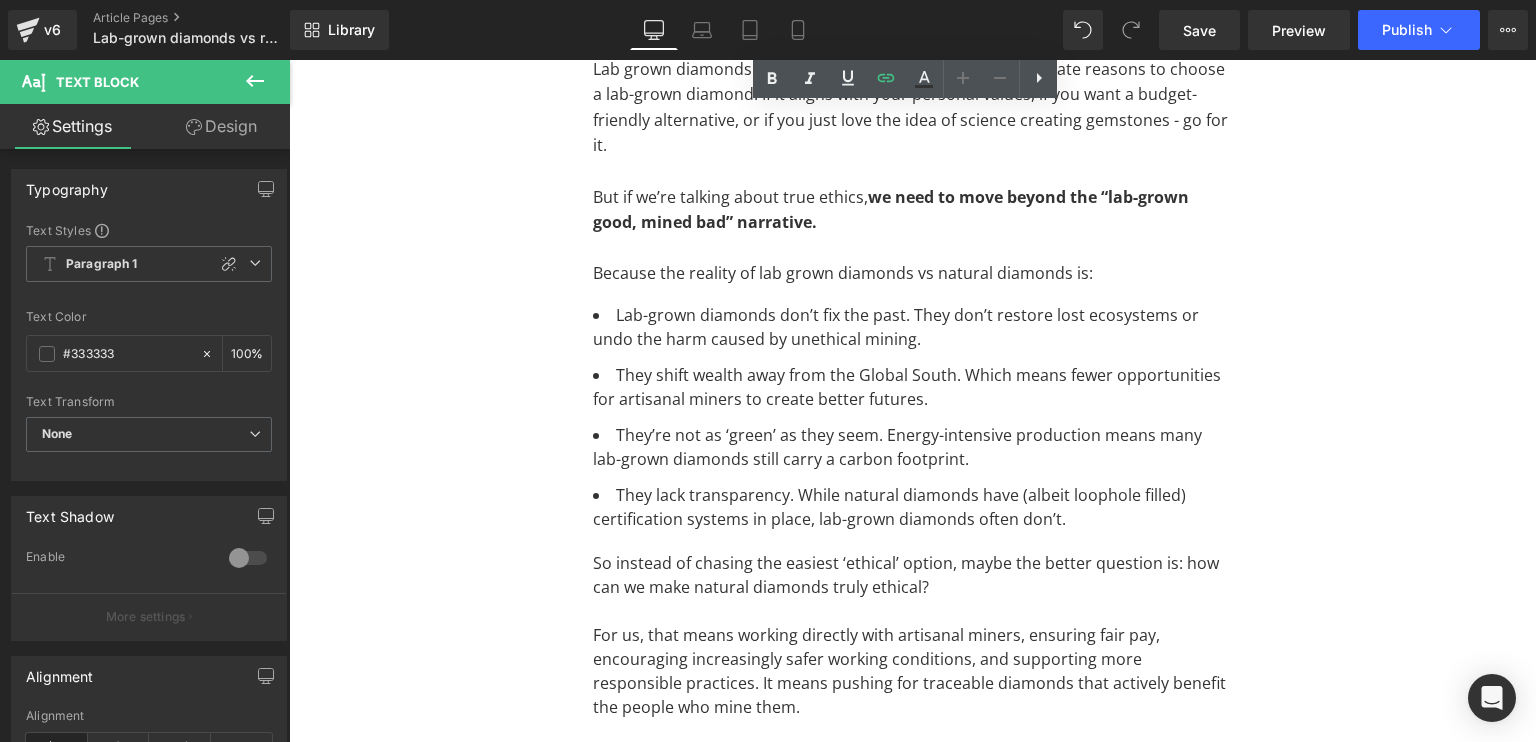 click on "They shift wealth away from the Global South. Which means fewer opportunities for artisanal miners to create better futures." at bounding box center [913, 387] 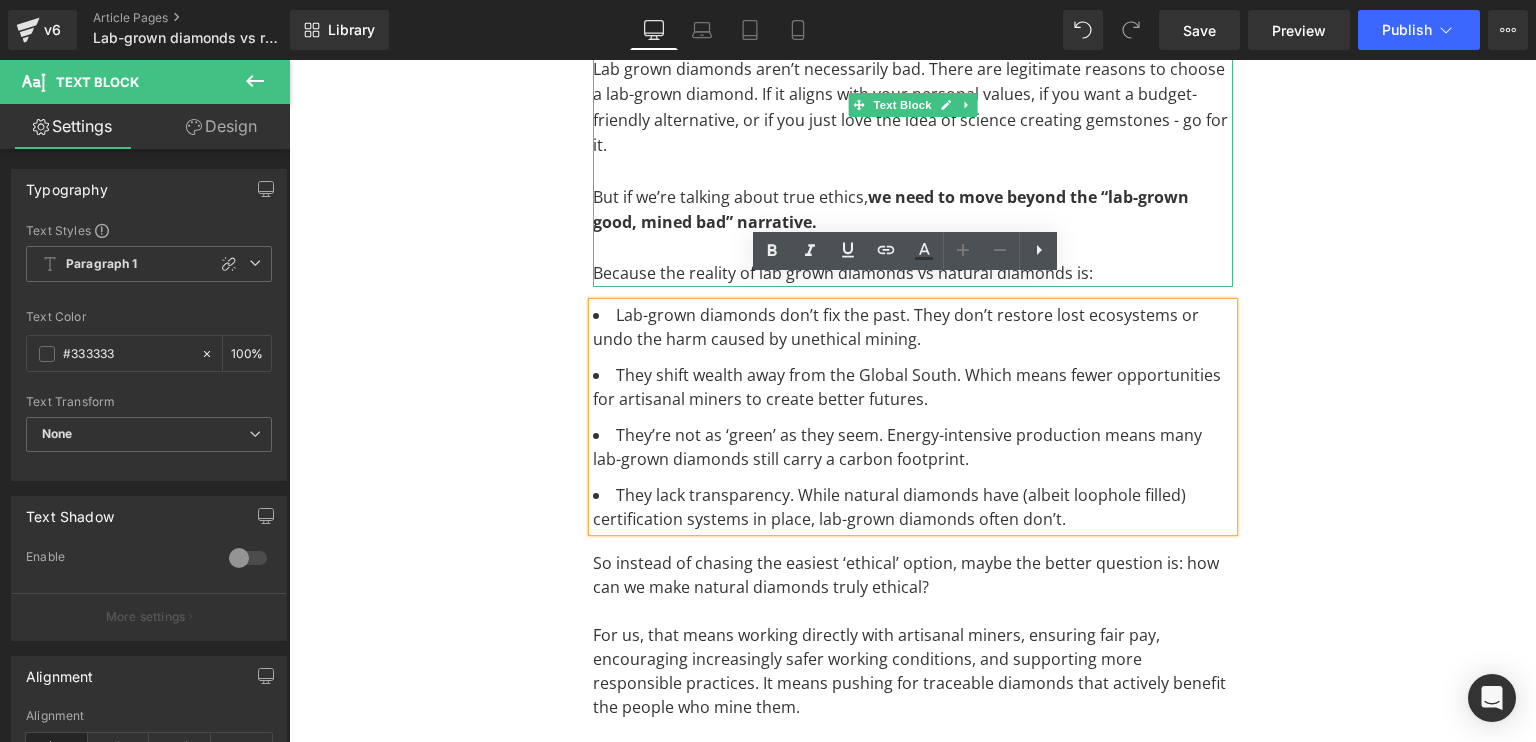 click on "we need to move beyond the “lab-grown good, mined bad” narrative." at bounding box center (891, 210) 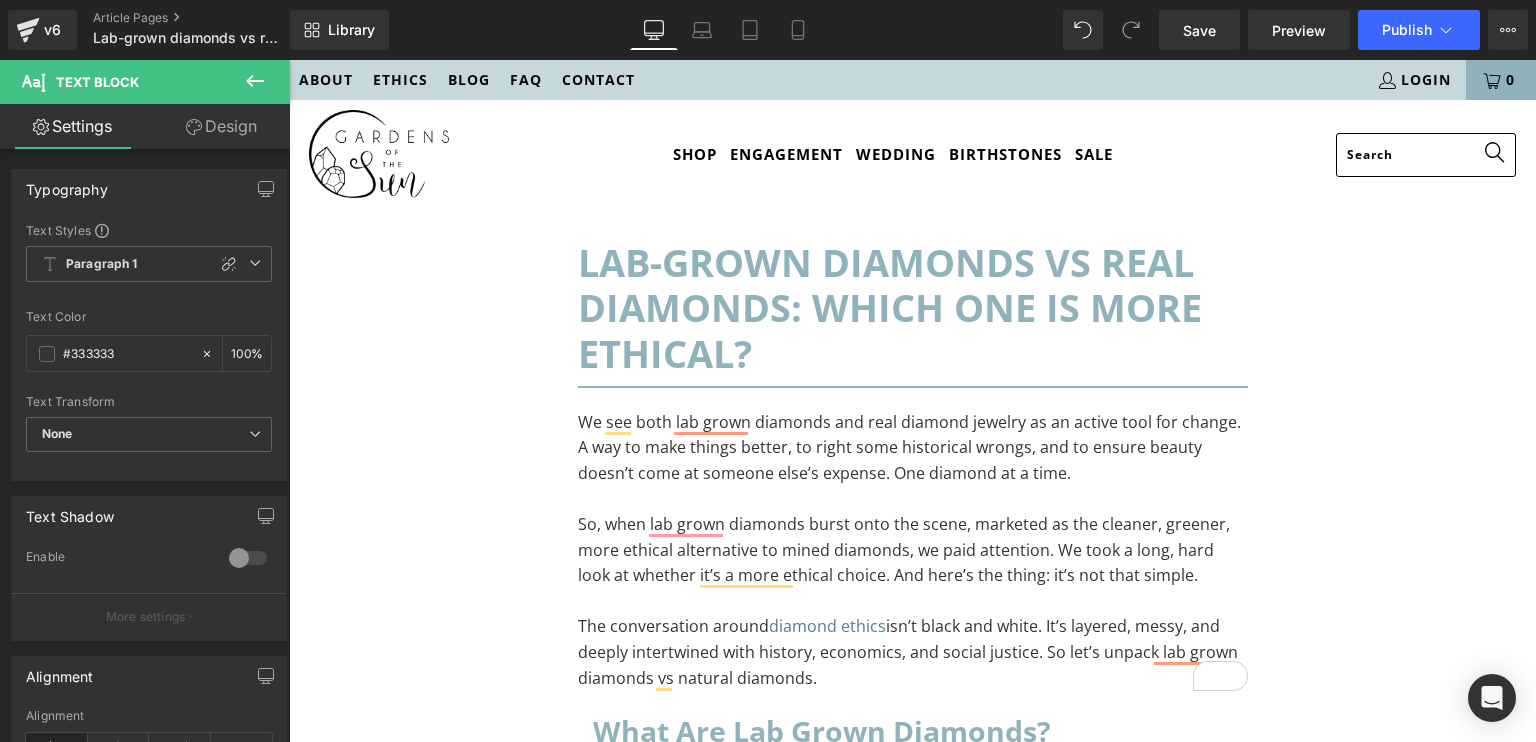scroll, scrollTop: 3748, scrollLeft: 0, axis: vertical 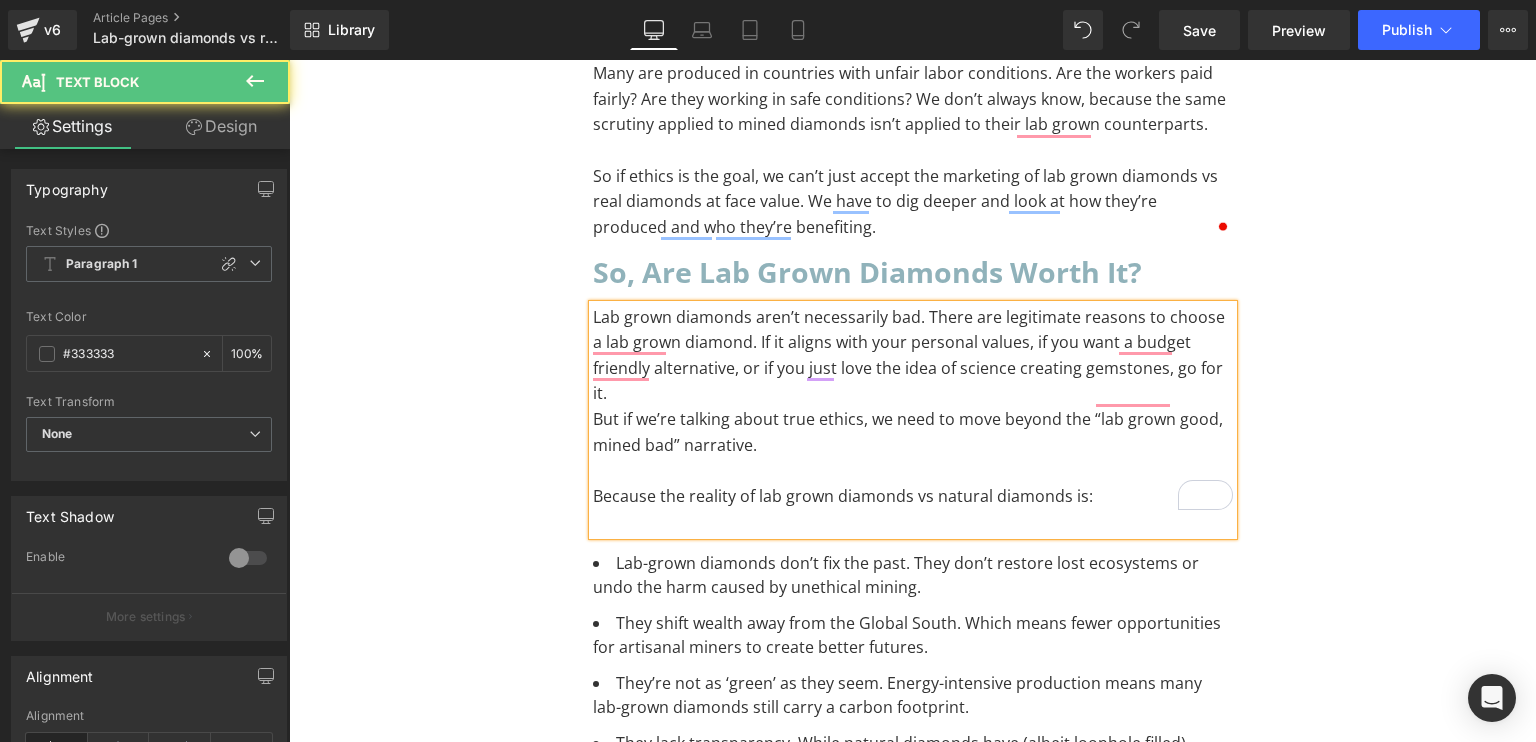 click on "Lab grown diamonds aren’t necessarily bad. There are legitimate reasons to choose a lab grown diamond. If it aligns with your personal values, if you want a budget friendly alternative, or if you just love the idea of science creating gemstones, go for it." at bounding box center (913, 356) 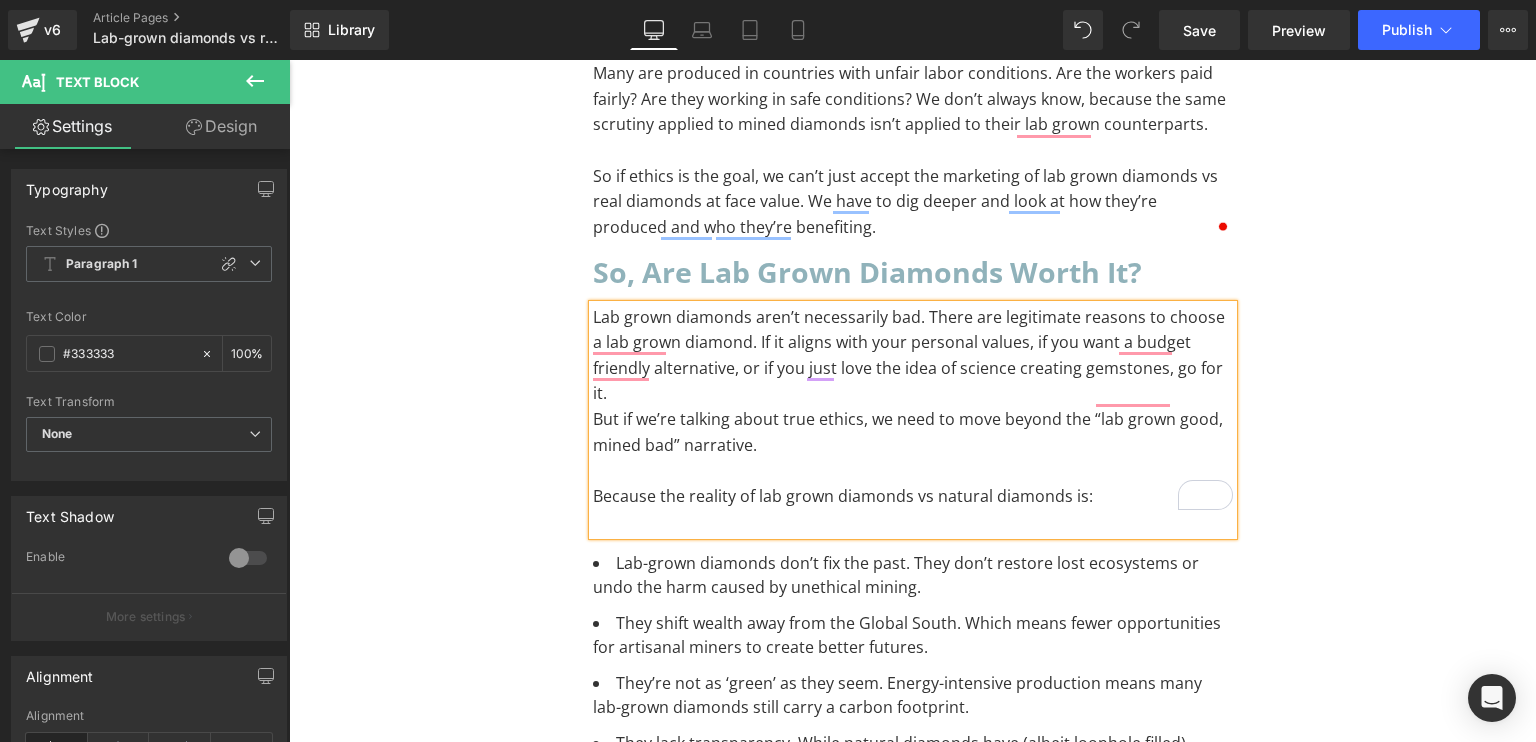 type 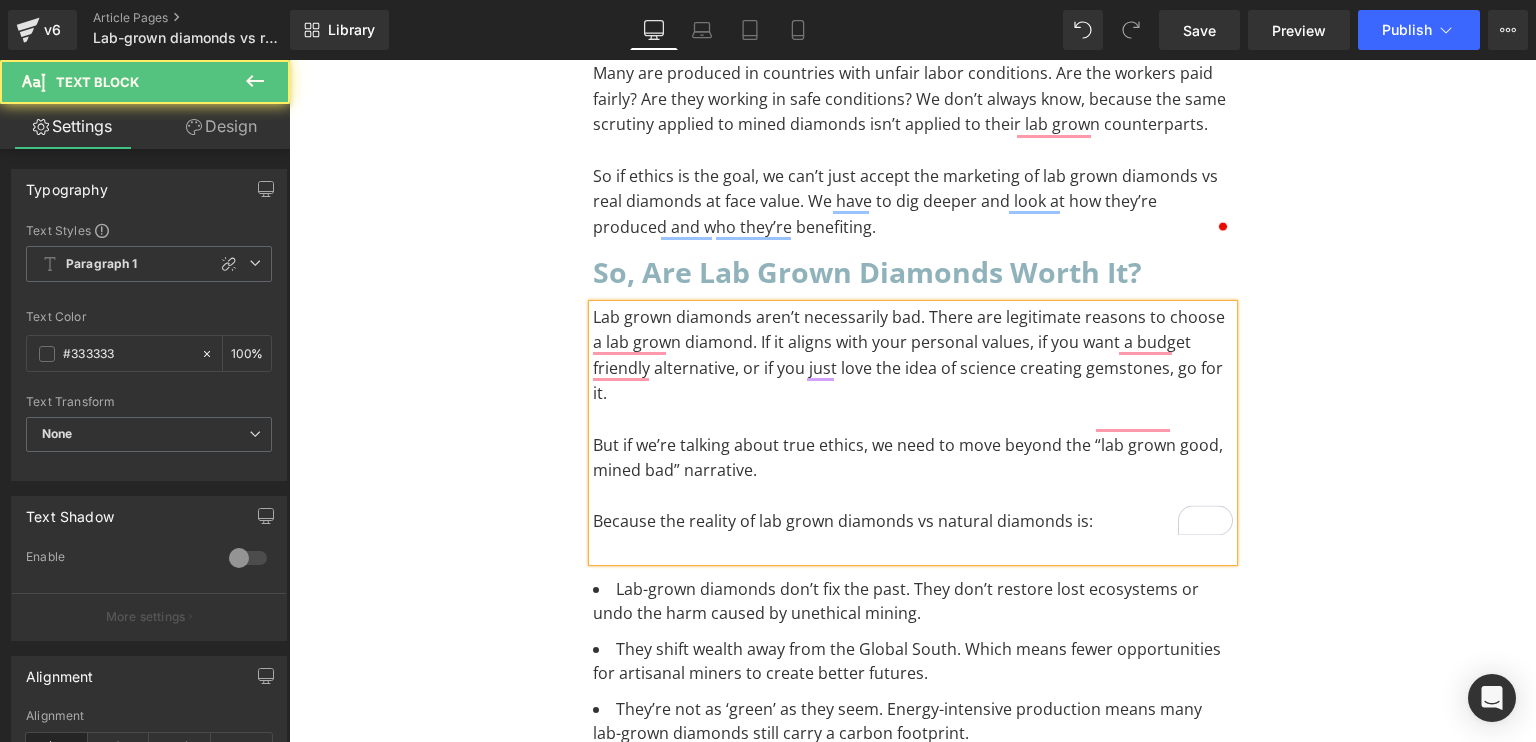 click at bounding box center [913, 497] 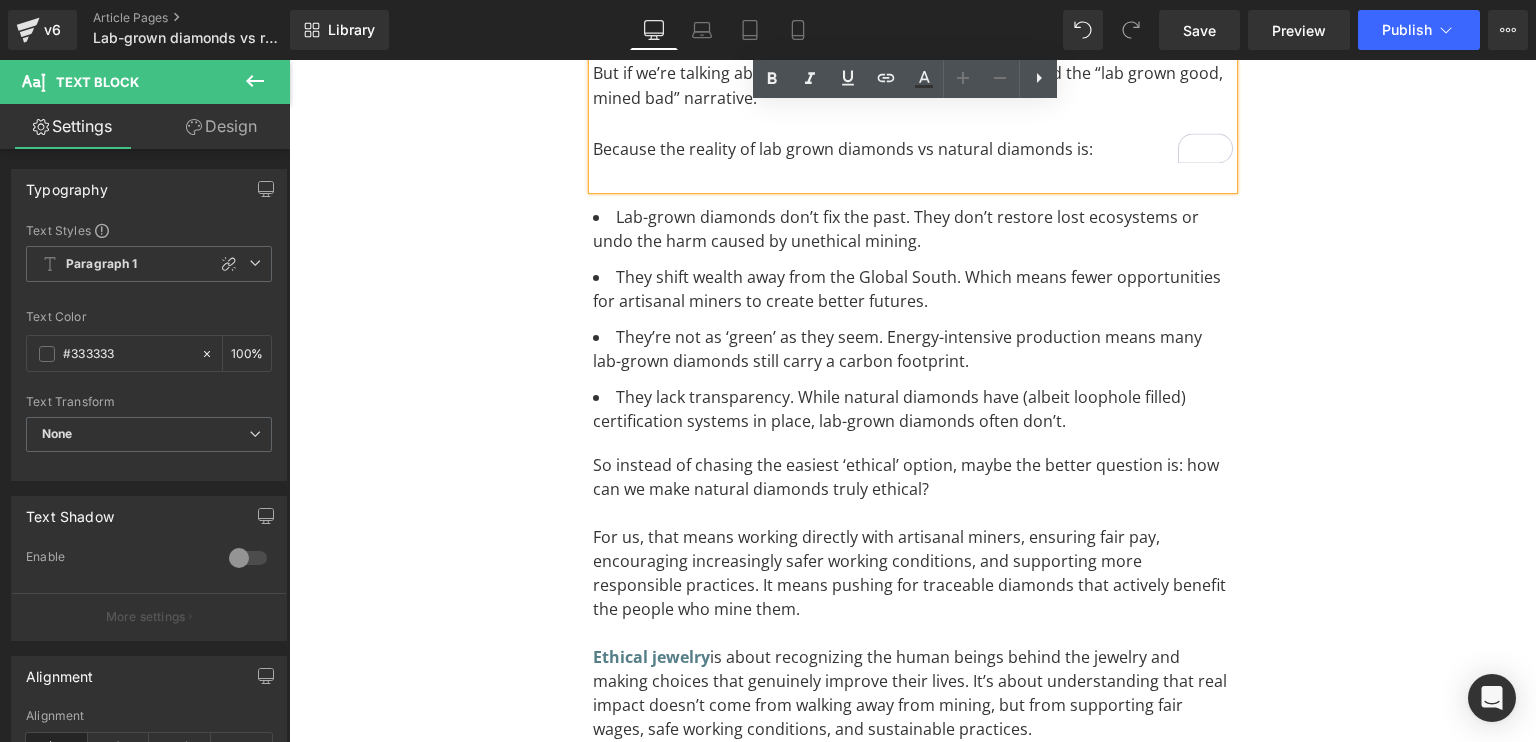 scroll, scrollTop: 4120, scrollLeft: 0, axis: vertical 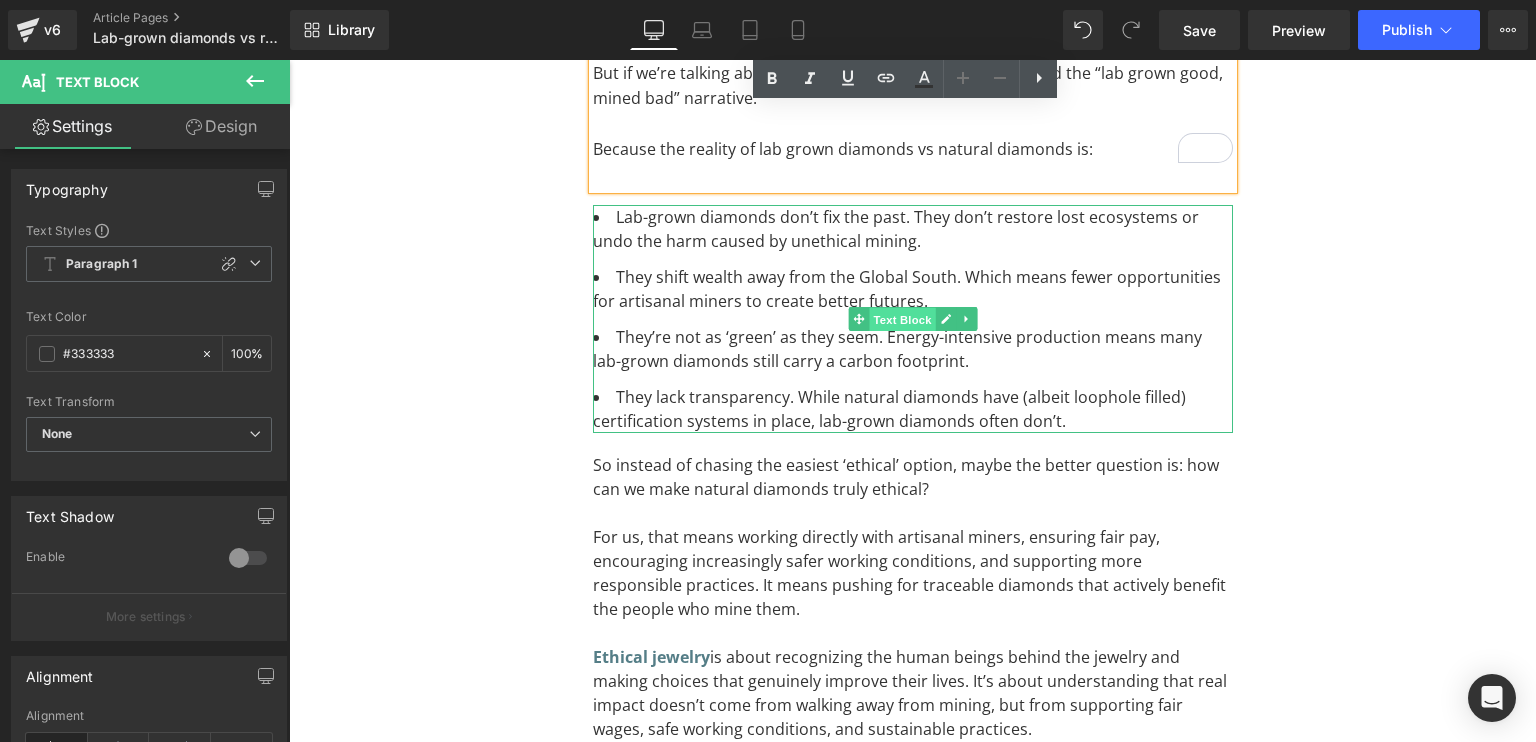 click on "Text Block" at bounding box center (902, 319) 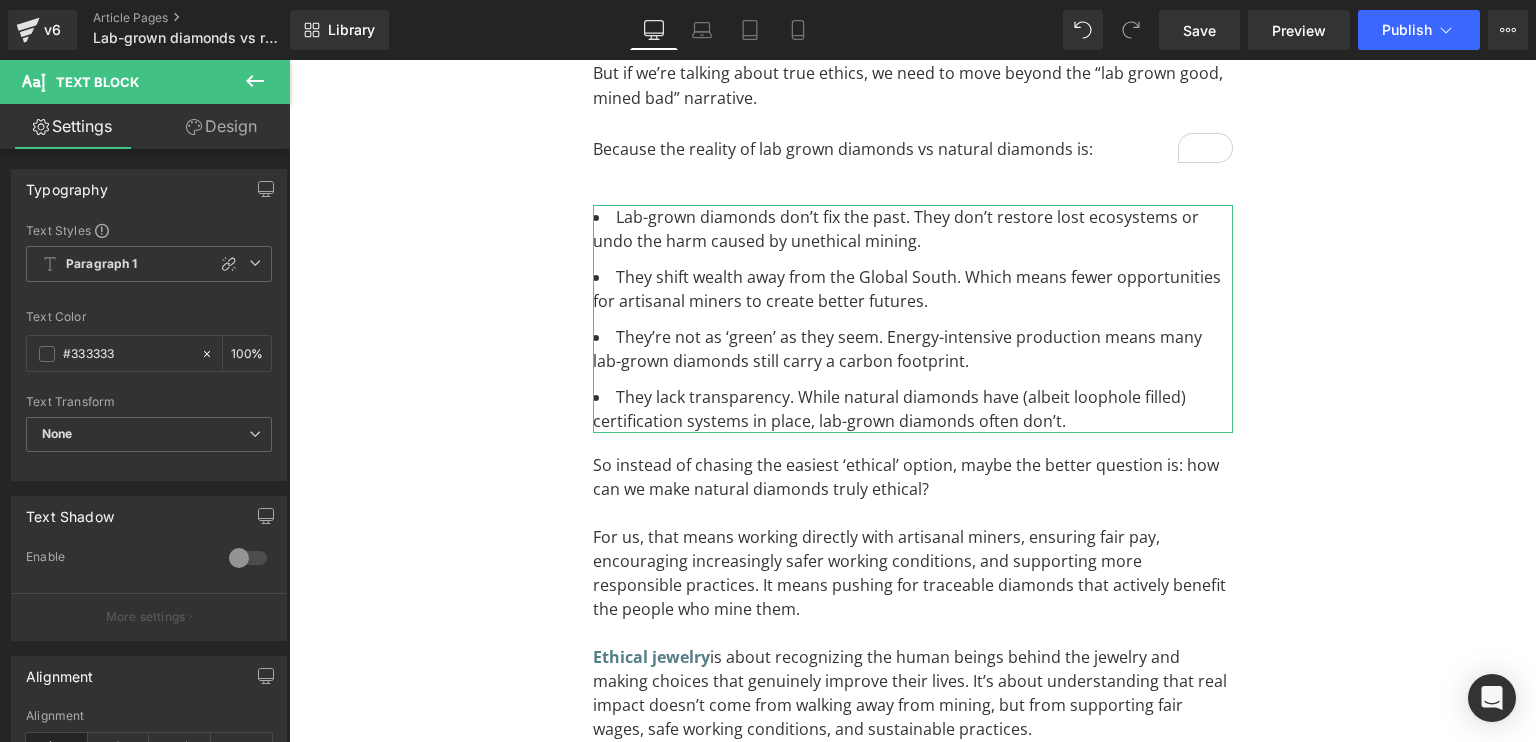 click on "Design" at bounding box center (221, 126) 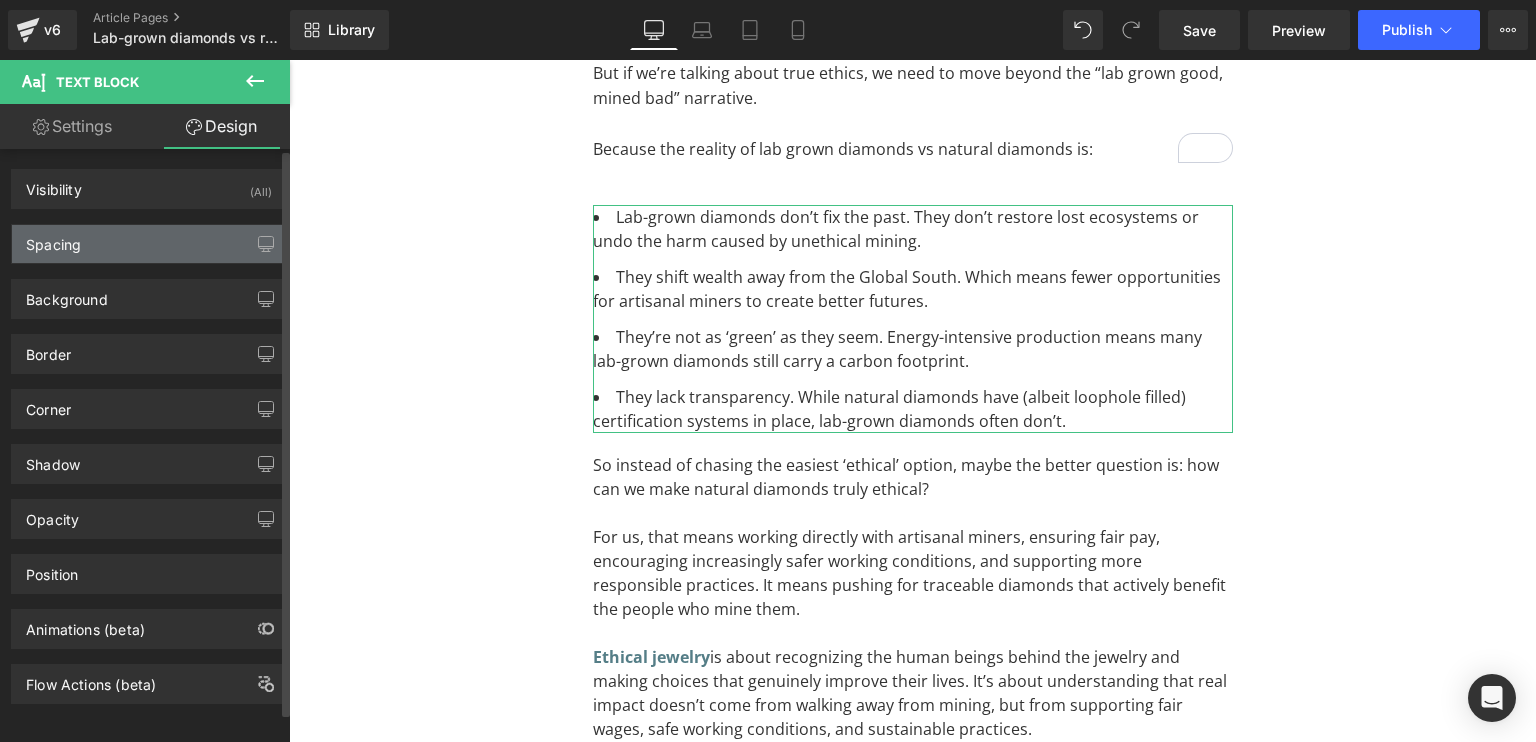 click on "Spacing" at bounding box center (149, 244) 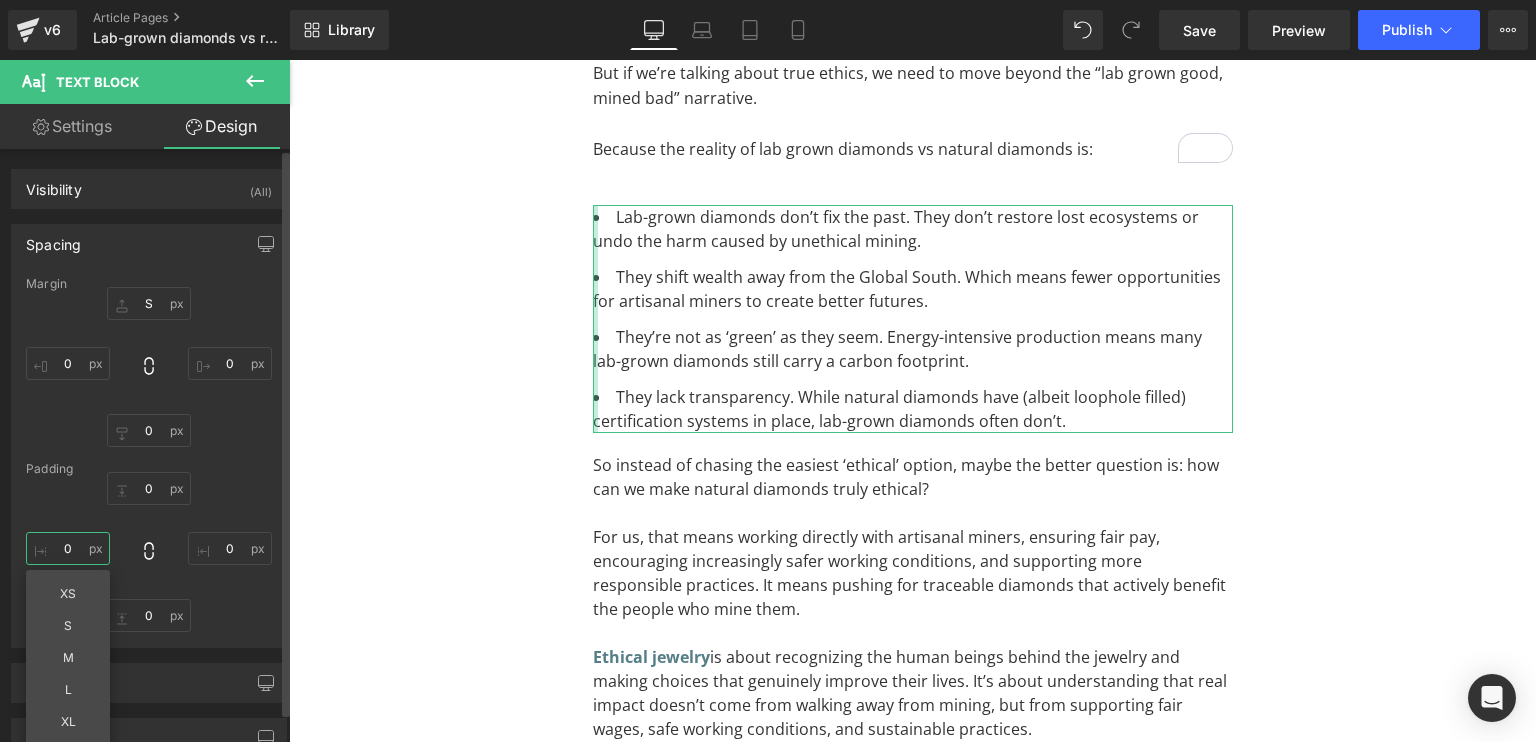 click on "0" at bounding box center [68, 548] 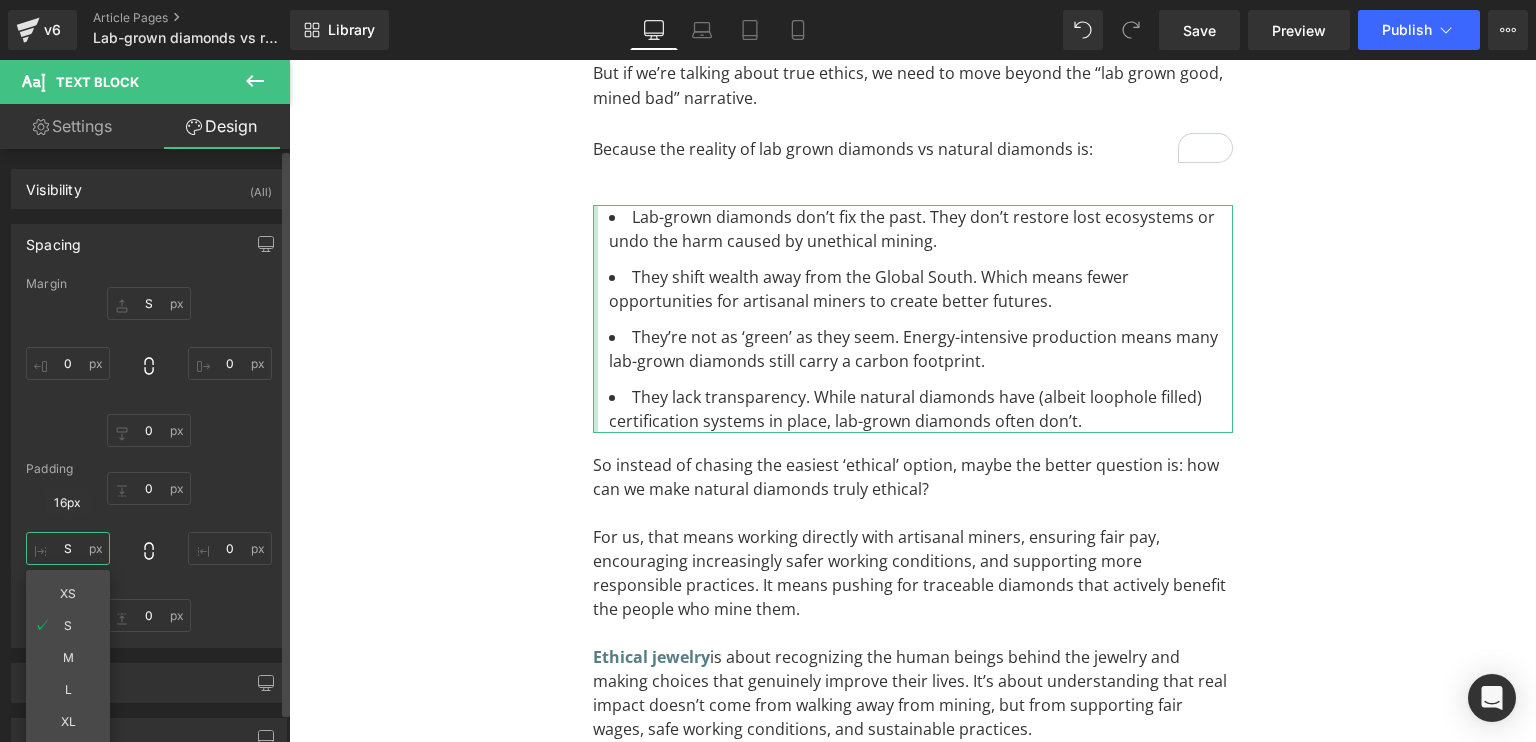 click on "S" at bounding box center [68, 548] 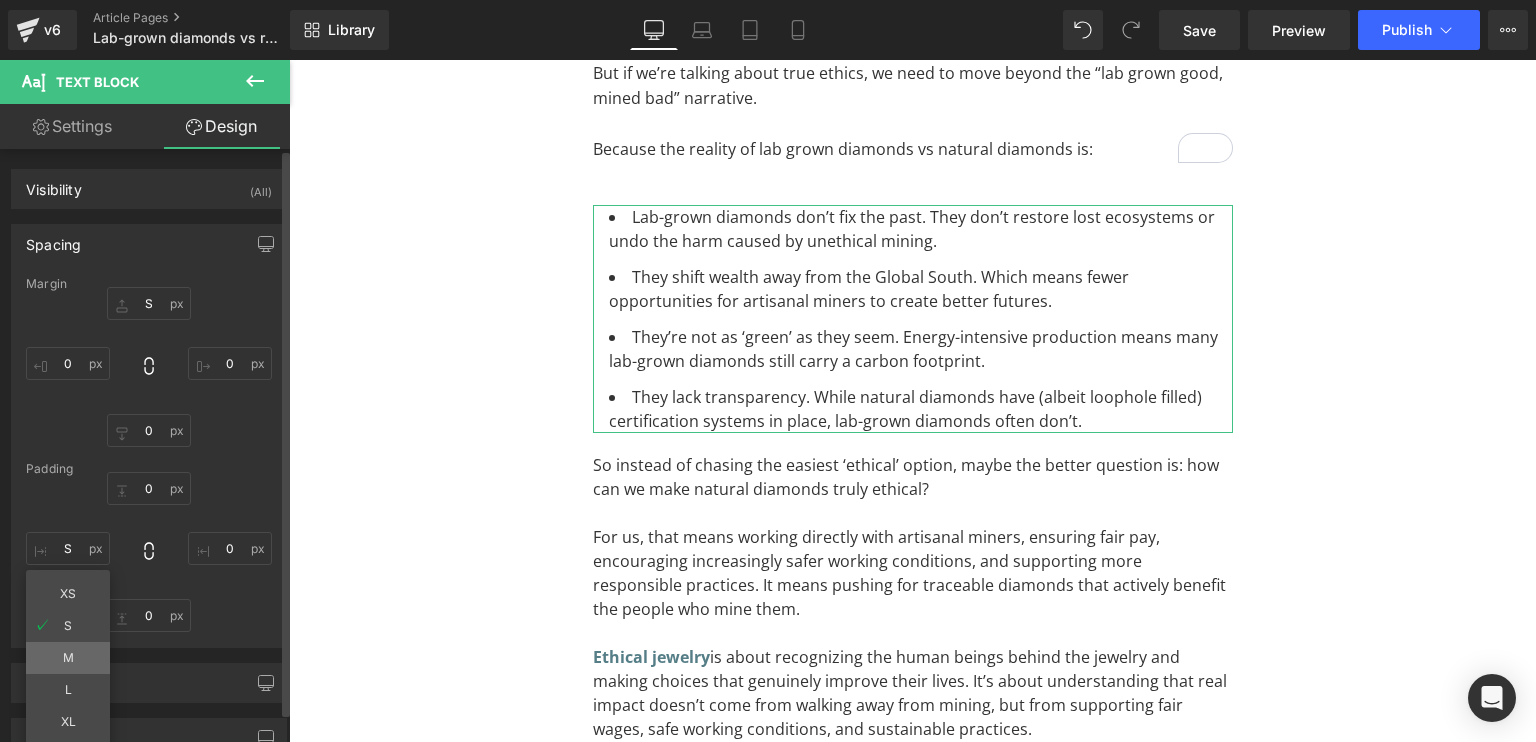 type on "M" 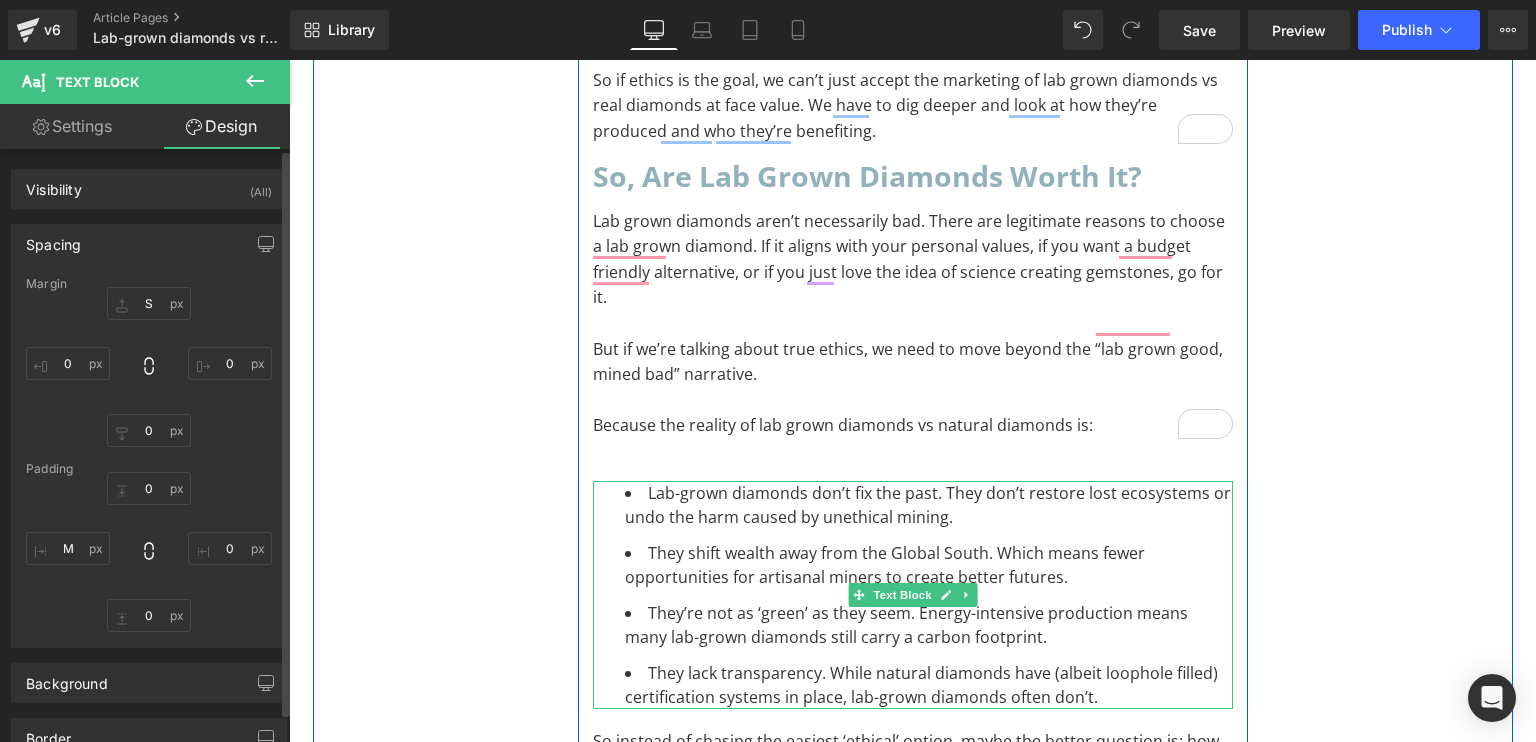 scroll, scrollTop: 3840, scrollLeft: 0, axis: vertical 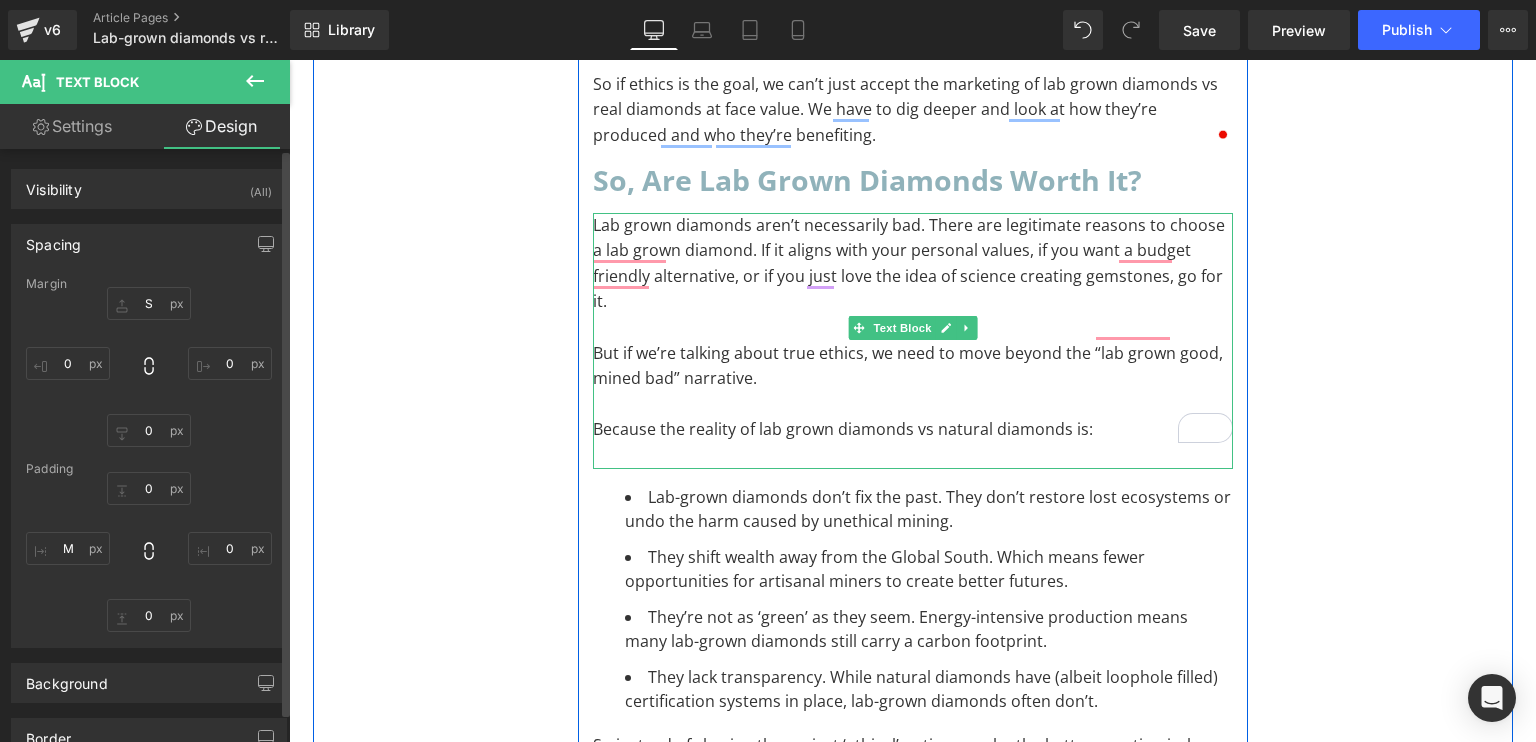 click on "Because the reality of lab grown diamonds vs natural diamonds is:" at bounding box center [913, 430] 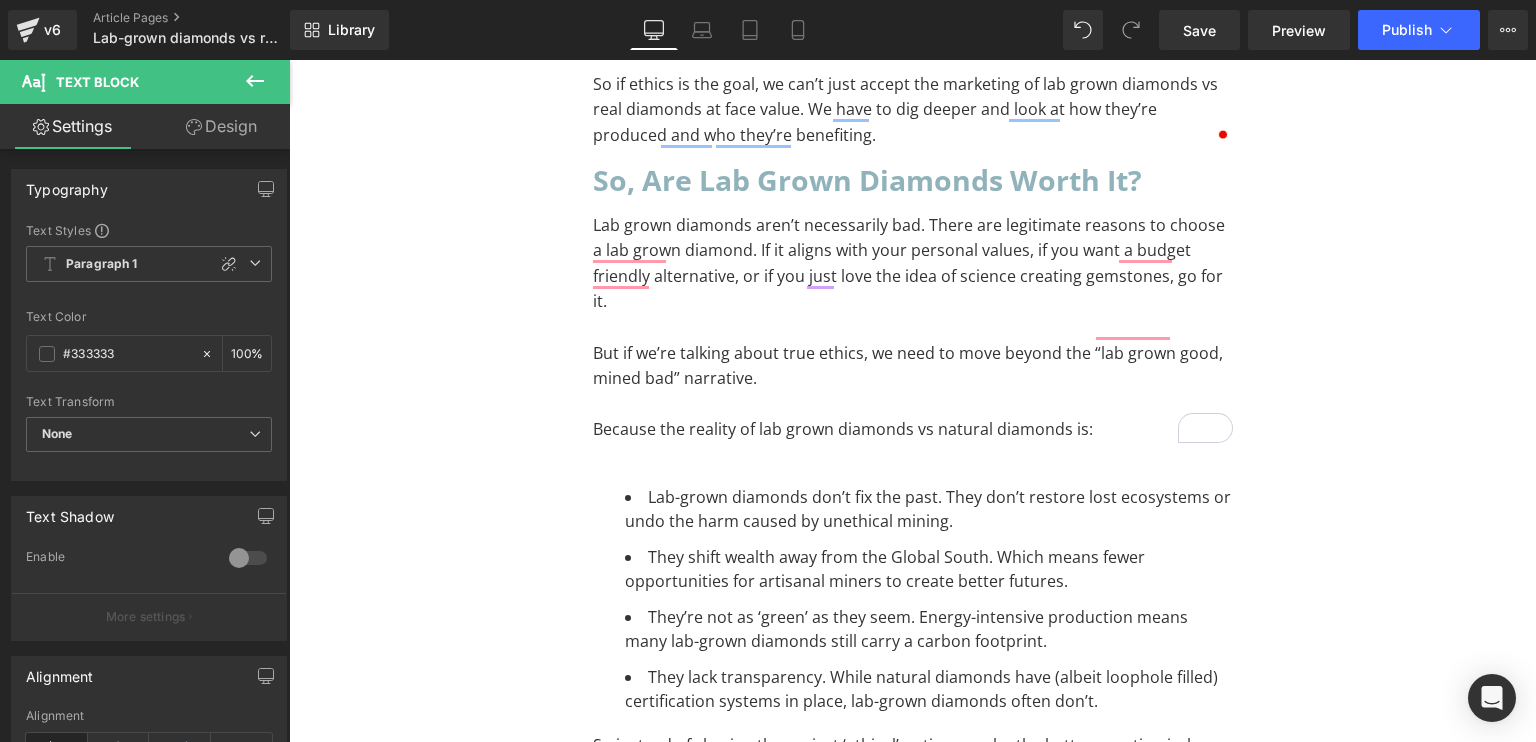 drag, startPoint x: 196, startPoint y: 119, endPoint x: 440, endPoint y: 259, distance: 281.31122 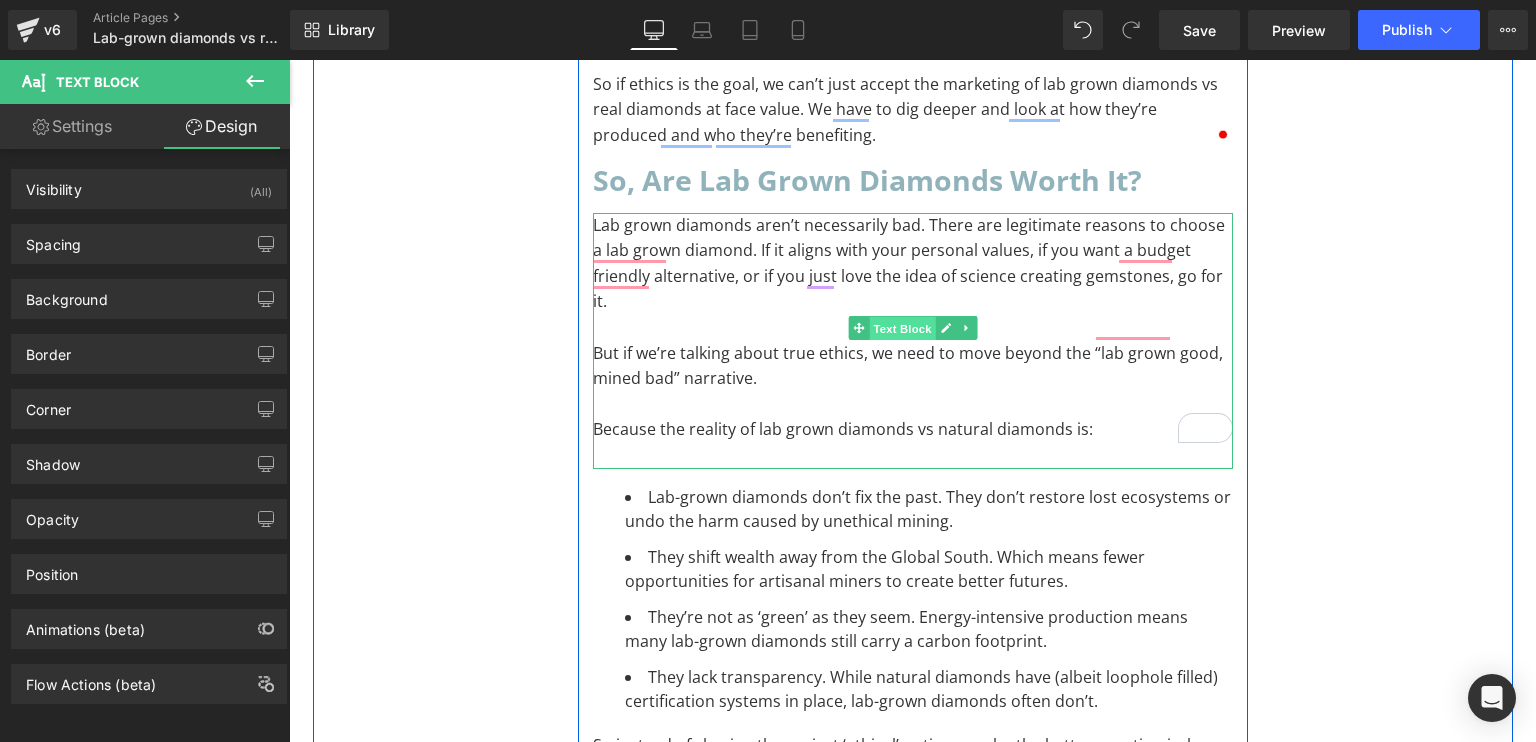 click on "Text Block" at bounding box center (902, 329) 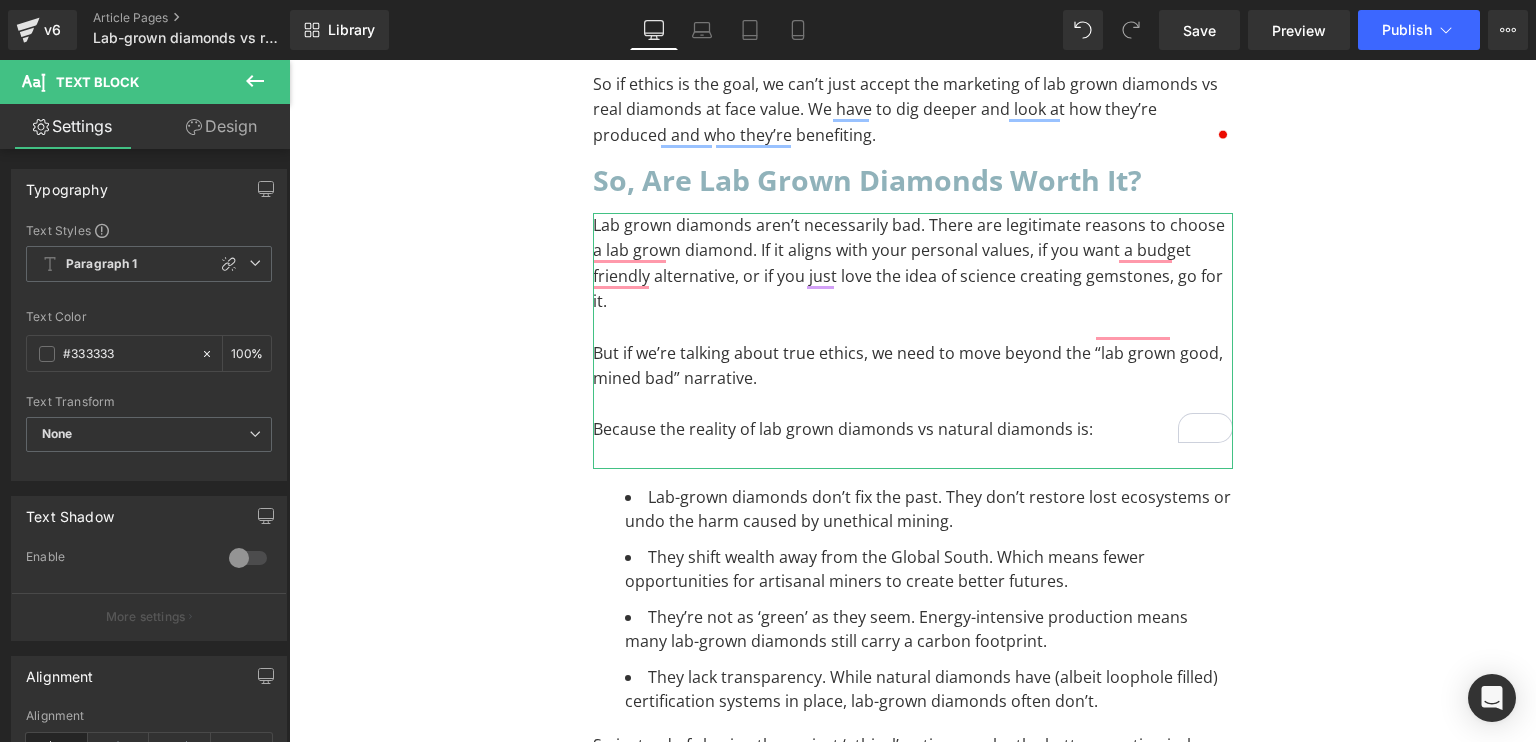 click on "Design" at bounding box center [221, 126] 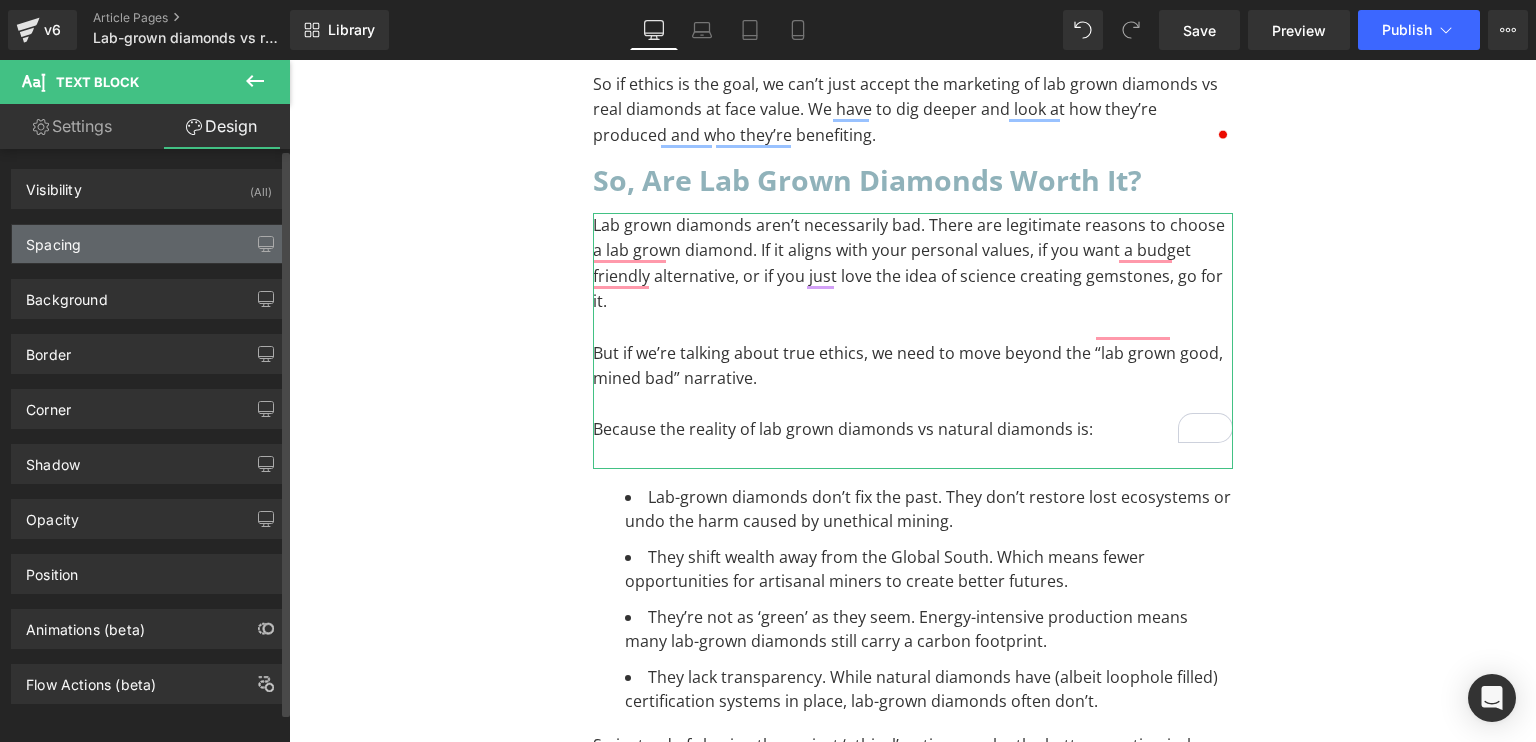 click on "Spacing" at bounding box center [53, 239] 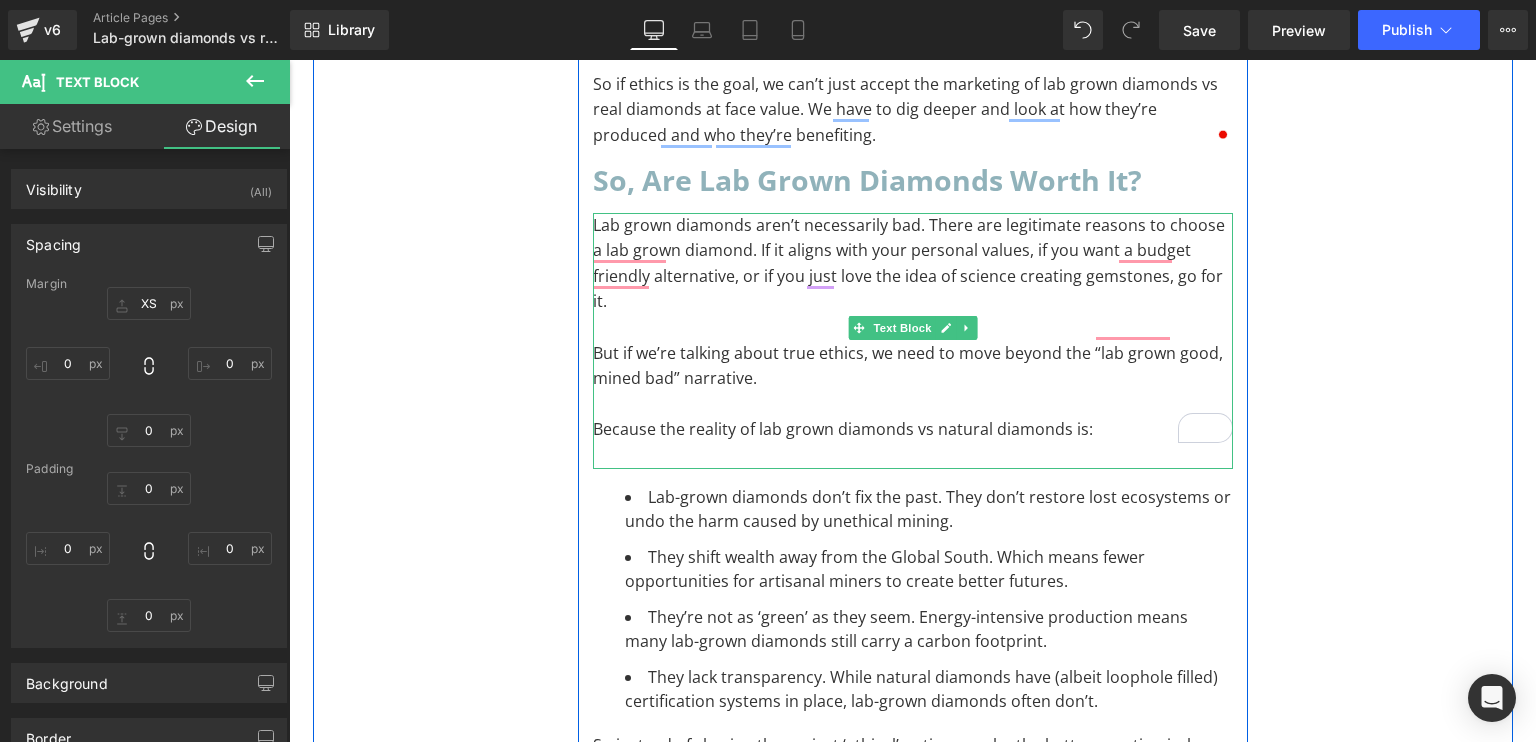 click at bounding box center [913, 456] 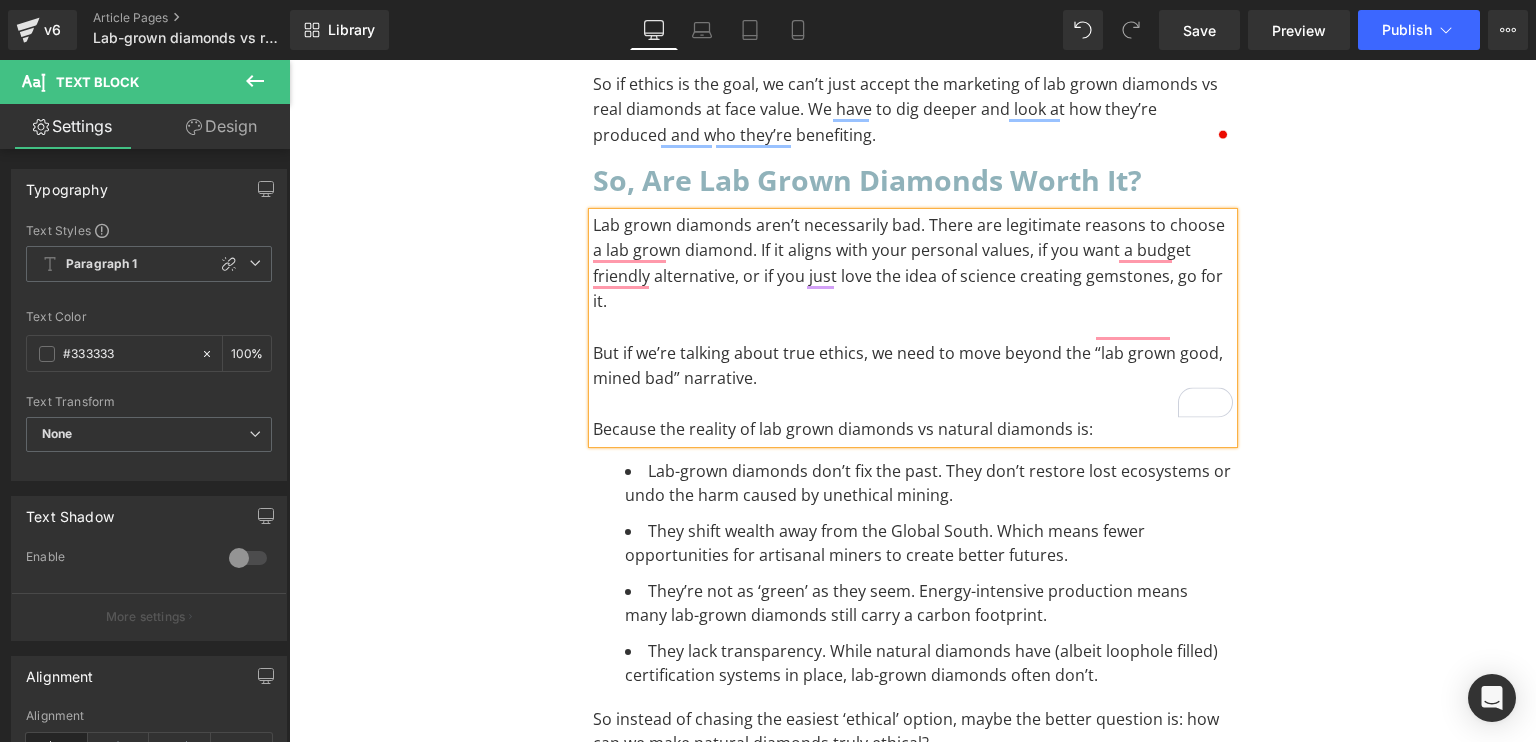click on "Lab-grown diamonds vs real diamonds: which one is more ethical? Heading         Separator         We see both lab grown diamonds and real diamond jewelry as an active tool for change. A way to make things better, to right some historical wrongs, and to ensure beauty doesn’t come at someone else’s expense. One diamond at a time. So, when lab grown diamonds burst onto the scene, marketed as the cleaner, greener, more ethical alternative to mined diamonds, we paid attention. We took a long, hard look at whether it’s a more ethical choice. And here’s the thing: it’s not that simple. The conversation around  diamond ethics  isn’t black and white. It’s layered, messy, and deeply intertwined with history, economics, and social justice. So let’s unpack lab grown diamonds vs natural diamonds. Text Block         What are lab grown diamonds? Heading         Text Block         The rise of the lab-grown diamond Heading         Text Block         Who actually benefits from diamond mining? Heading" at bounding box center (913, -1155) 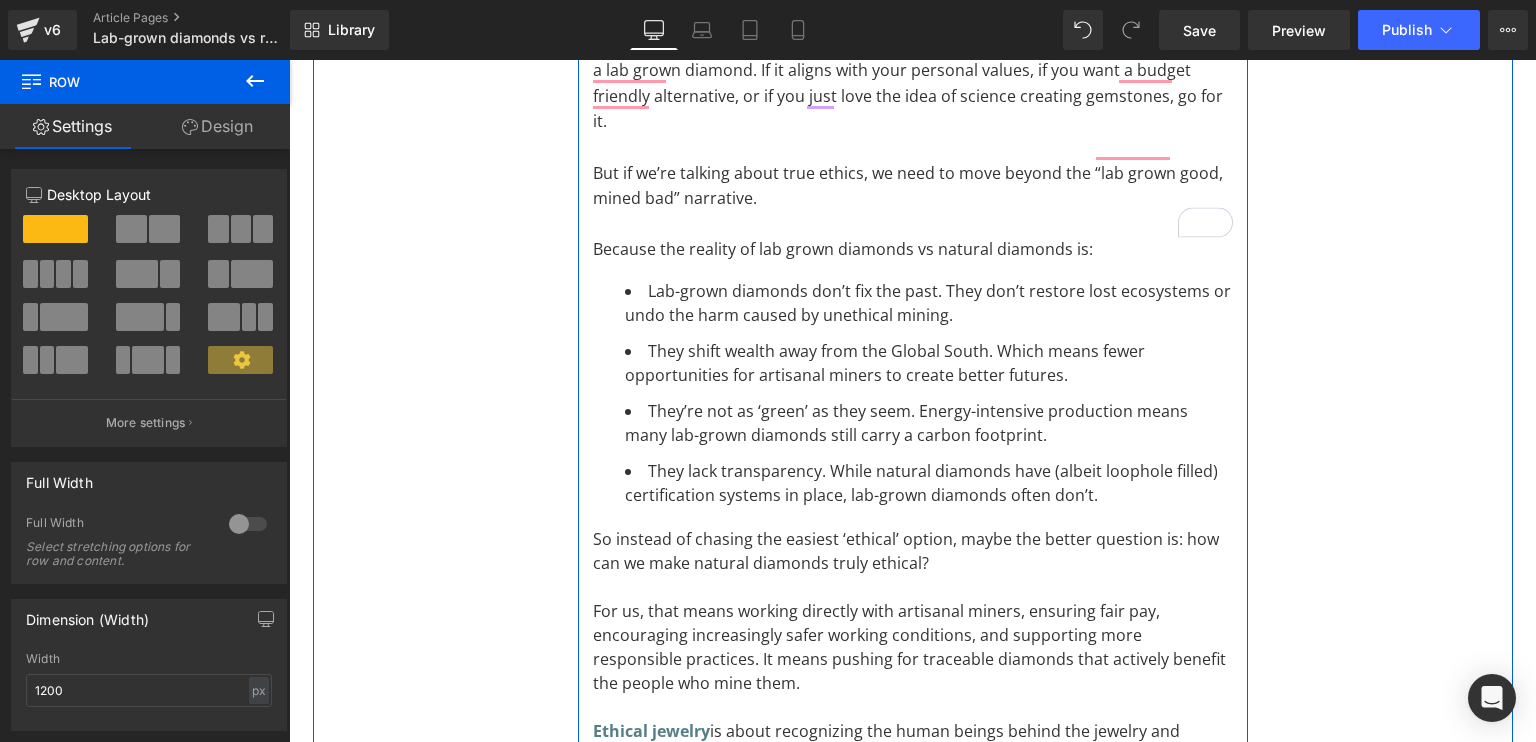 scroll, scrollTop: 4020, scrollLeft: 0, axis: vertical 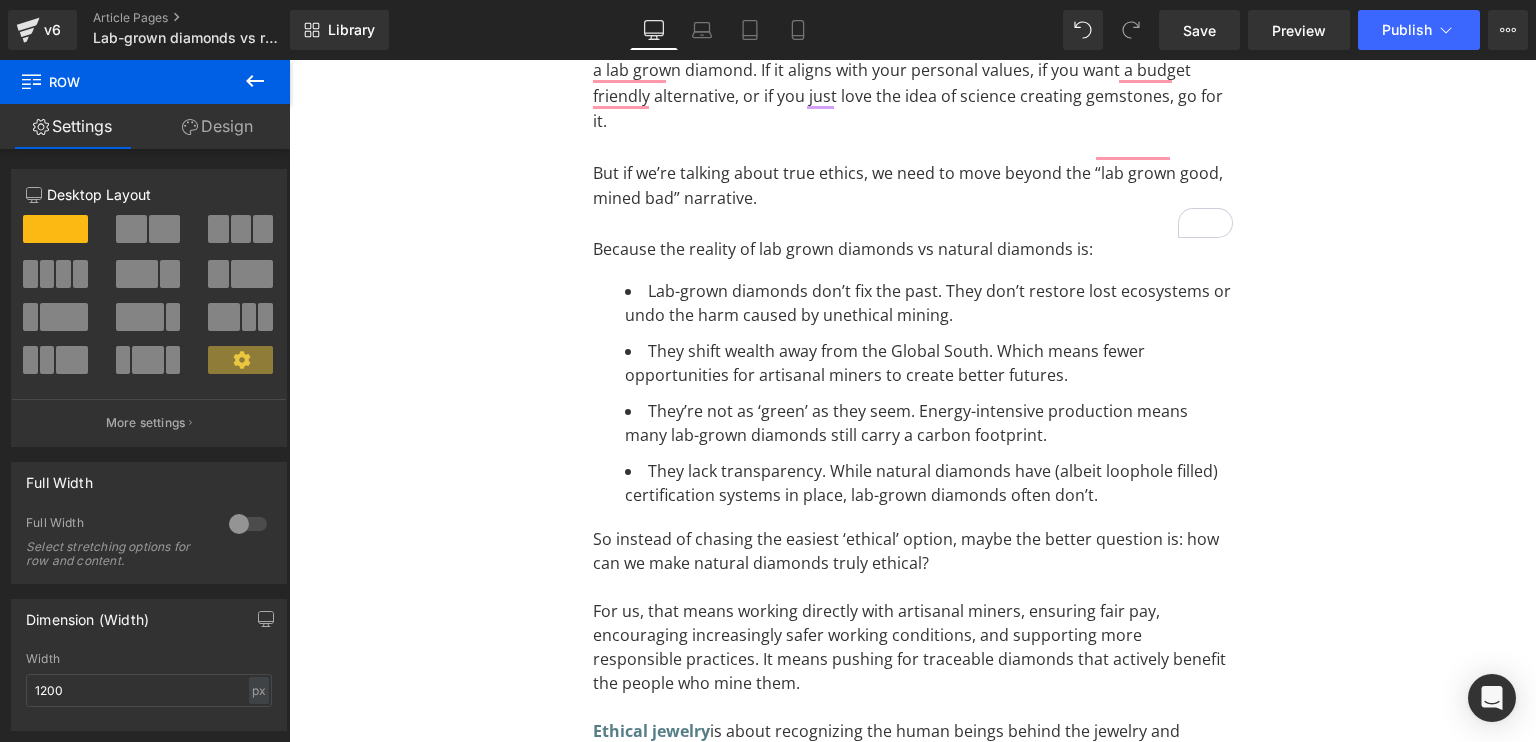 click on "They’re not as ‘green’ as they seem. Energy-intensive production means many lab-grown diamonds still carry a carbon footprint." at bounding box center (929, 423) 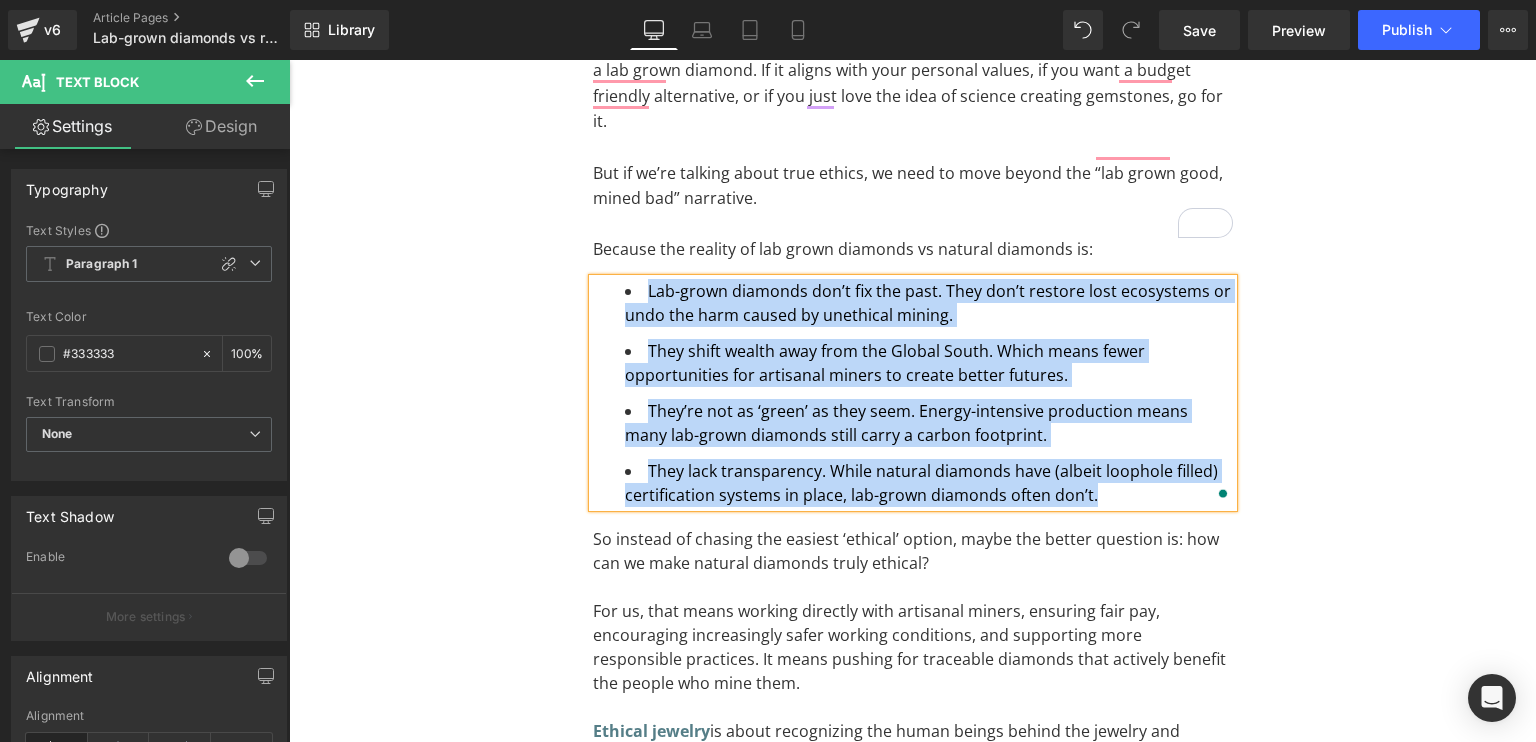 paste 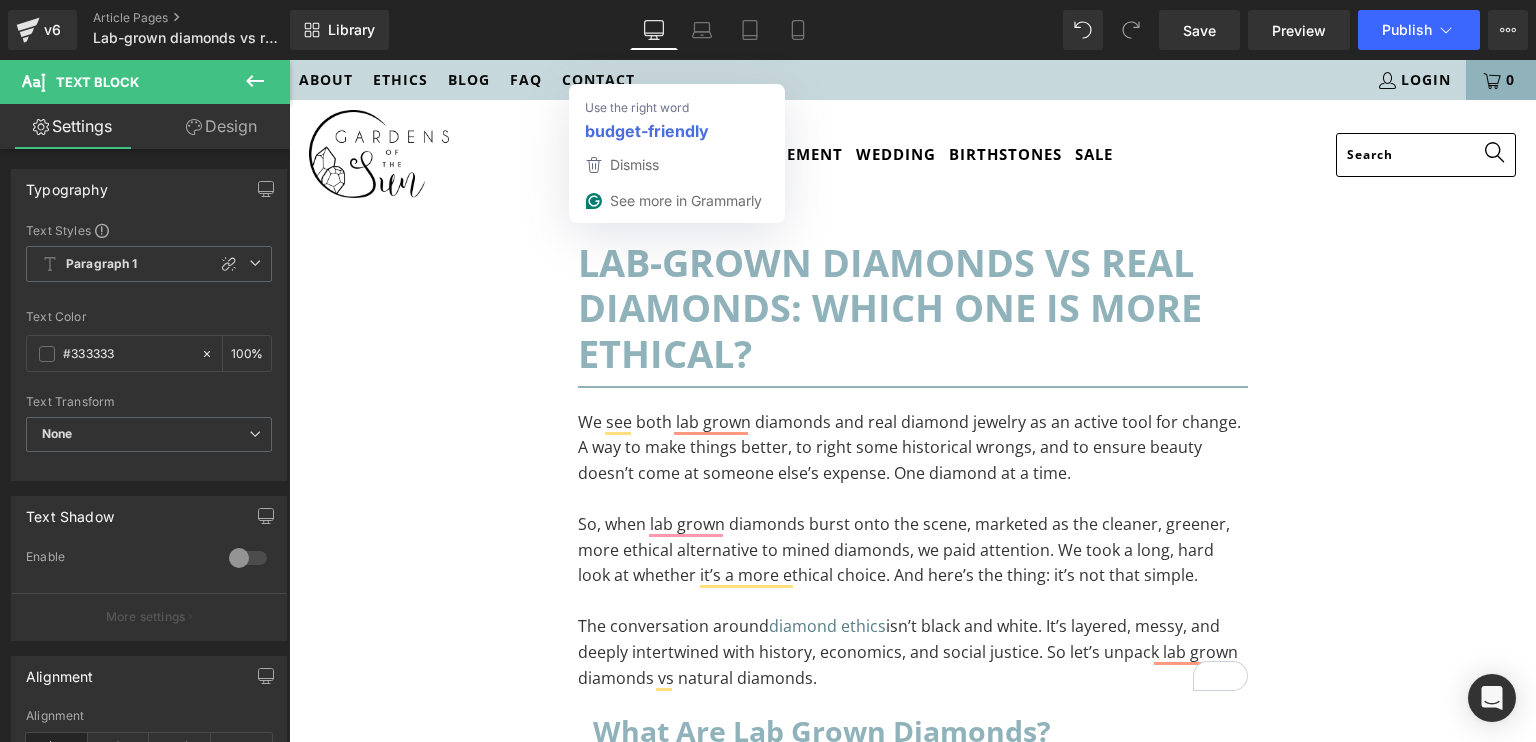 scroll, scrollTop: 4020, scrollLeft: 0, axis: vertical 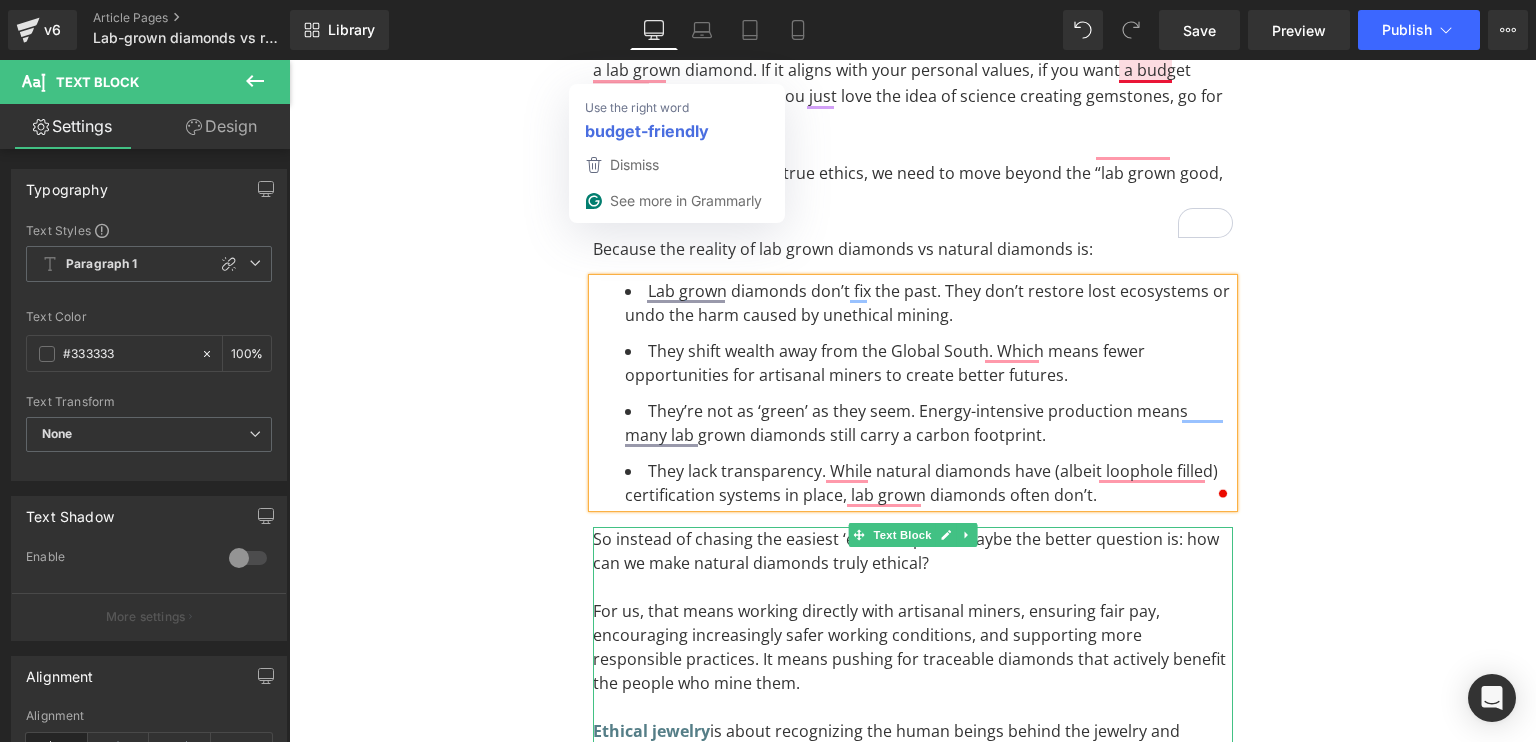 click on "For us, that means working directly with artisanal miners, ensuring fair pay, encouraging increasingly safer working conditions, and supporting more responsible practices. It means pushing for traceable diamonds that actively benefit the people who mine them." at bounding box center (909, 647) 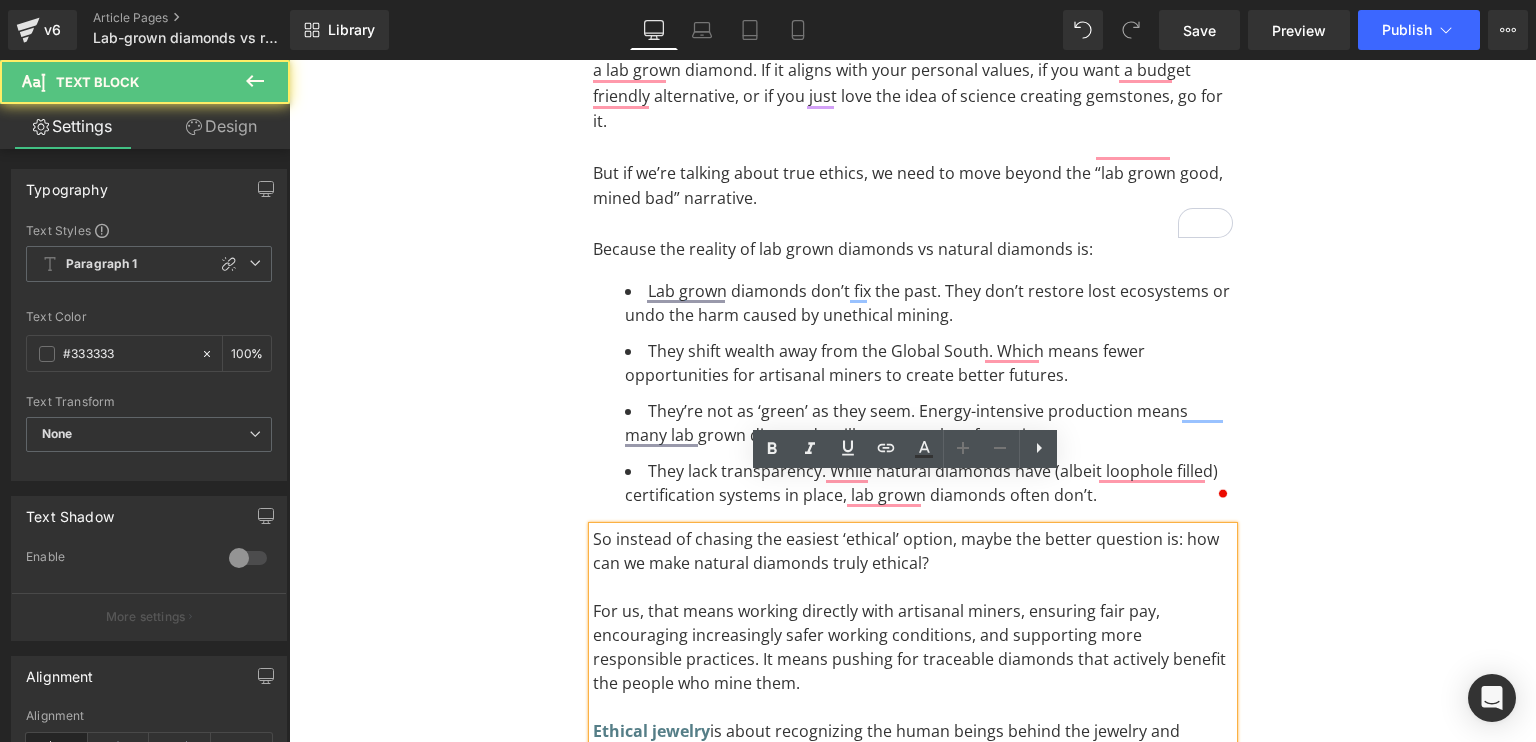 click on "Ethical jewelry  is about recognizing the human beings behind the jewelry and making choices that genuinely improve their lives. It’s about understanding that real impact doesn’t come from walking away from mining, but from supporting fair wages, safe working conditions, and sustainable practices." at bounding box center (913, 755) 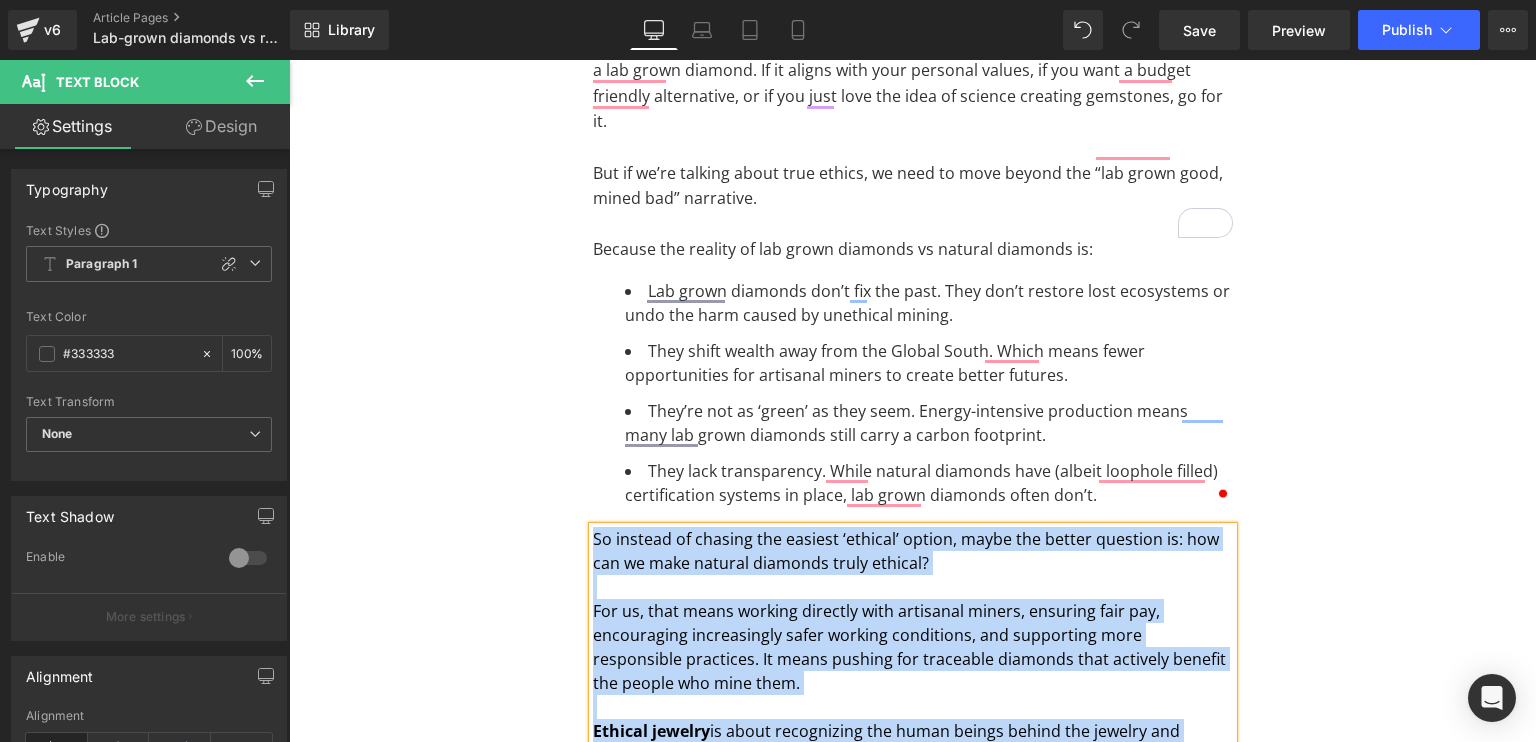 paste 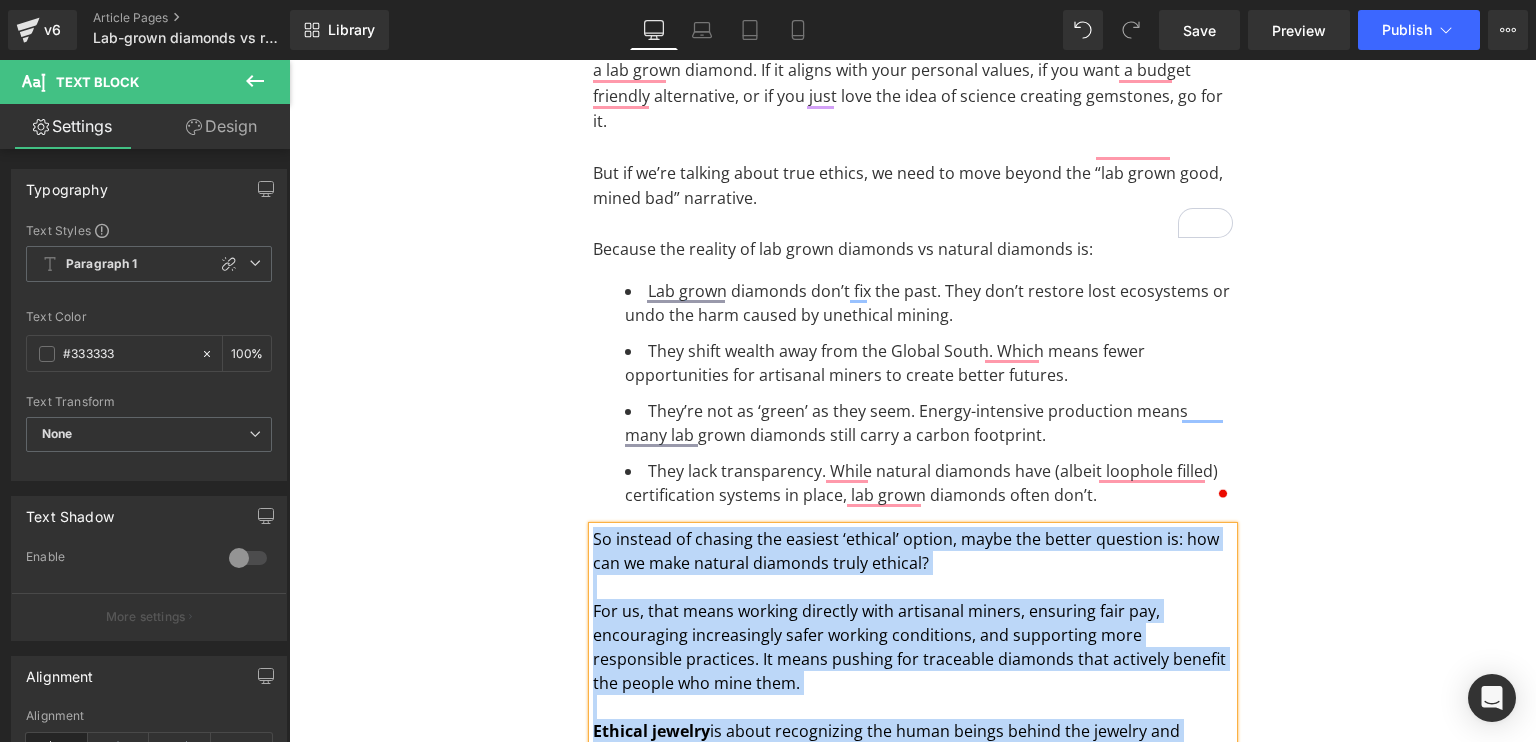 type 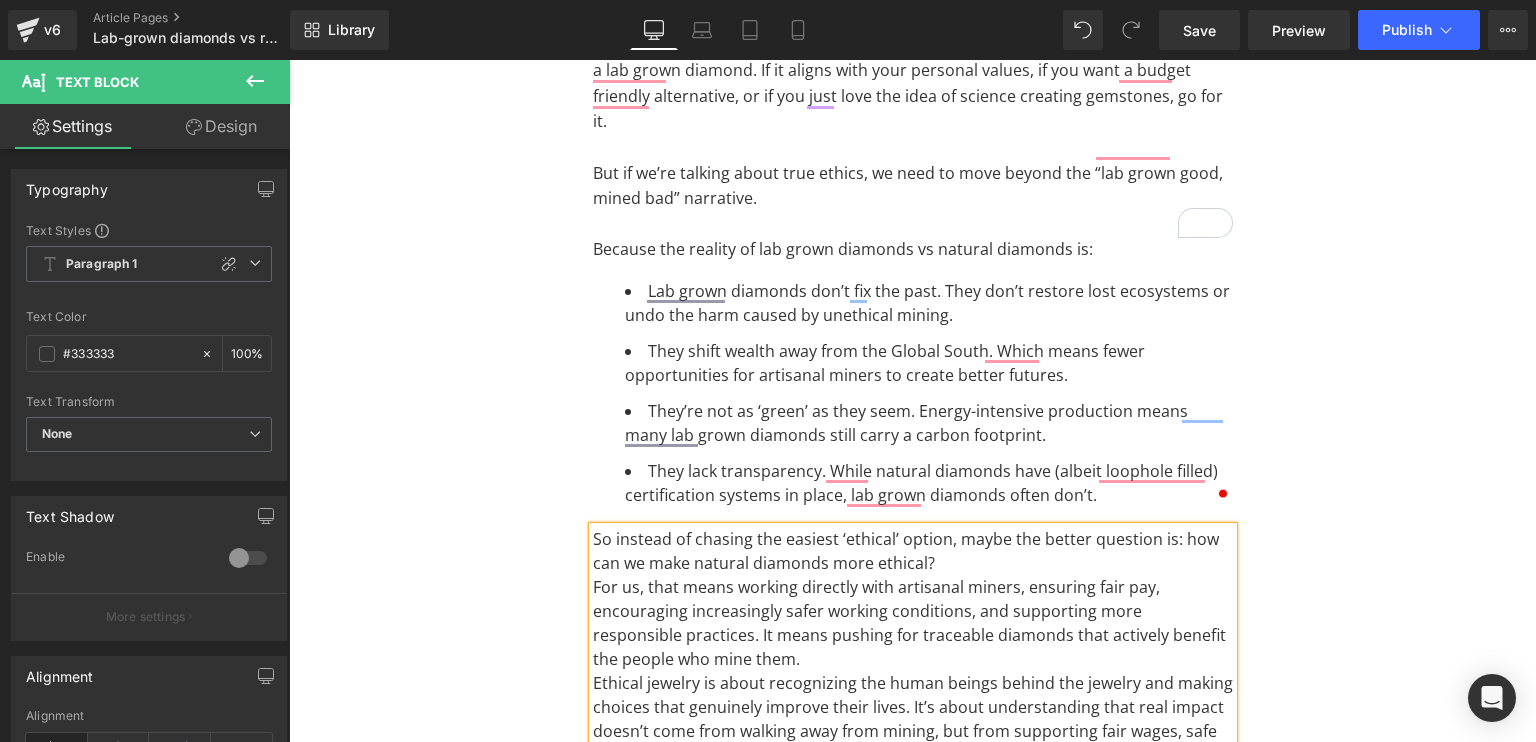 click on "So instead of chasing the easiest ‘ethical’ option, maybe the better question is: how can we make natural diamonds more ethical? For us, that means working directly with artisanal miners, ensuring fair pay, encouraging increasingly safer working conditions, and supporting more responsible practices. It means pushing for traceable diamonds that actively benefit the people who mine them. Ethical jewelry is about recognizing the human beings behind the jewelry and making choices that genuinely improve their lives. It’s about understanding that real impact doesn’t come from walking away from mining, but from supporting fair wages, safe working conditions, and sustainable practices. Because sustainable jewelry is never just about the final product. It’s about where it comes from, whose hands shaped it, and the stories it carries. As Céline Semaan puts it, “Real luxury is understanding the origin of the materials and the hands that created them.”" at bounding box center (913, 731) 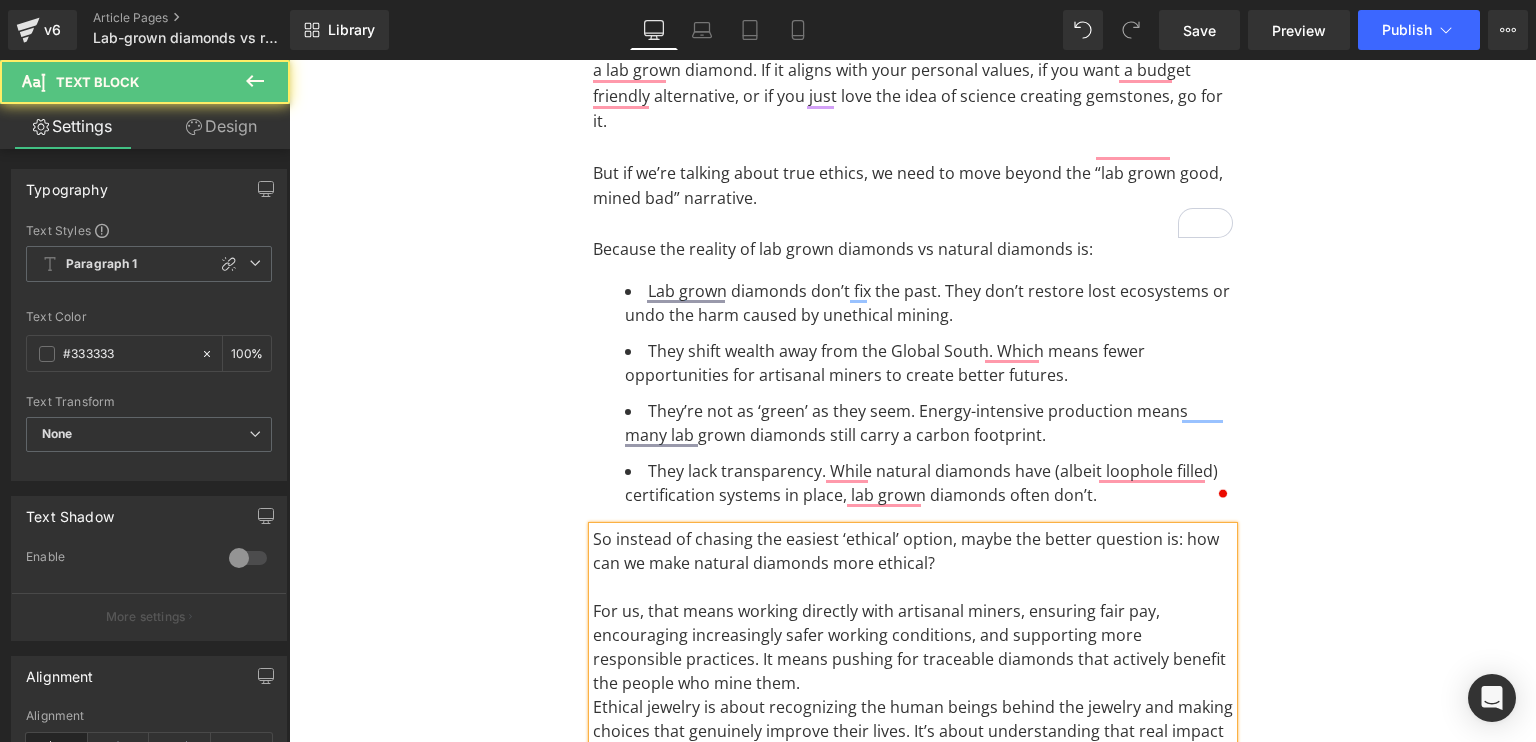 click on "For us, that means working directly with artisanal miners, ensuring fair pay, encouraging increasingly safer working conditions, and supporting more responsible practices. It means pushing for traceable diamonds that actively benefit the people who mine them." at bounding box center (913, 647) 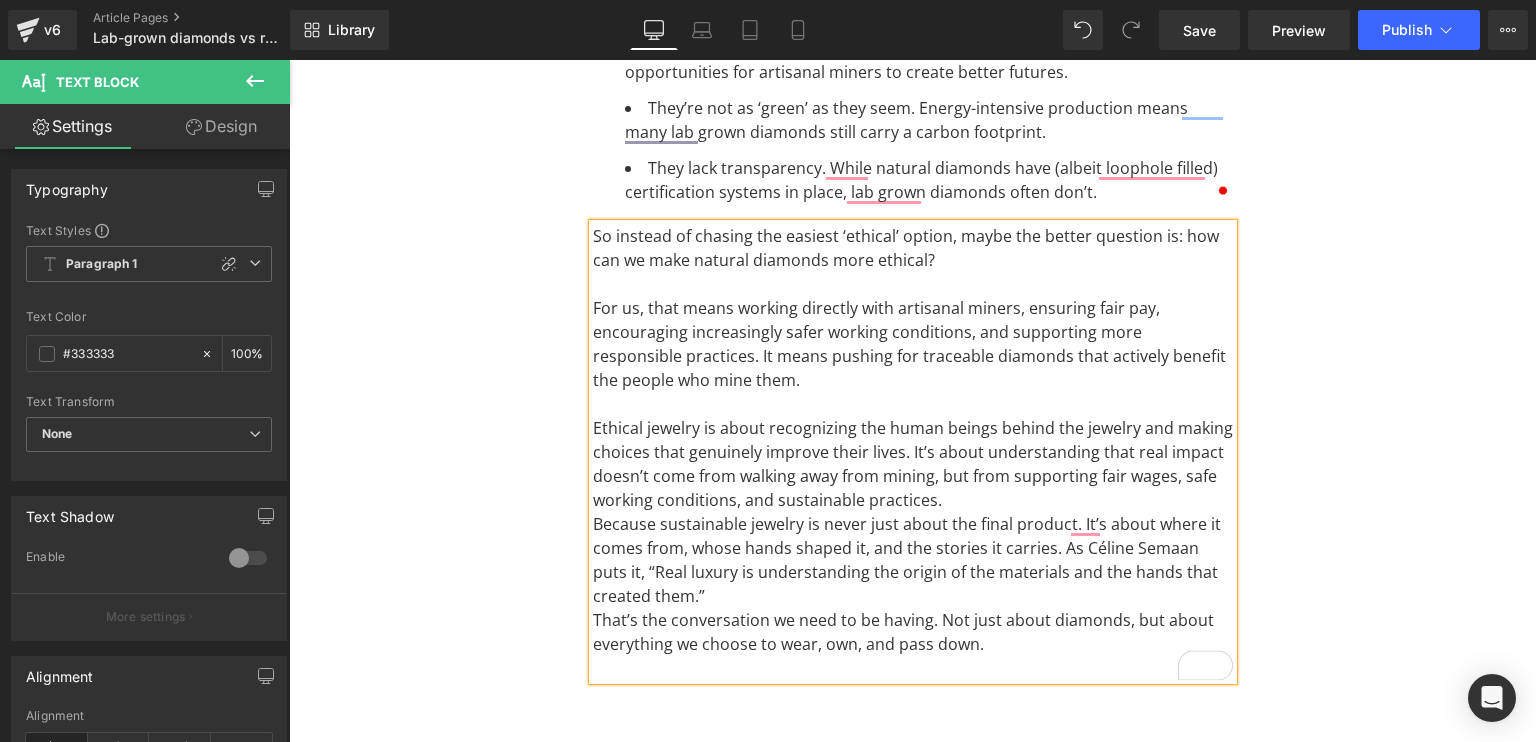 scroll, scrollTop: 4332, scrollLeft: 0, axis: vertical 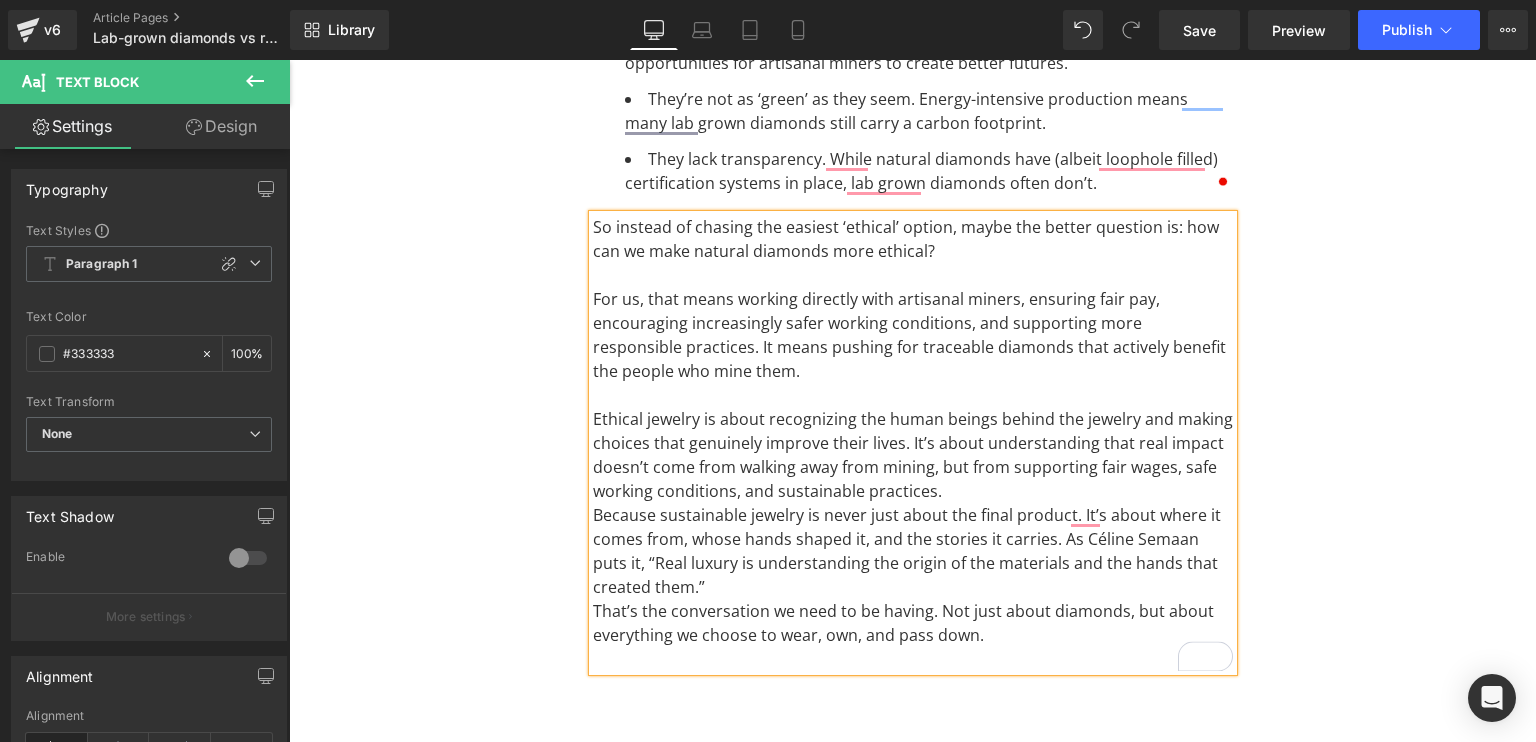 click on "Ethical jewelry is about recognizing the human beings behind the jewelry and making choices that genuinely improve their lives. It’s about understanding that real impact doesn’t come from walking away from mining, but from supporting fair wages, safe working conditions, and sustainable practices." at bounding box center (913, 455) 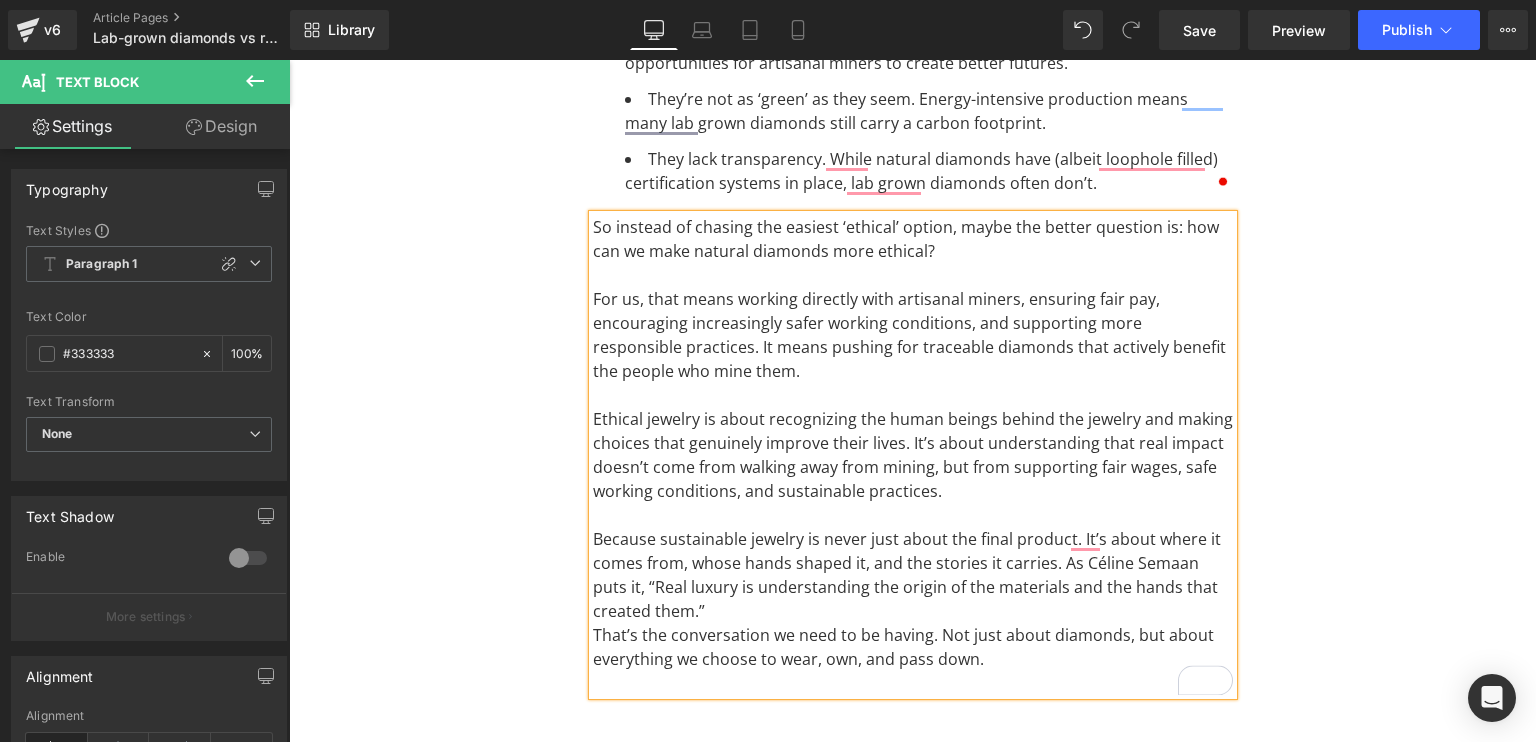 click on "Because sustainable jewelry is never just about the final product. It’s about where it comes from, whose hands shaped it, and the stories it carries. As Céline Semaan puts it, “Real luxury is understanding the origin of the materials and the hands that created them.”" at bounding box center [913, 575] 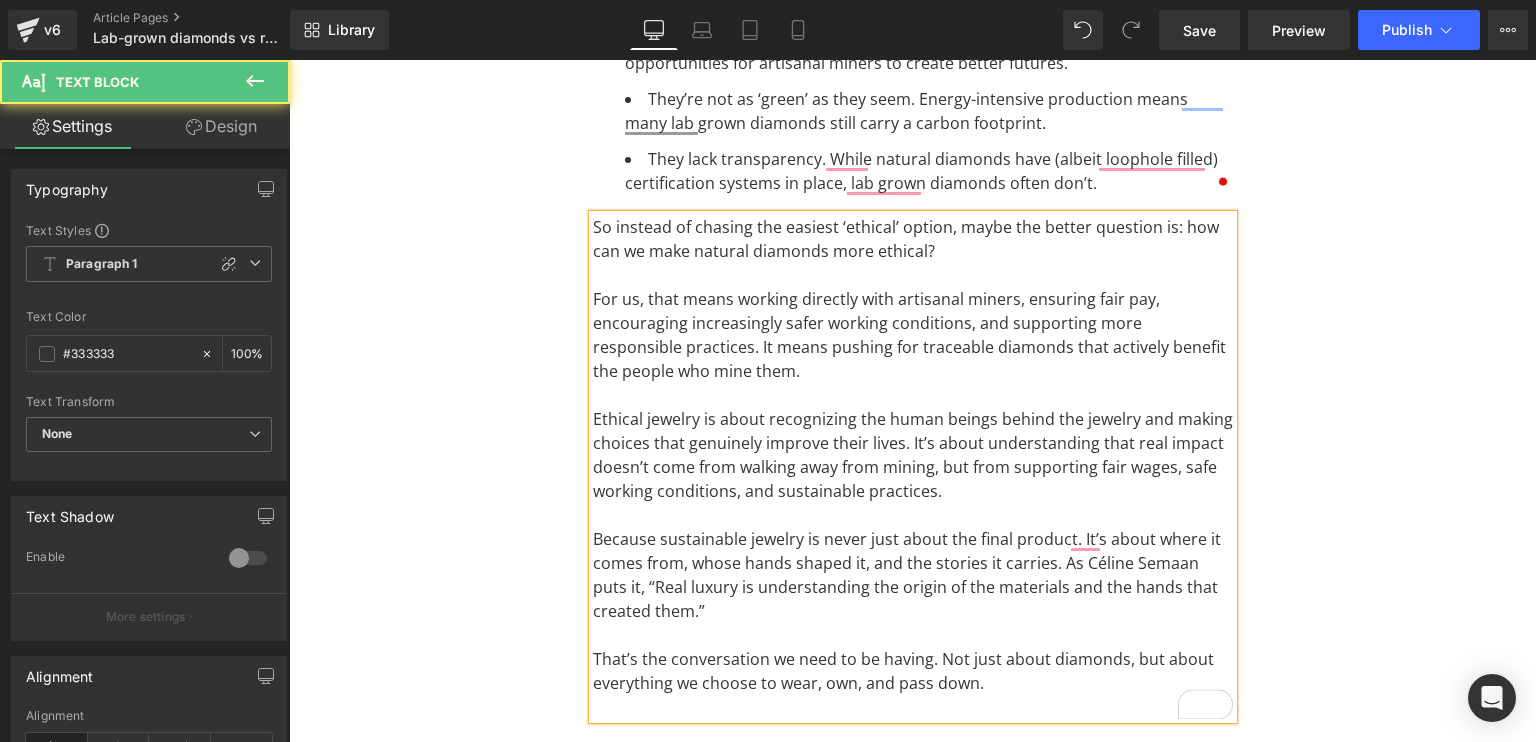 click at bounding box center [913, 707] 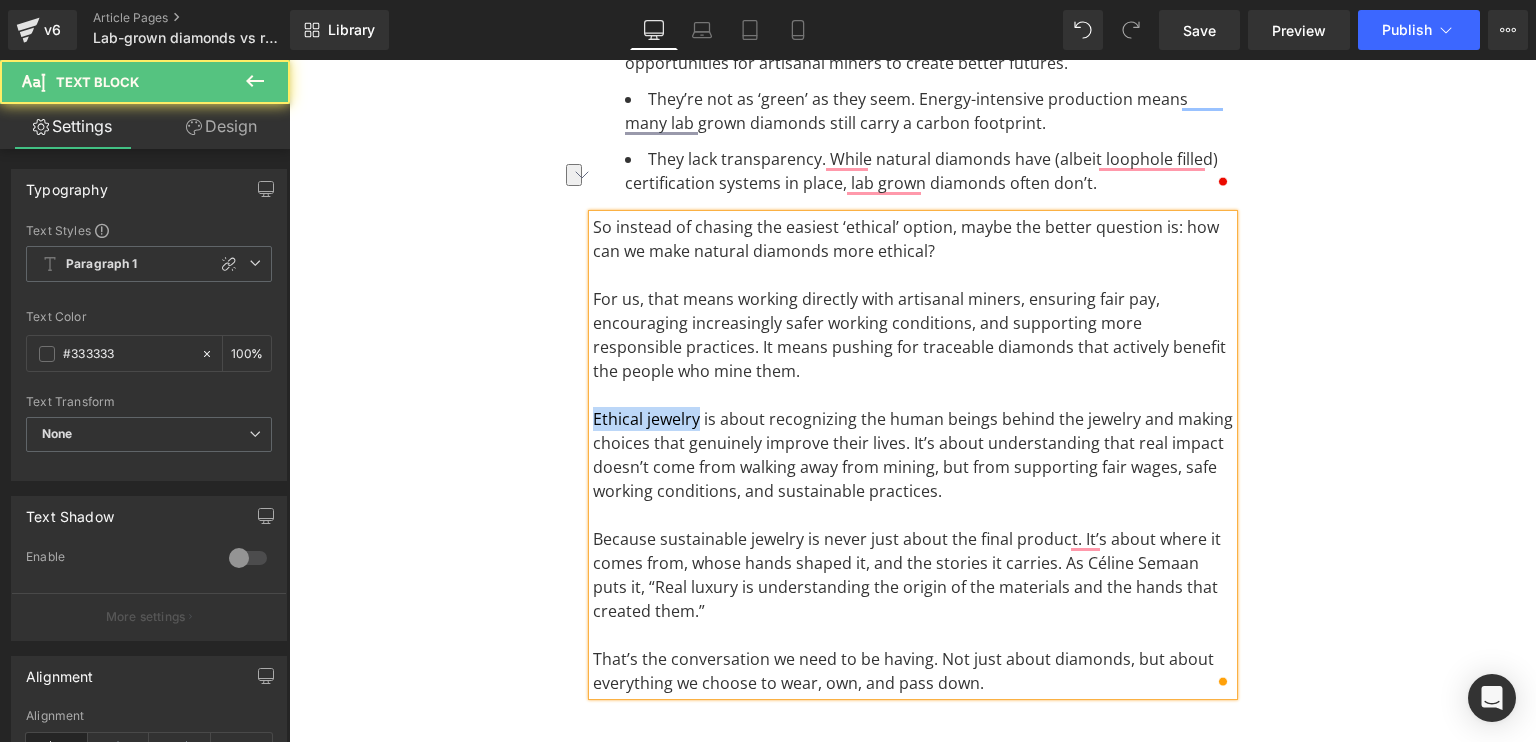 drag, startPoint x: 692, startPoint y: 367, endPoint x: 584, endPoint y: 362, distance: 108.11568 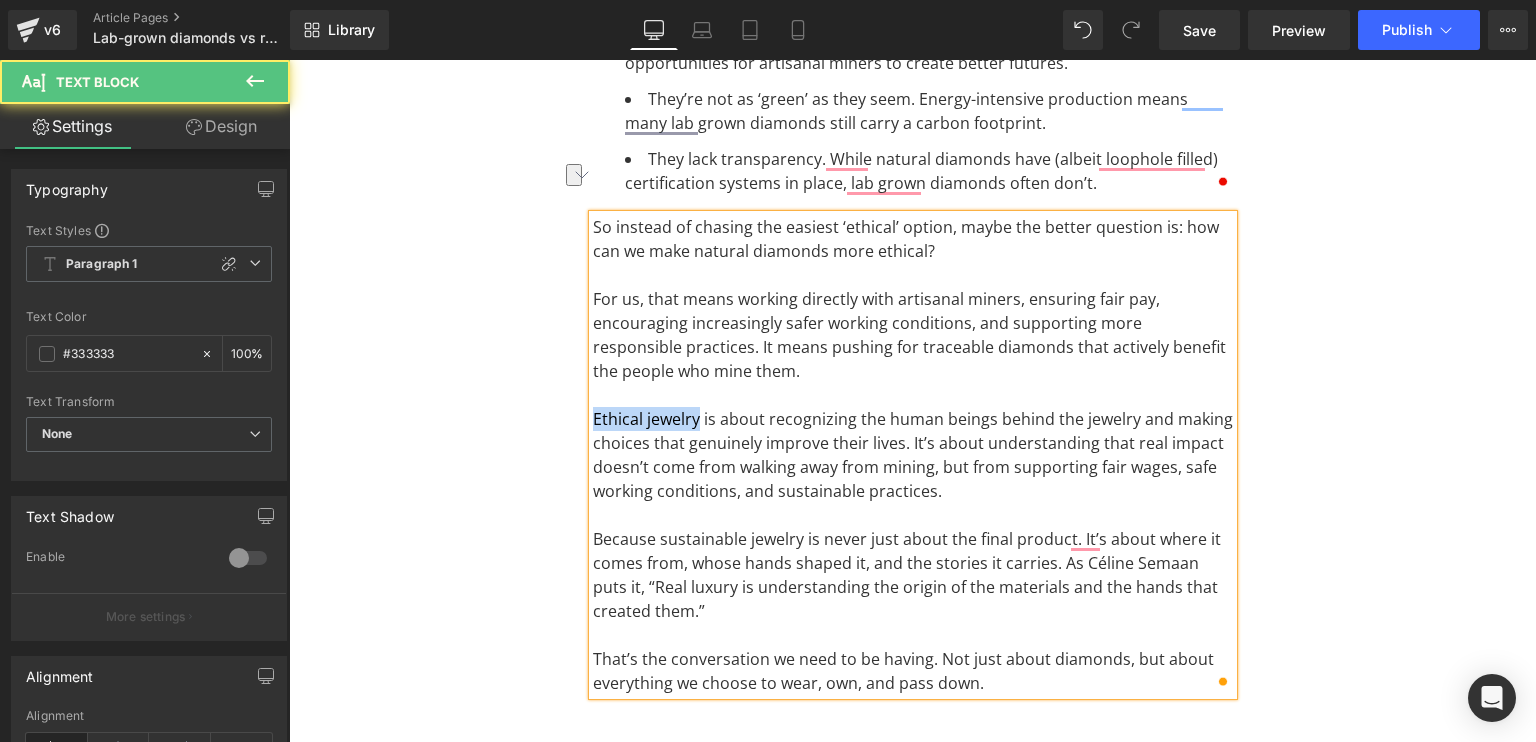 click on "Ethical jewelry is about recognizing the human beings behind the jewelry and making choices that genuinely improve their lives. It’s about understanding that real impact doesn’t come from walking away from mining, but from supporting fair wages, safe working conditions, and sustainable practices." at bounding box center (913, 455) 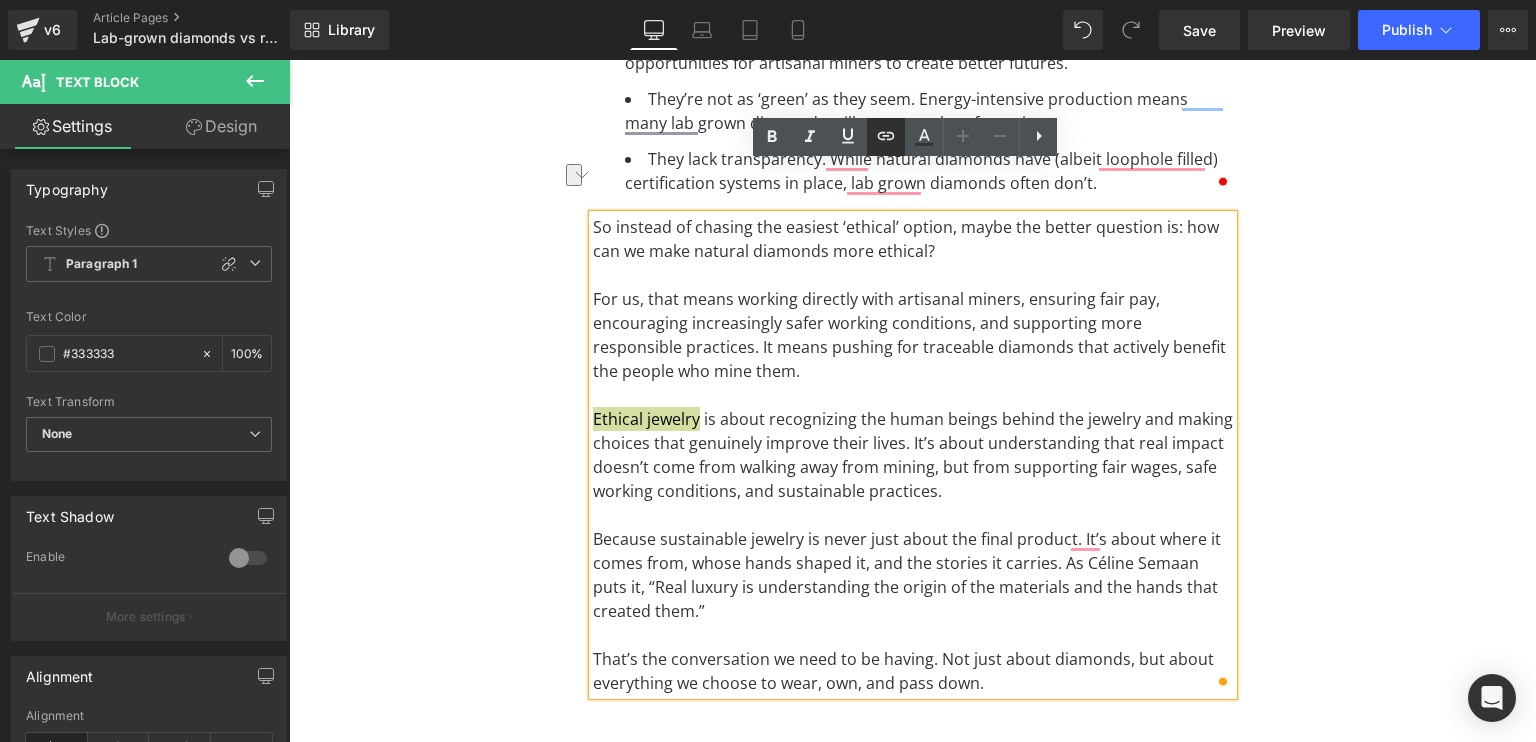 click 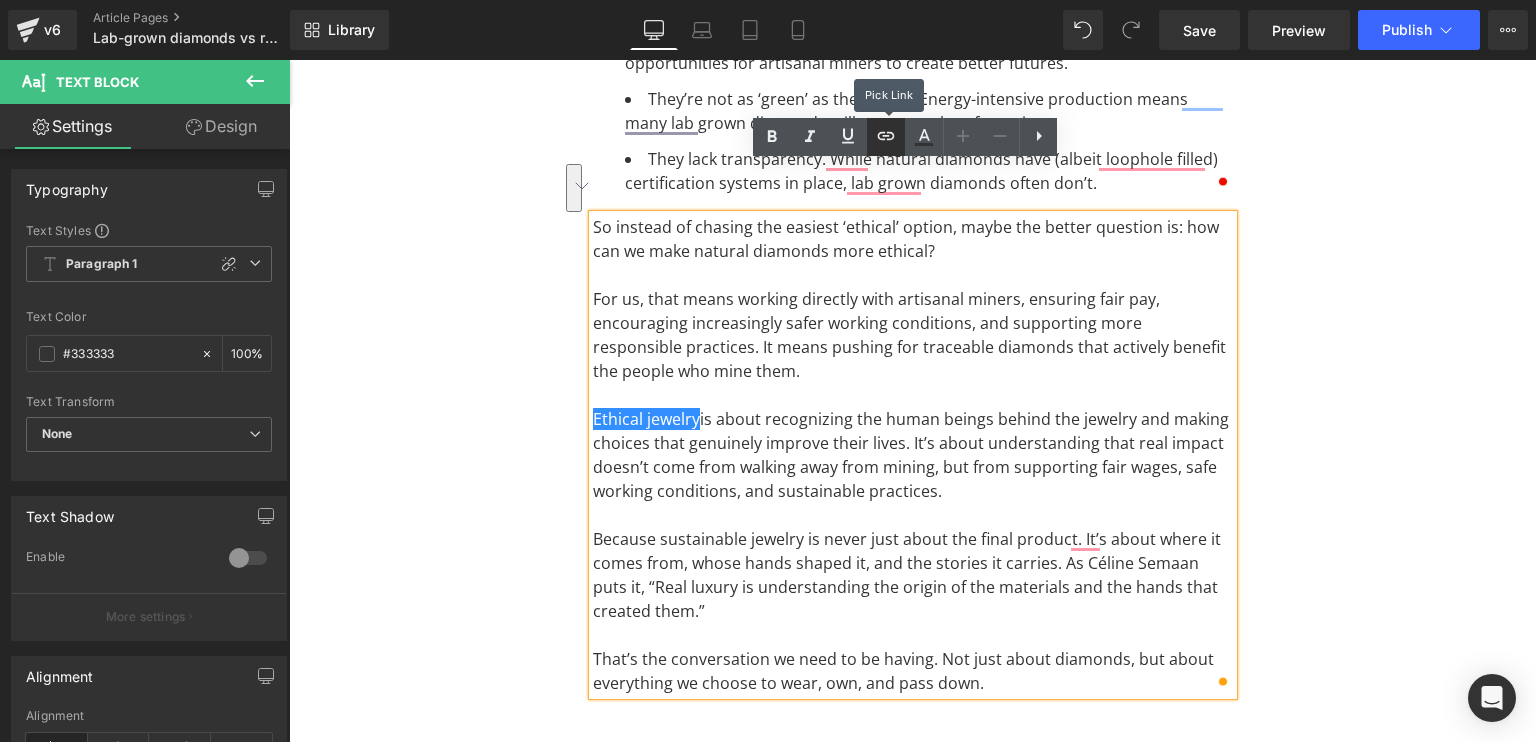 scroll, scrollTop: 0, scrollLeft: 0, axis: both 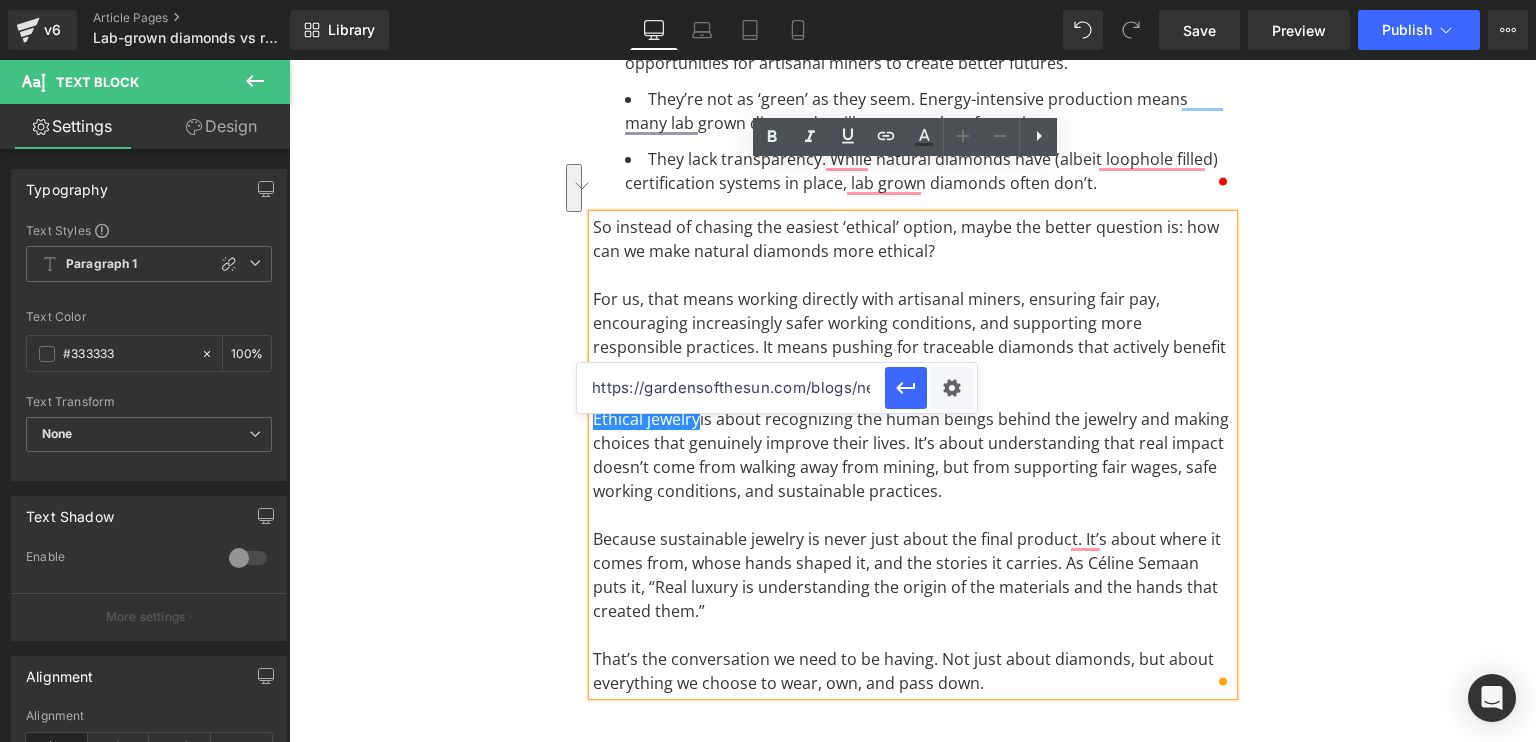 click on "https://gardensofthesun.com/blogs/news/kimberley-process-conflict-diamonds" at bounding box center (731, 388) 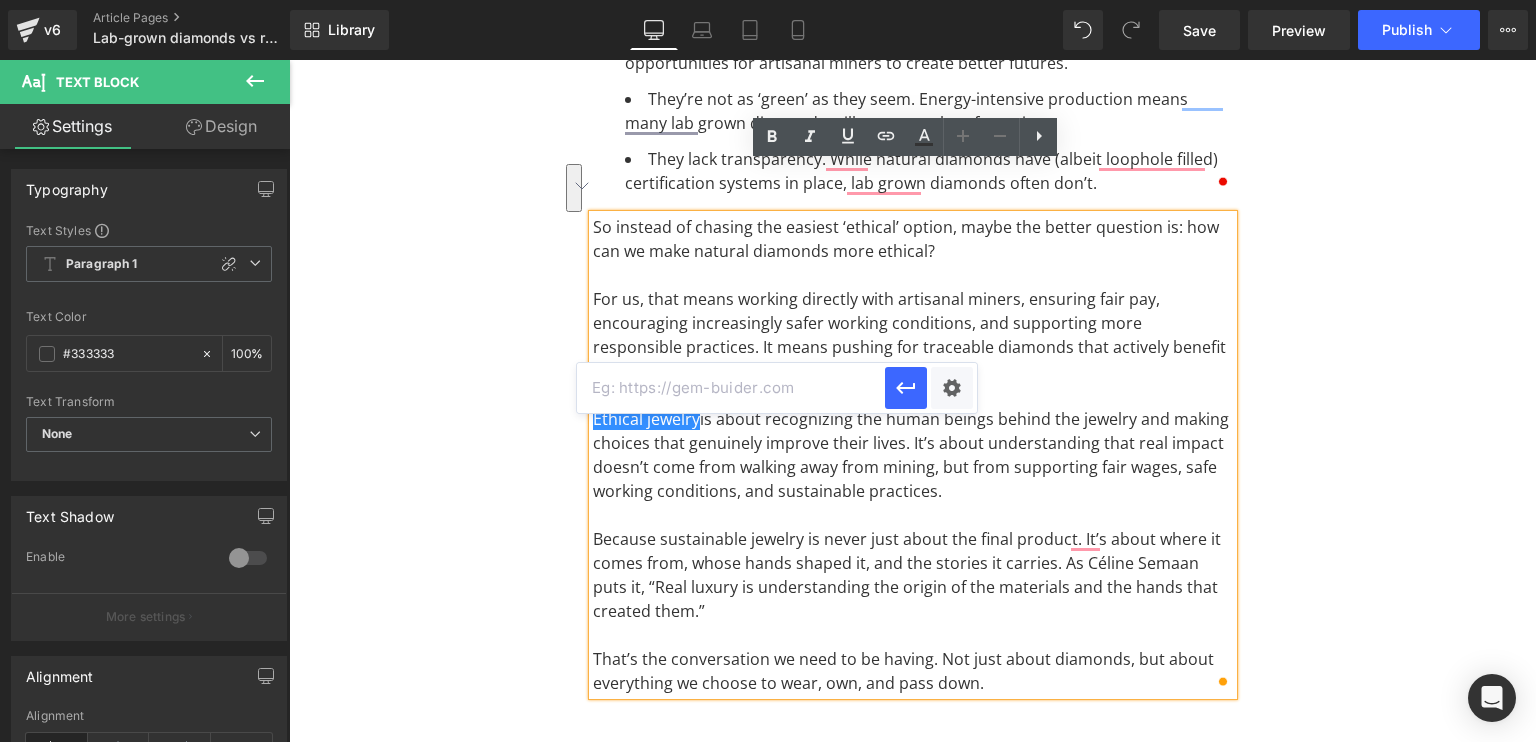paste on "https://gardensofthesun.com/collections/jewelry" 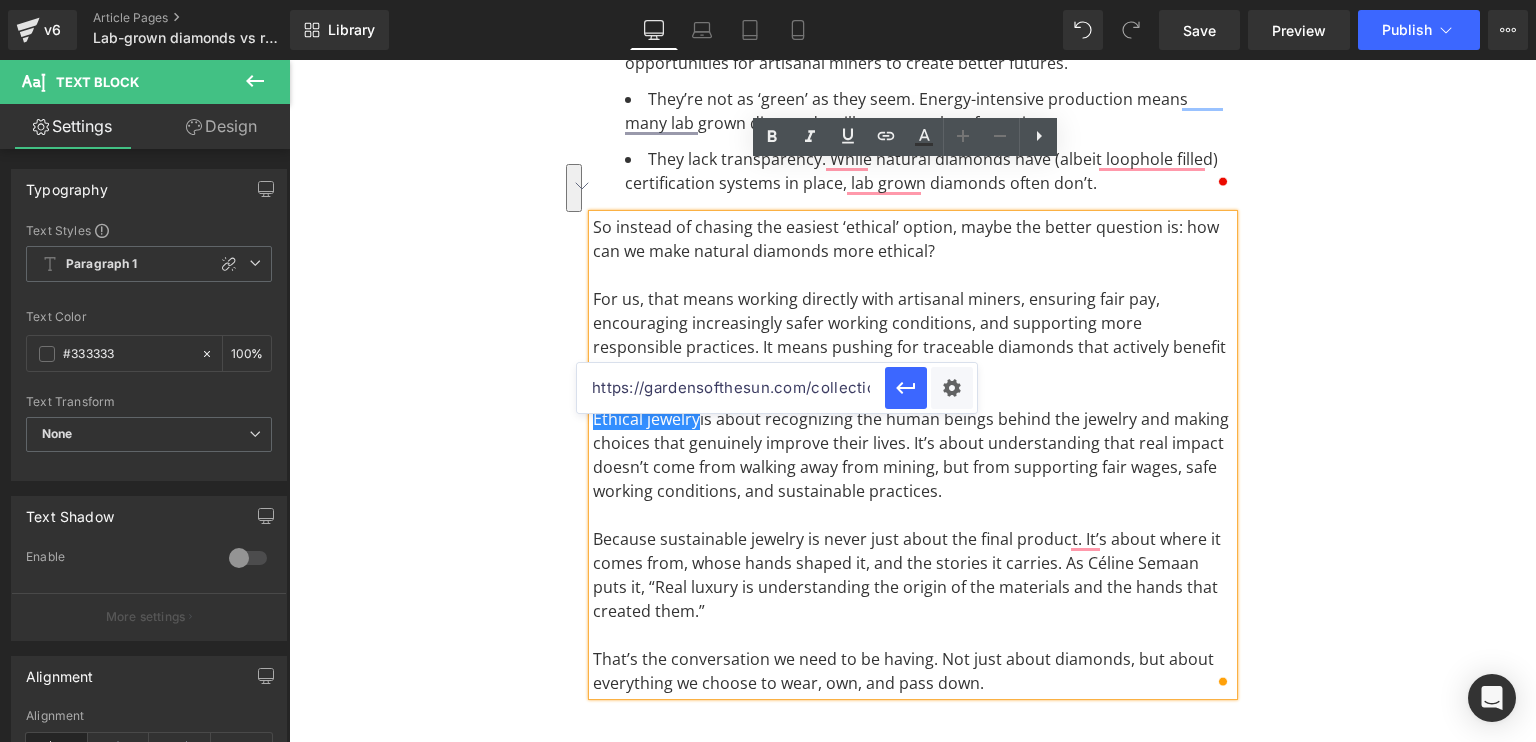 scroll, scrollTop: 0, scrollLeft: 80, axis: horizontal 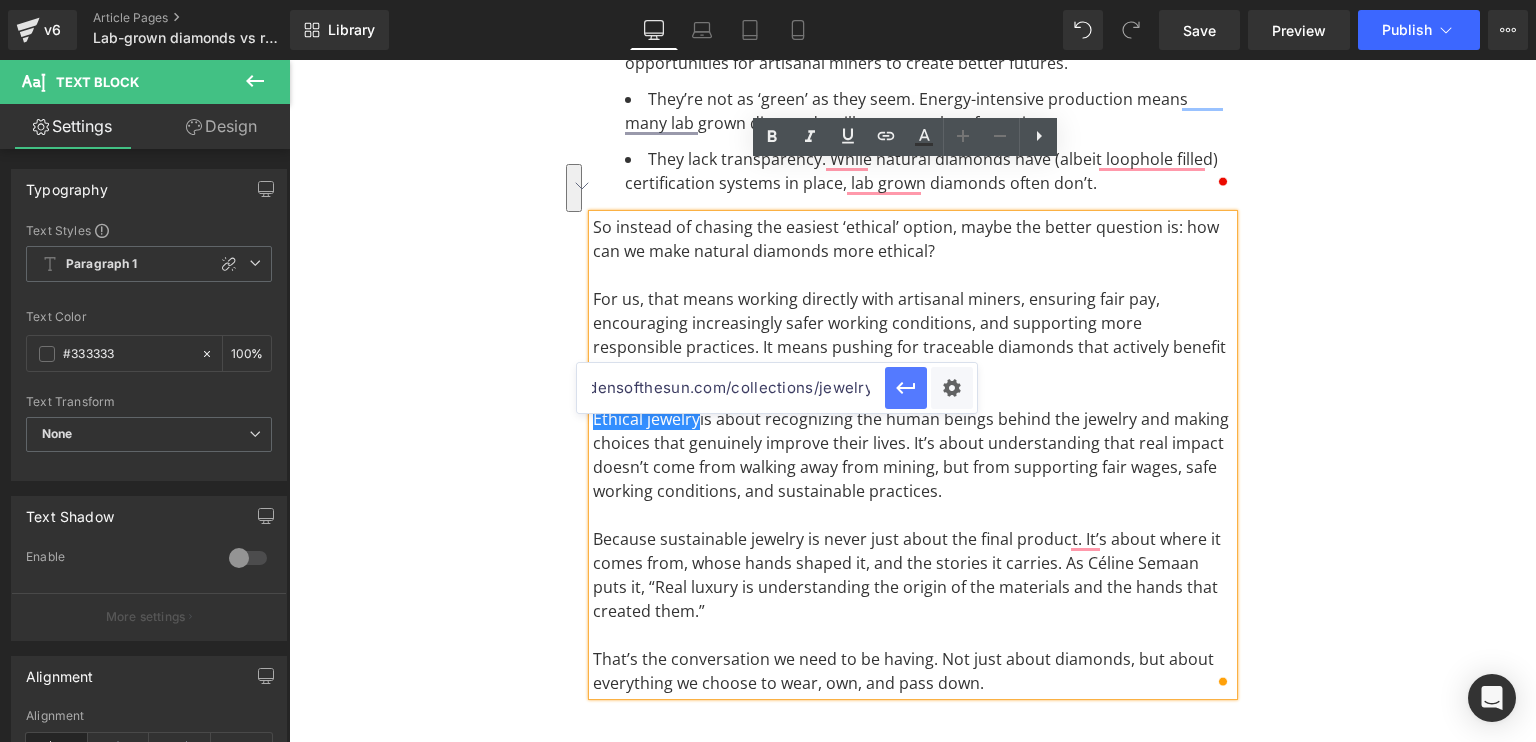 type on "https://gardensofthesun.com/collections/jewelry" 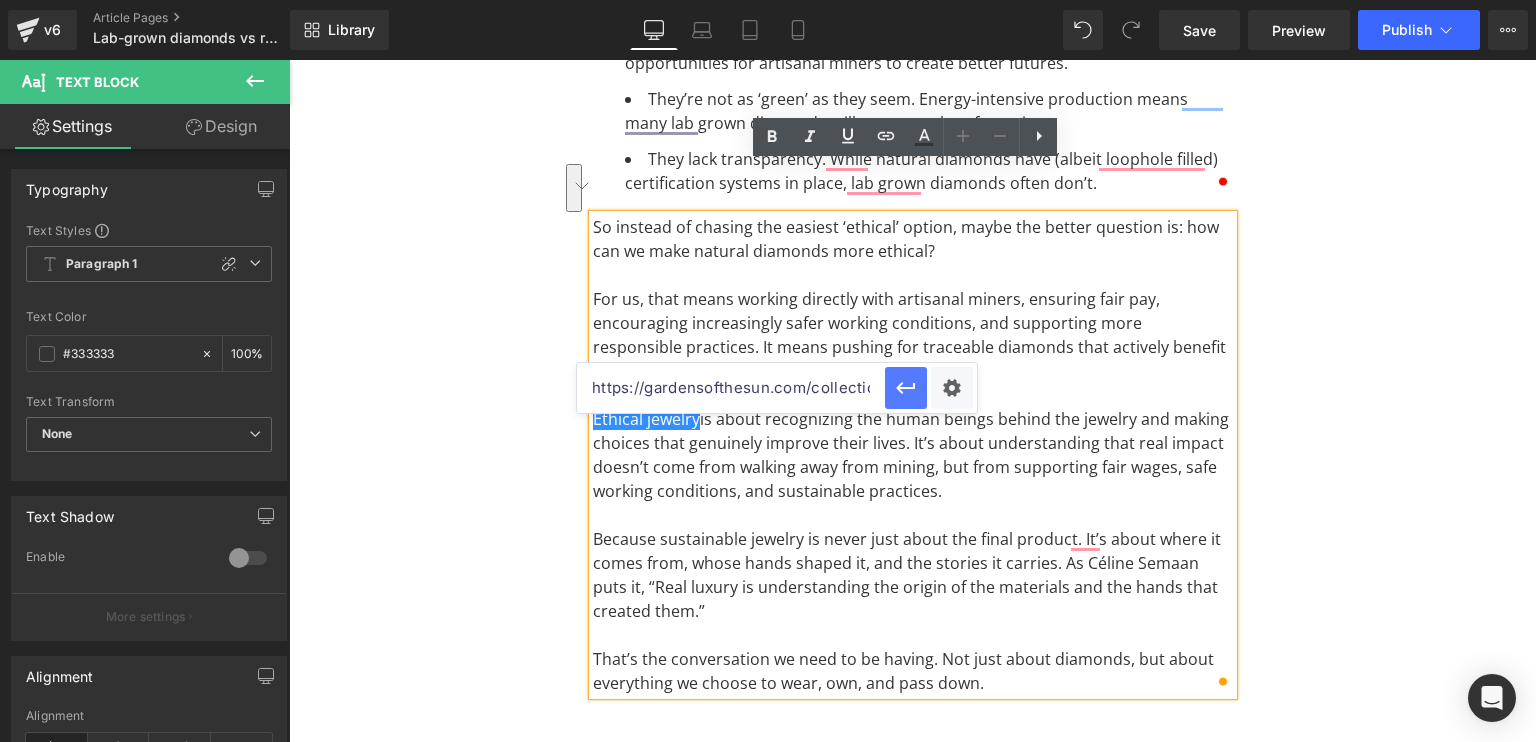 click 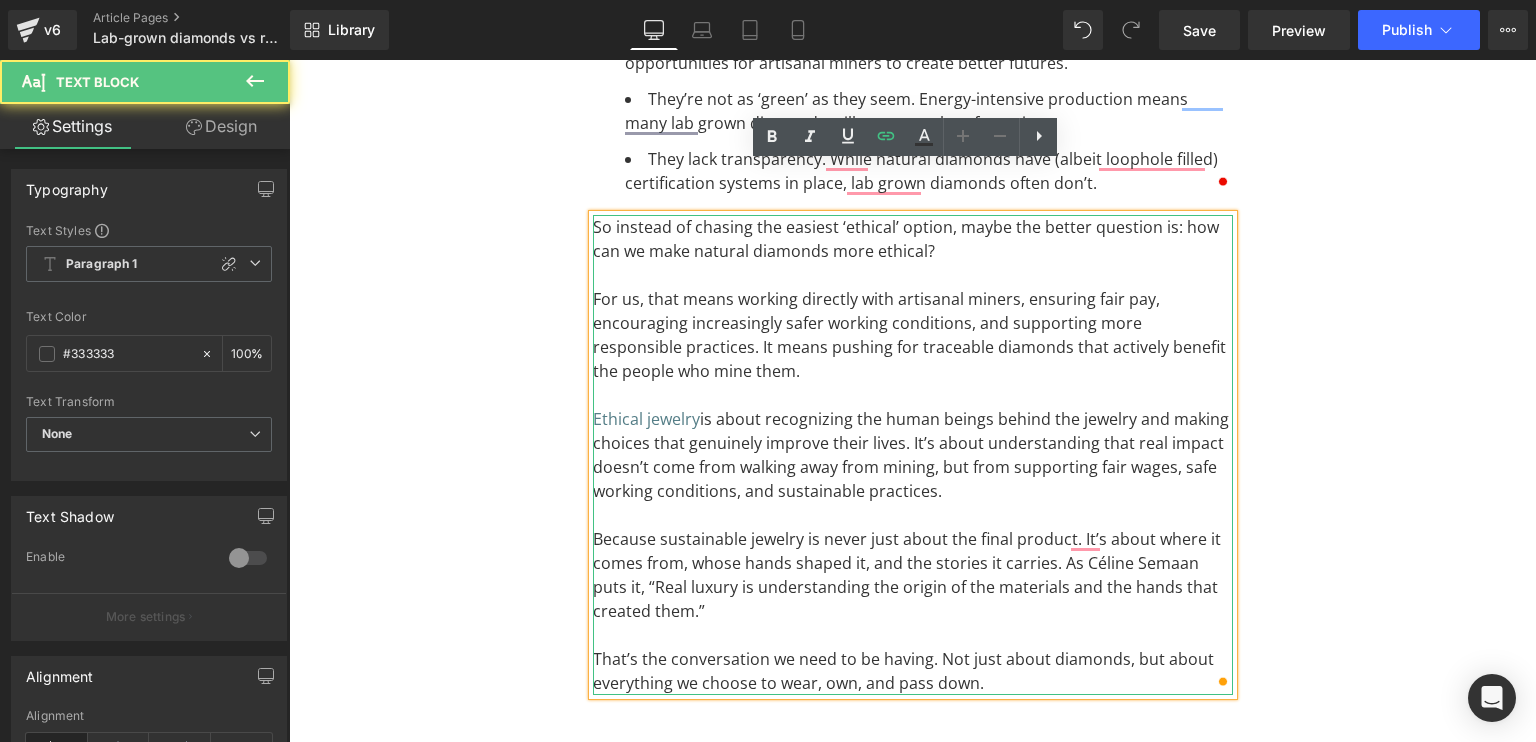 click on "Because sustainable jewelry is never just about the final product. It’s about where it comes from, whose hands shaped it, and the stories it carries. As Céline Semaan puts it, “Real luxury is understanding the origin of the materials and the hands that created them.”" at bounding box center (913, 575) 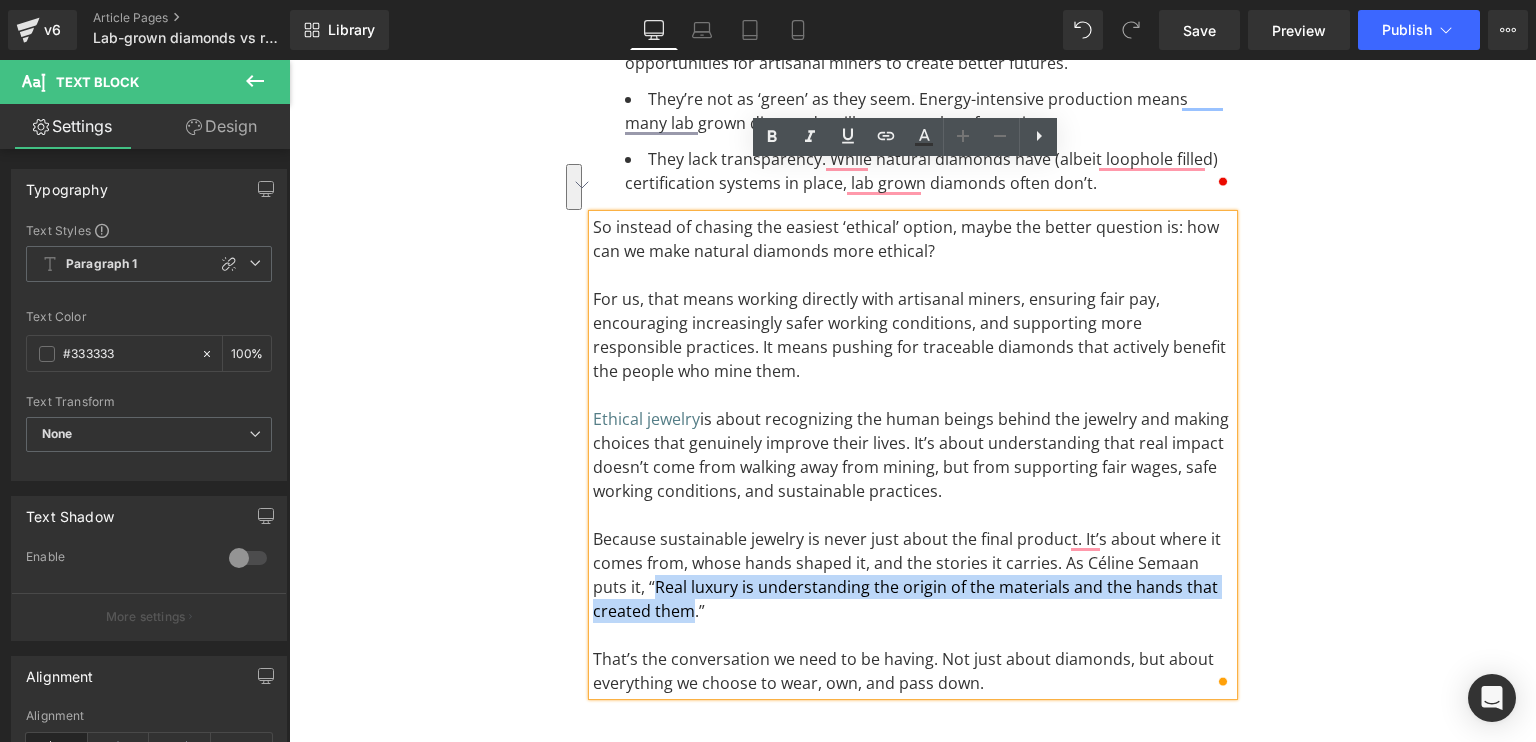 drag, startPoint x: 609, startPoint y: 531, endPoint x: 621, endPoint y: 563, distance: 34.176014 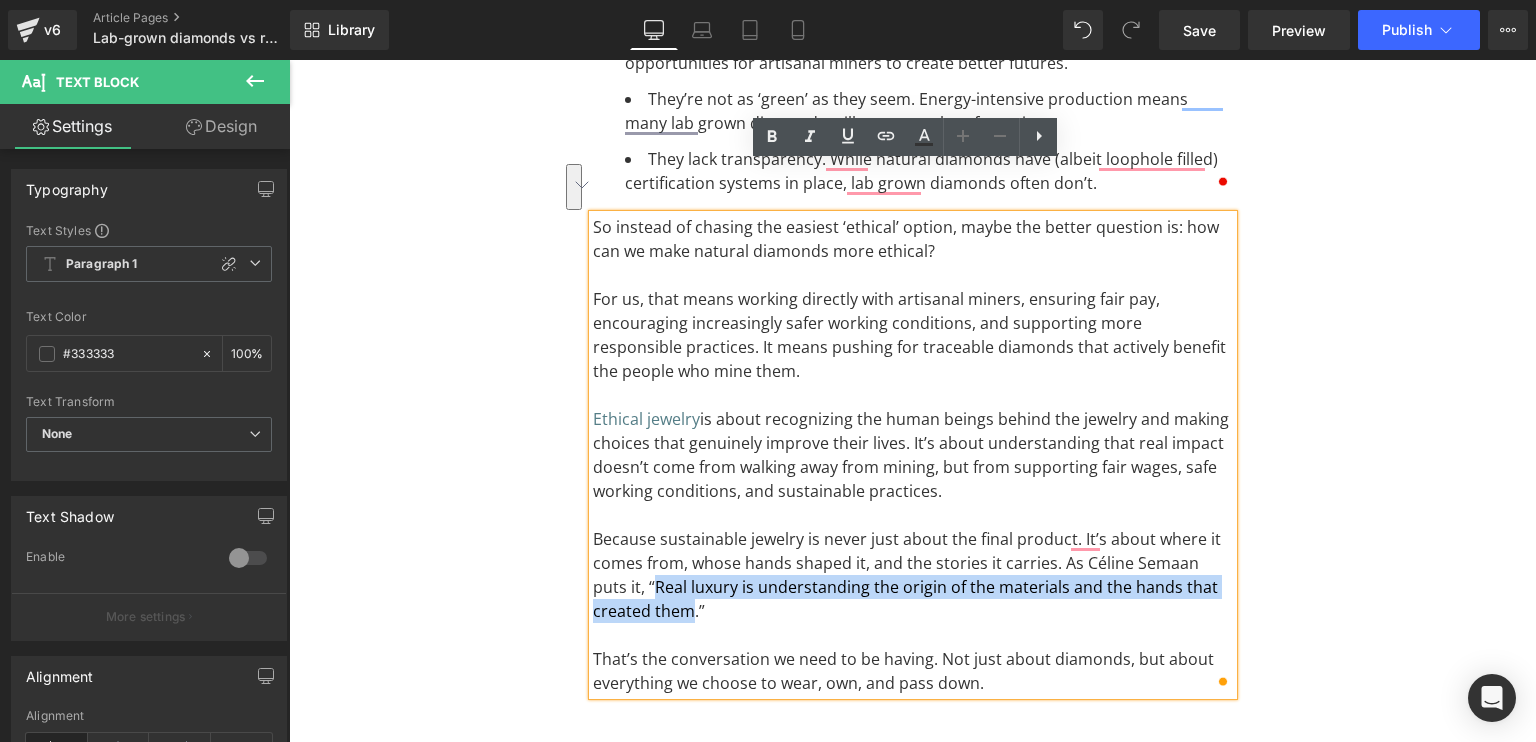 click on "Because sustainable jewelry is never just about the final product. It’s about where it comes from, whose hands shaped it, and the stories it carries. As Céline Semaan puts it, “Real luxury is understanding the origin of the materials and the hands that created them.”" at bounding box center [913, 575] 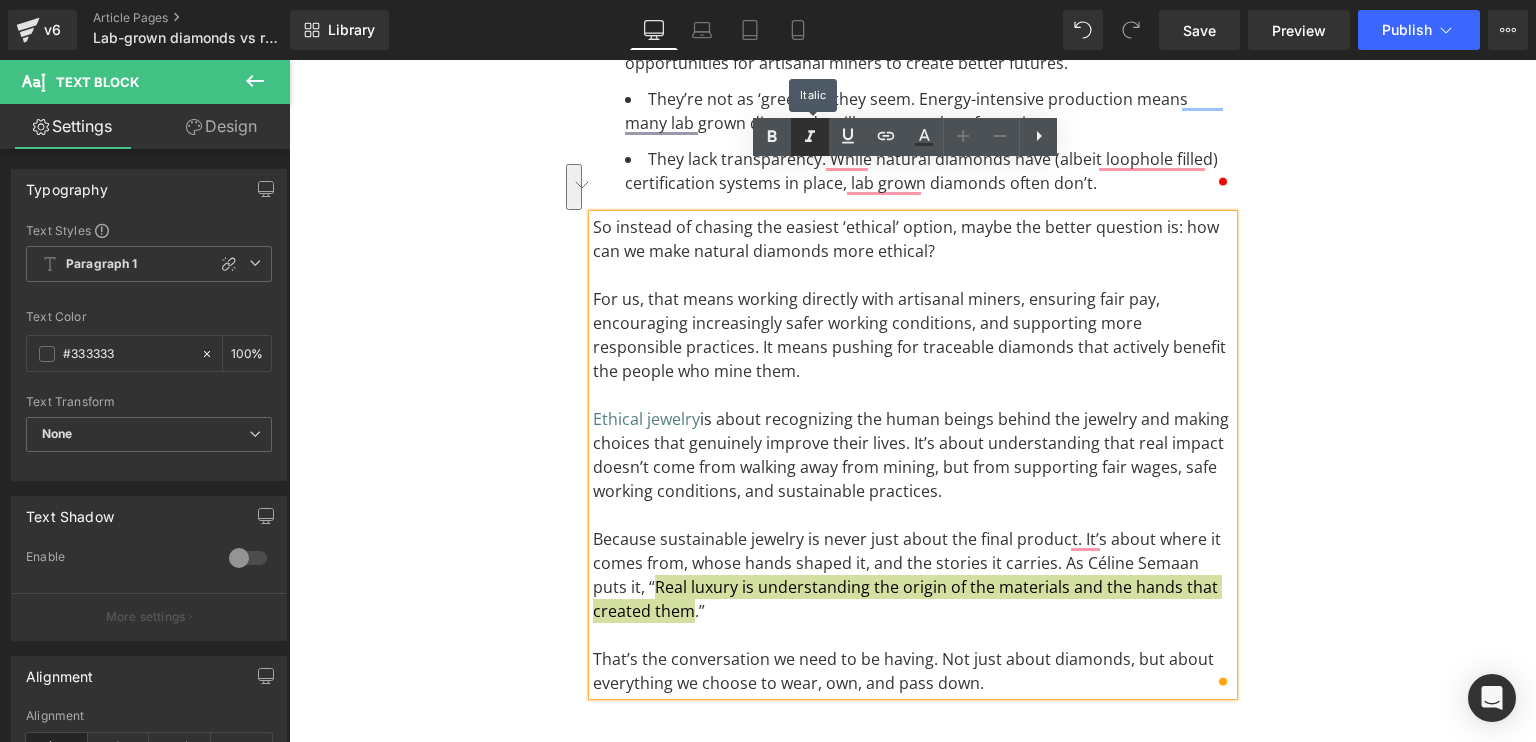 click 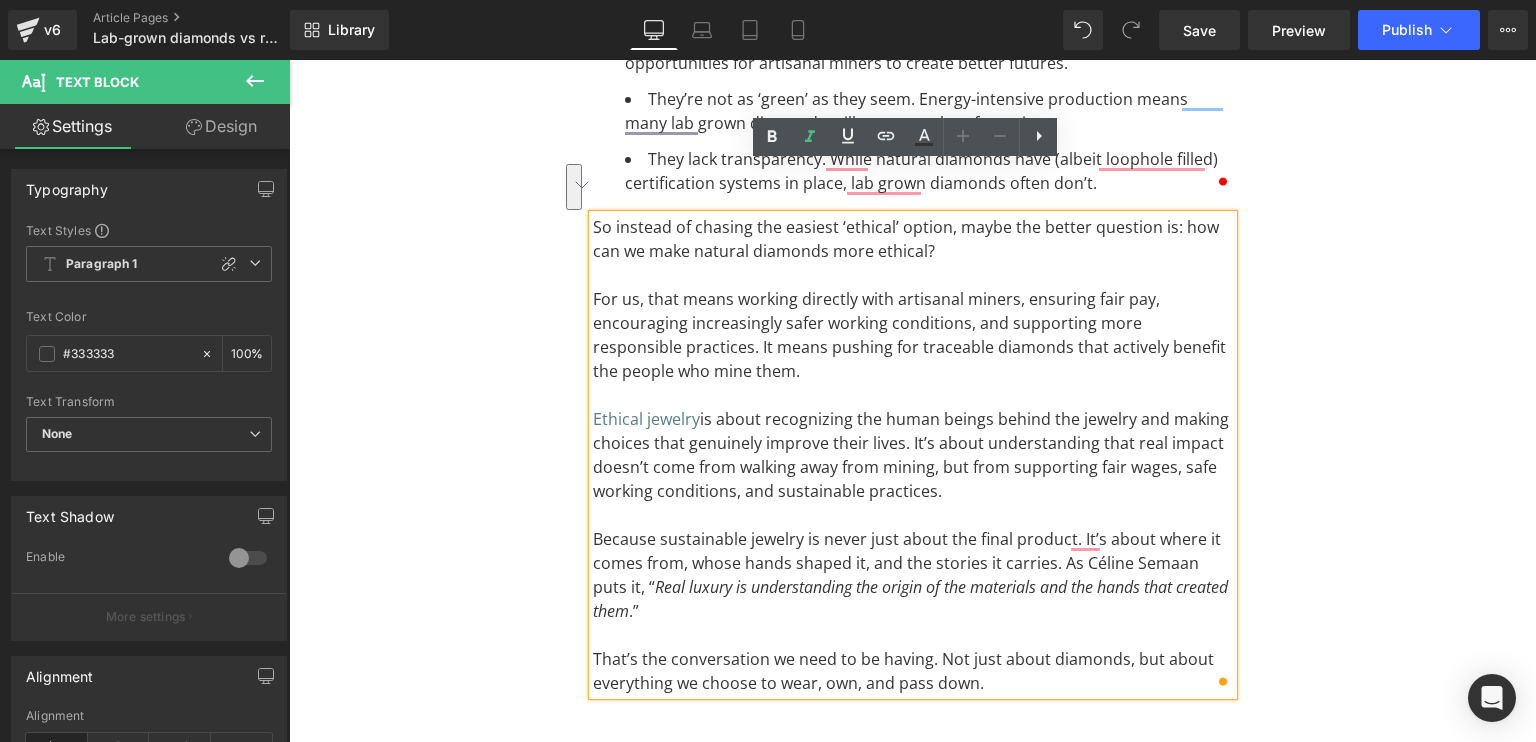 click on "Because sustainable jewelry is never just about the final product. It’s about where it comes from, whose hands shaped it, and the stories it carries. As Céline Semaan puts it, “ Real luxury is understanding the origin of the materials and the hands that created them .”" at bounding box center [913, 575] 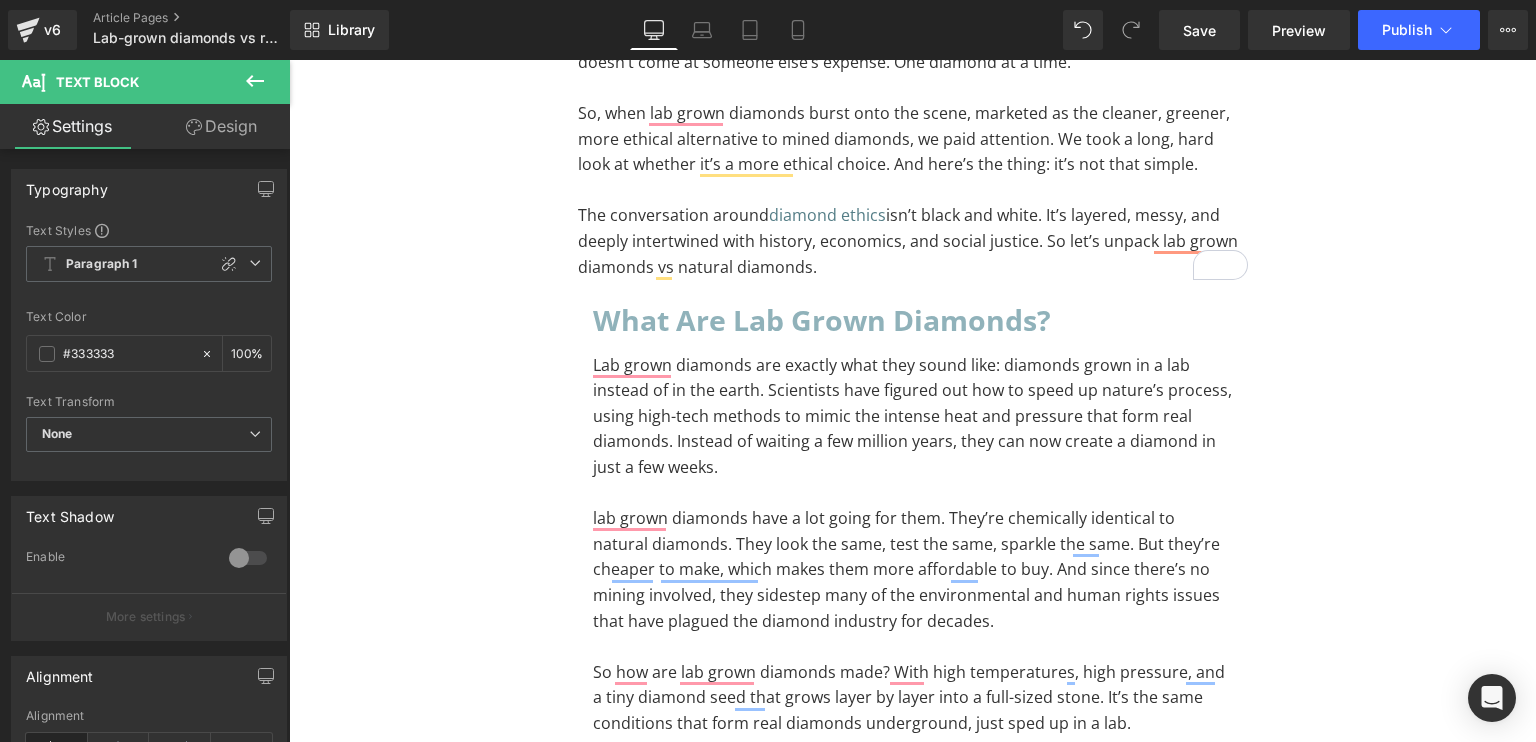 scroll, scrollTop: 0, scrollLeft: 0, axis: both 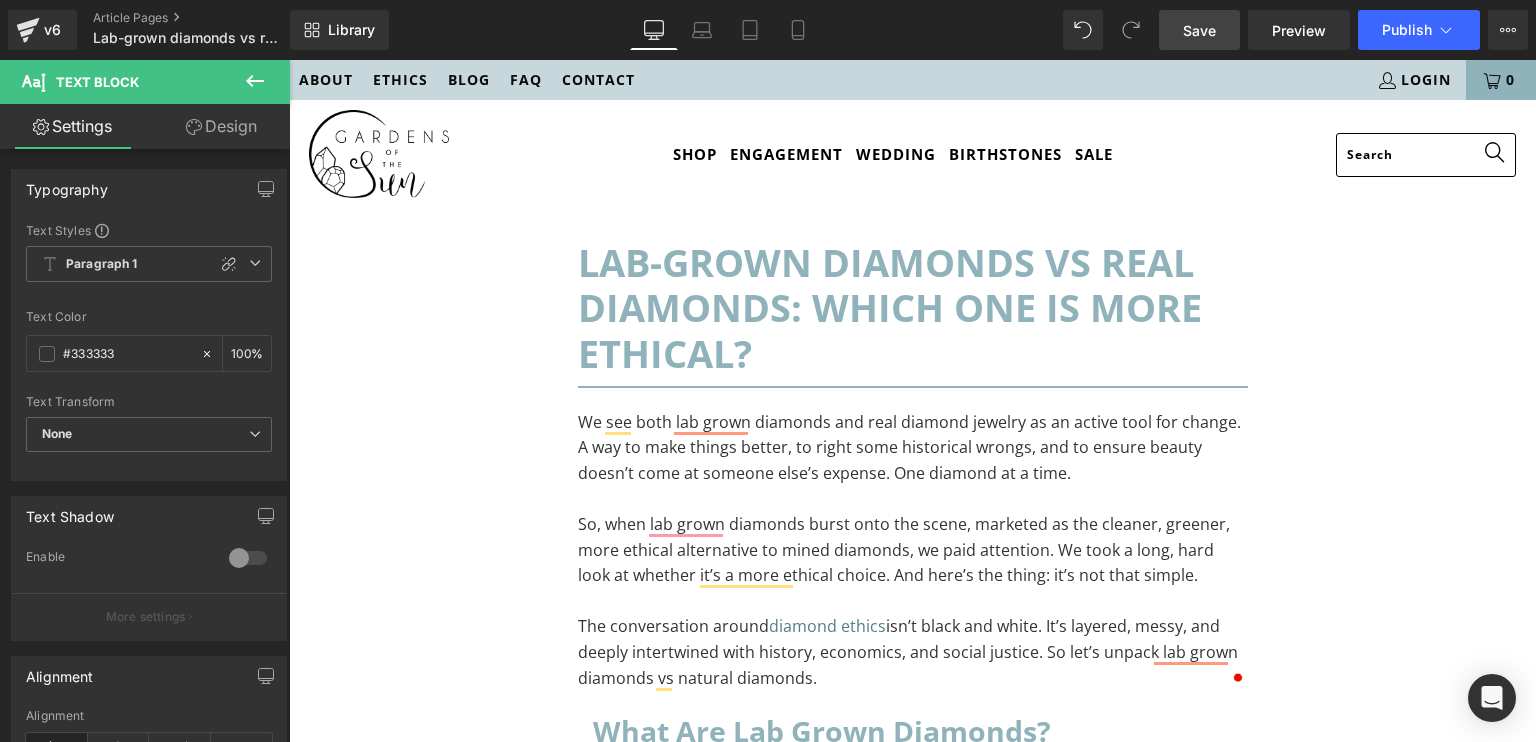 click on "Save" at bounding box center [1199, 30] 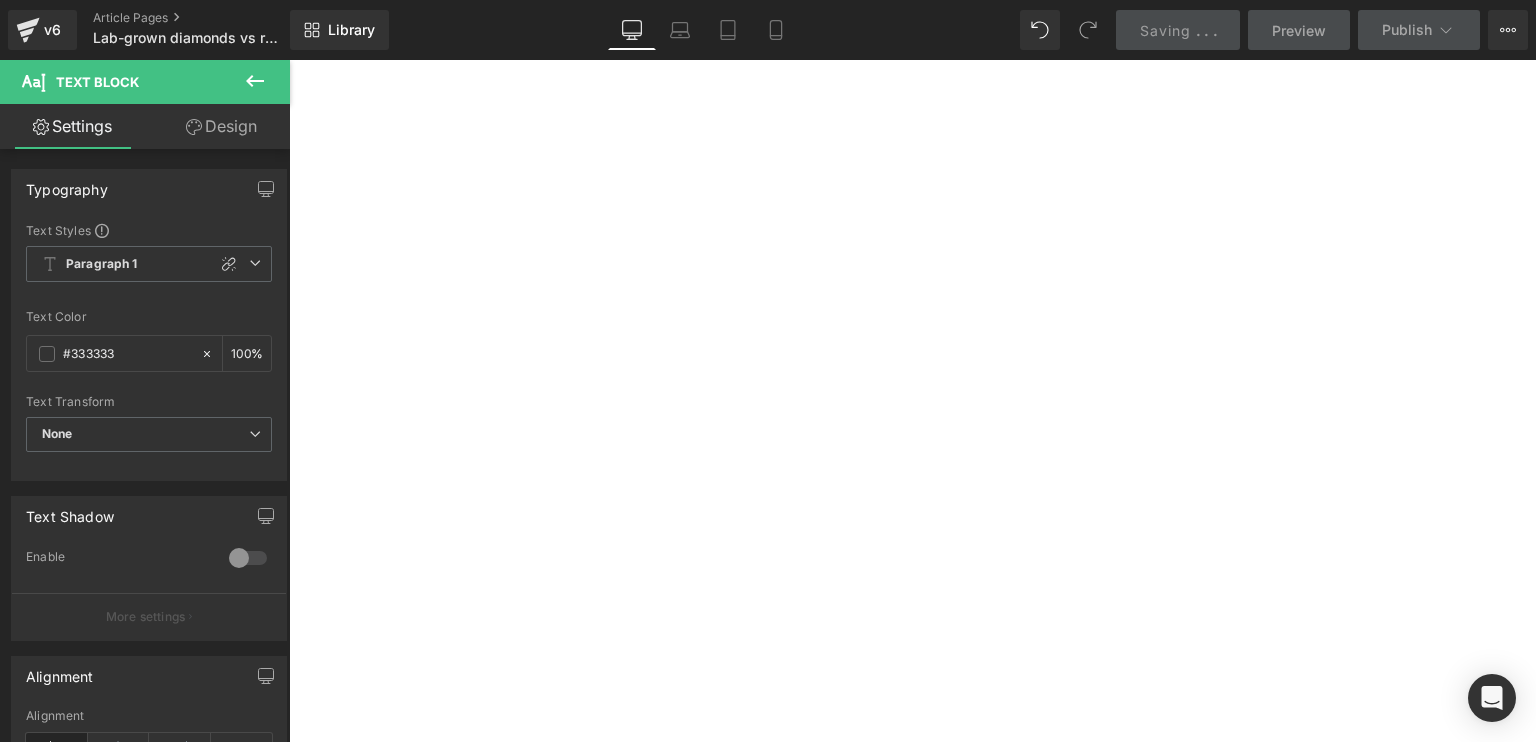 scroll, scrollTop: 0, scrollLeft: 0, axis: both 